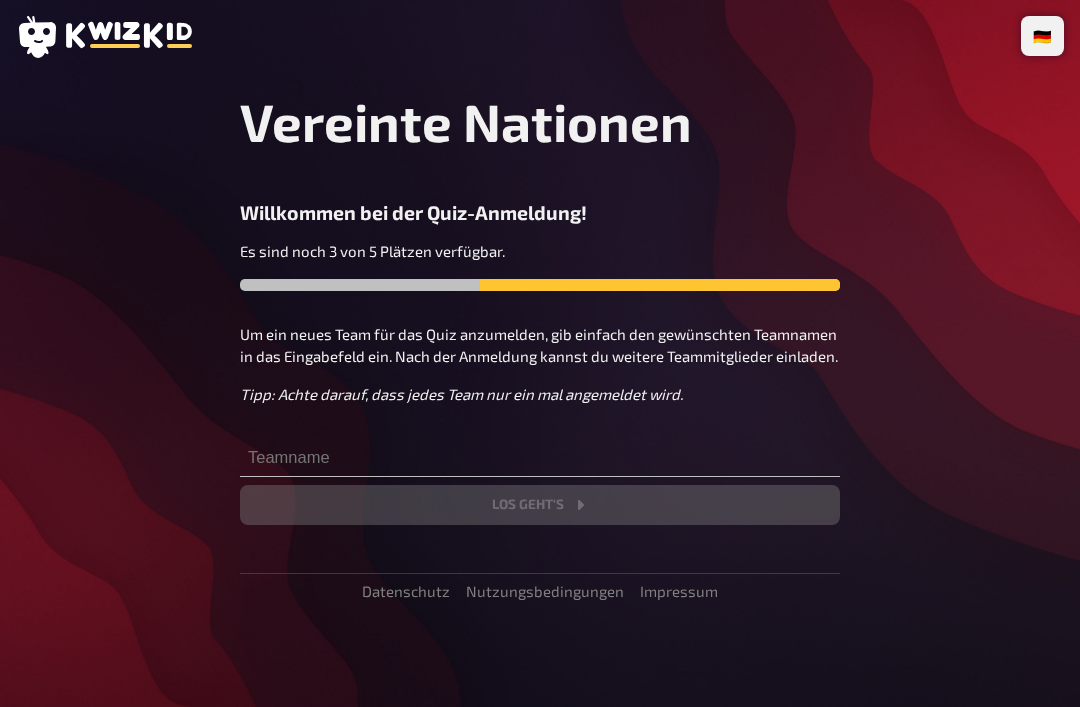 scroll, scrollTop: 0, scrollLeft: 0, axis: both 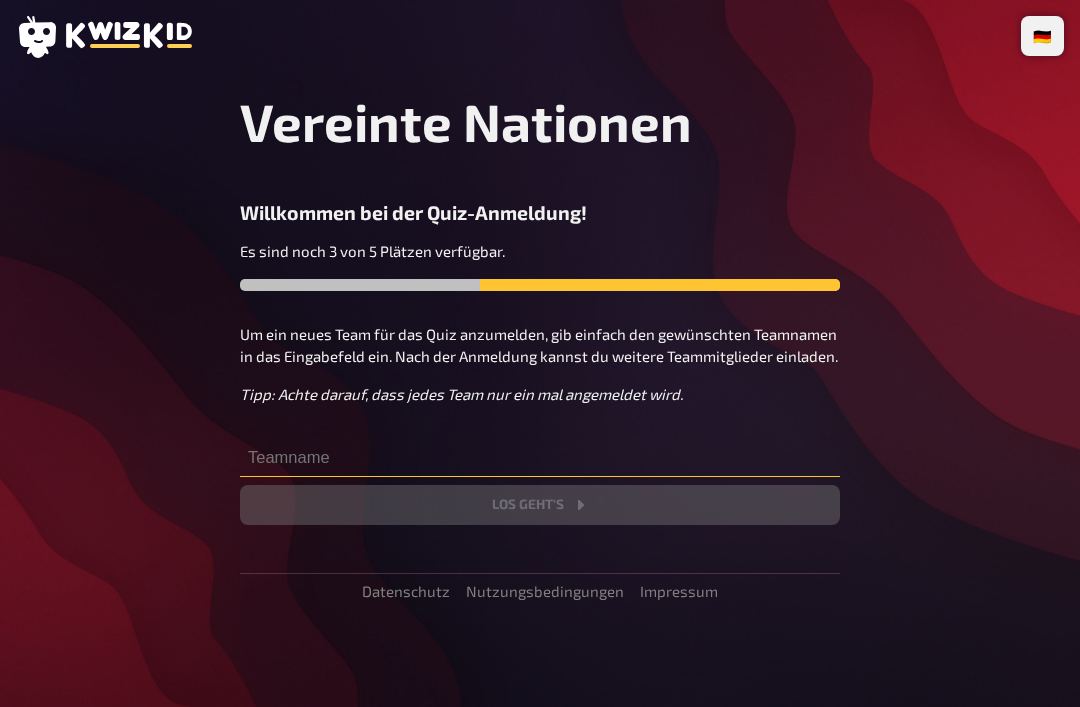 click at bounding box center (540, 457) 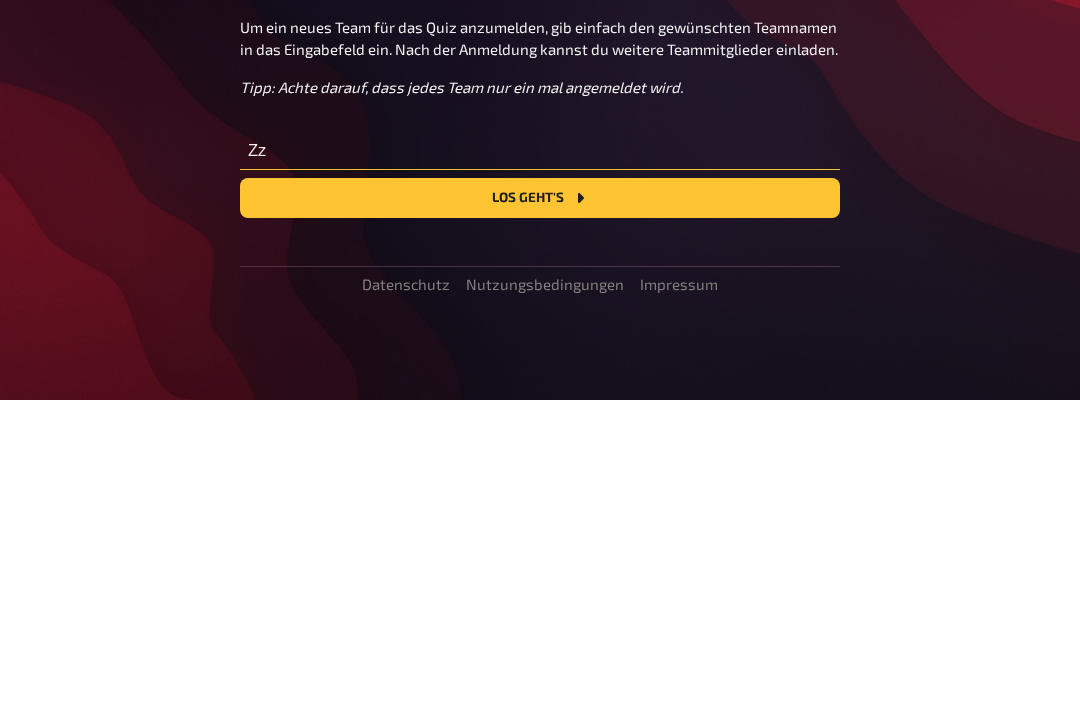 type on "Z" 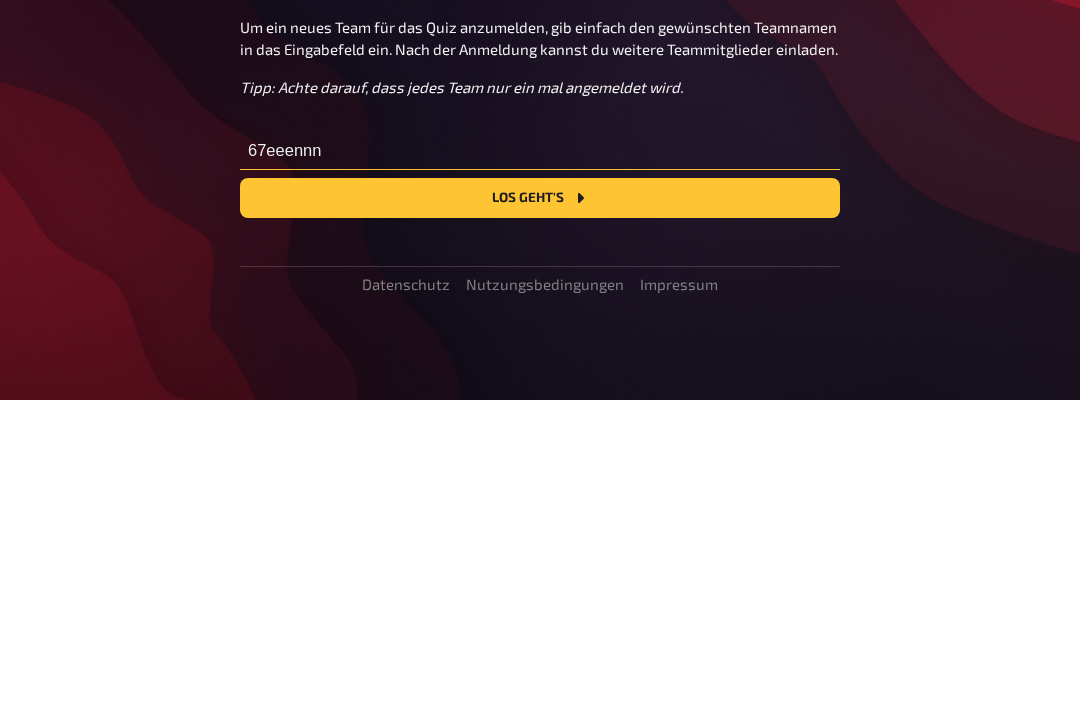 type on "67eeennn" 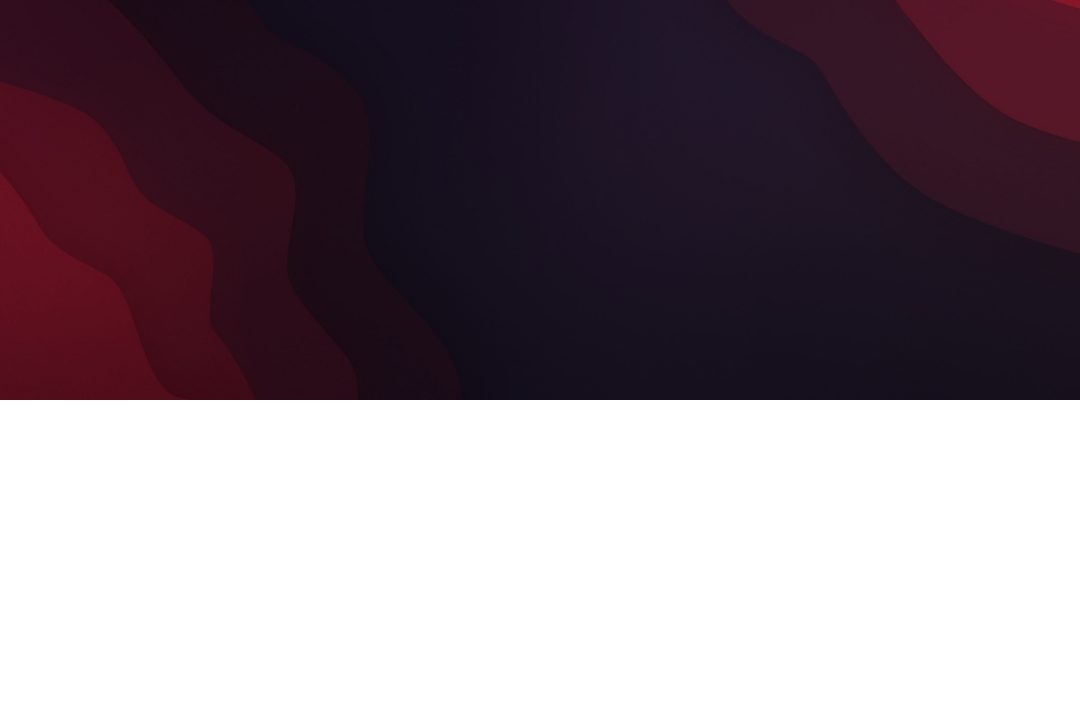 scroll, scrollTop: 64, scrollLeft: 0, axis: vertical 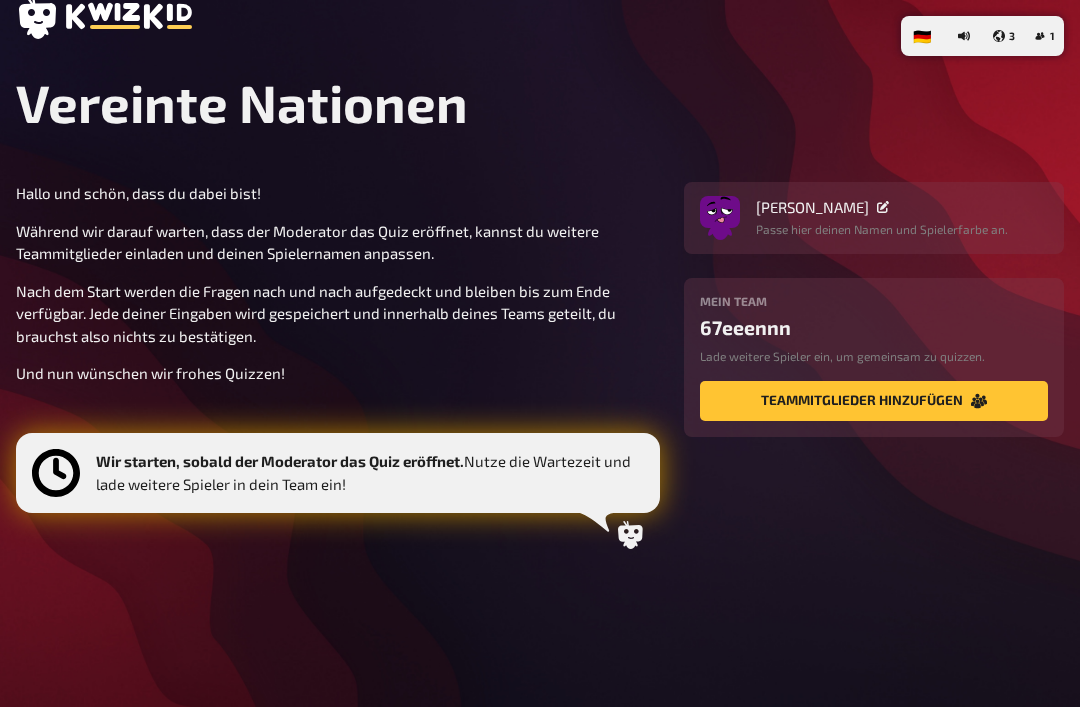 click 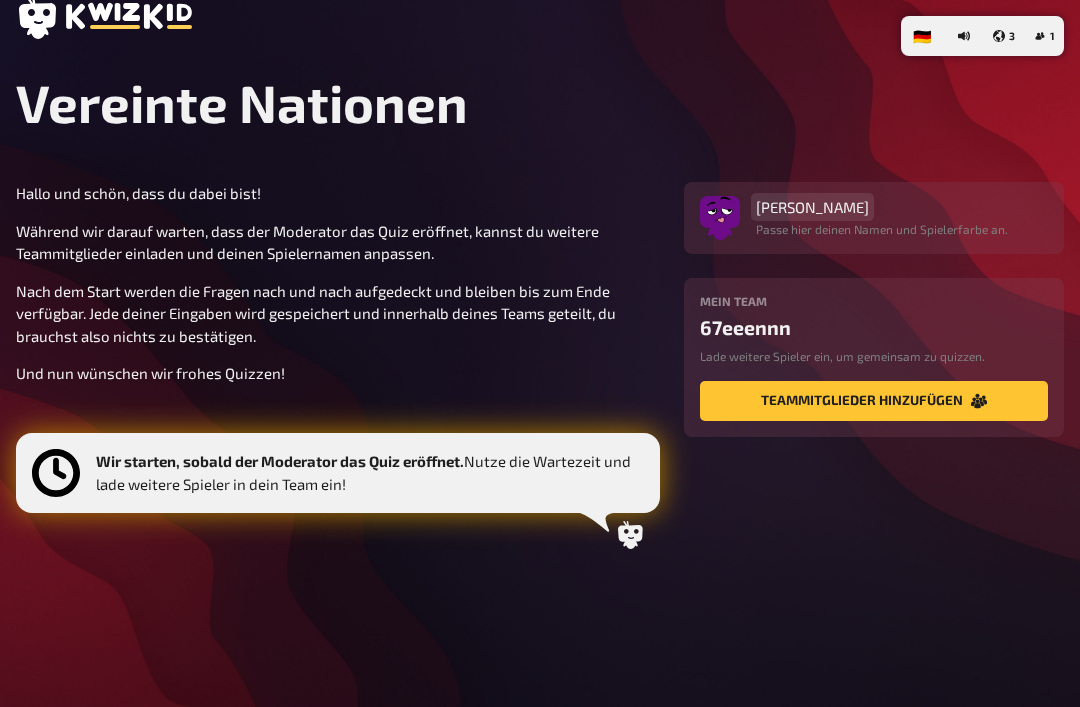type 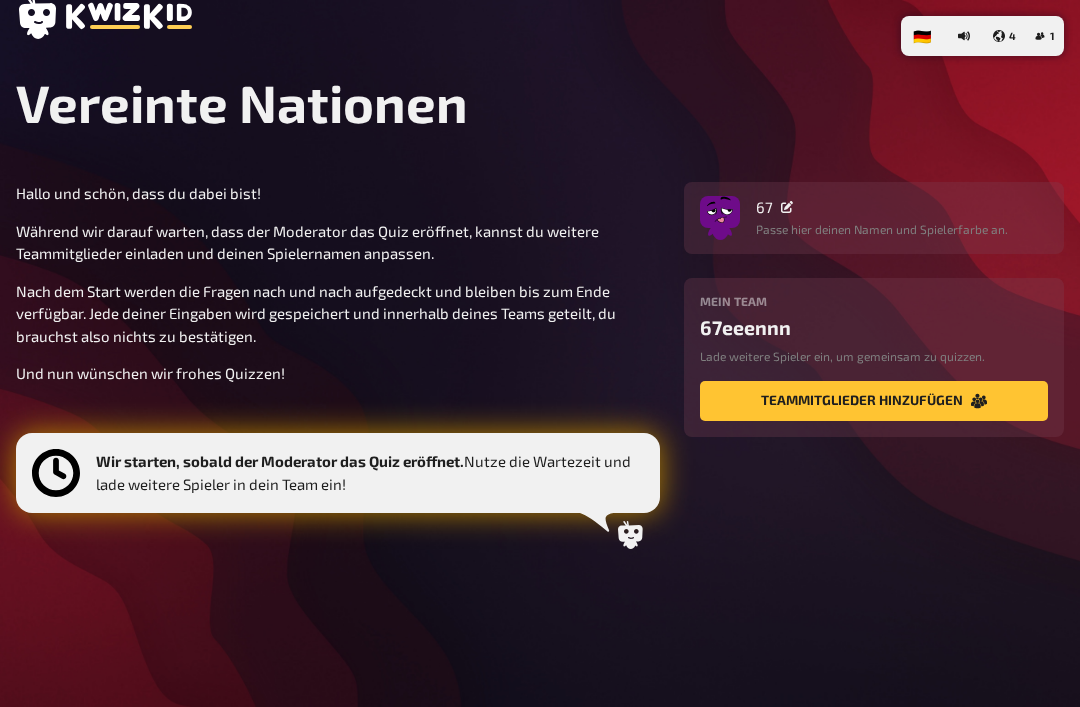 click at bounding box center (720, 212) 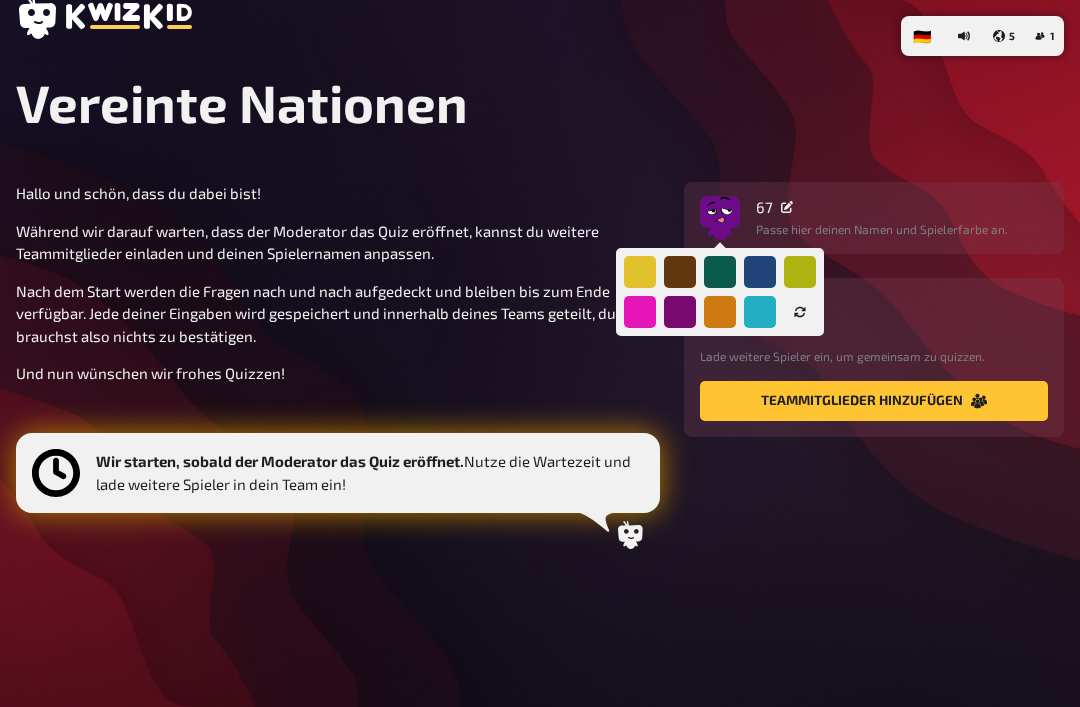 click 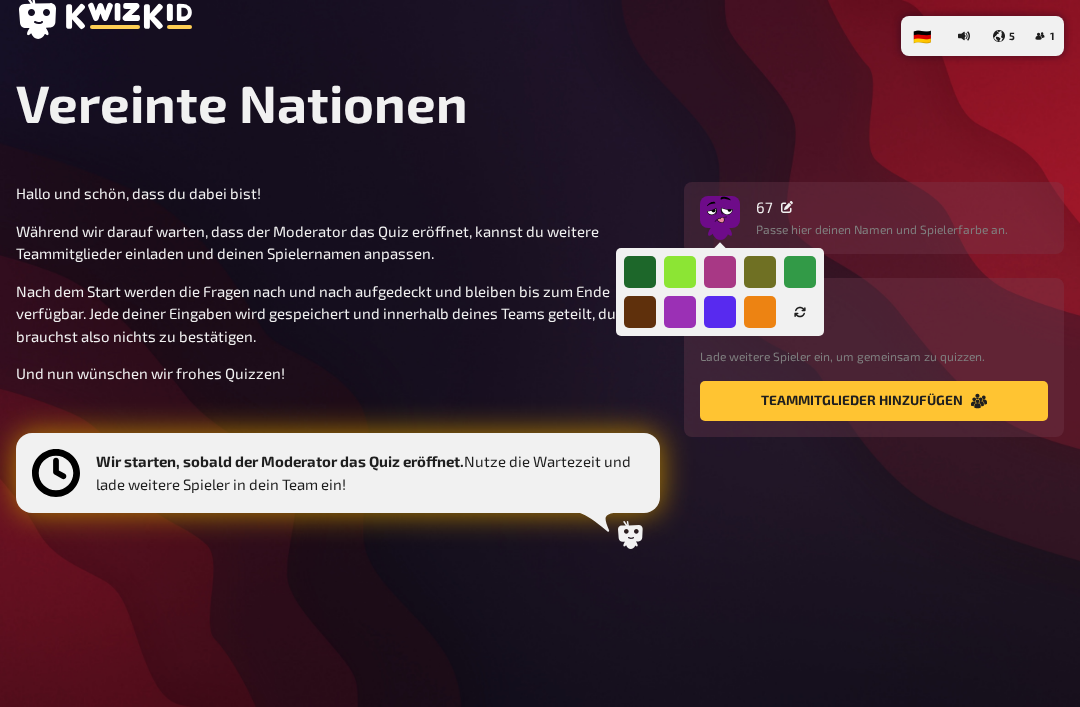 click at bounding box center [800, 312] 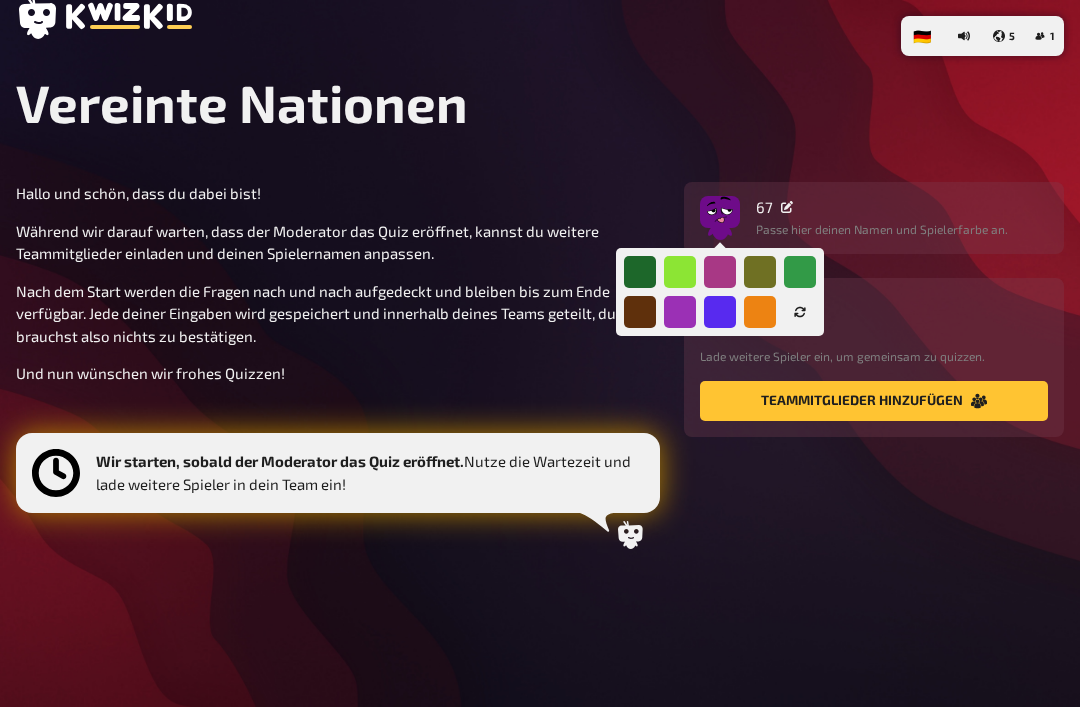 click 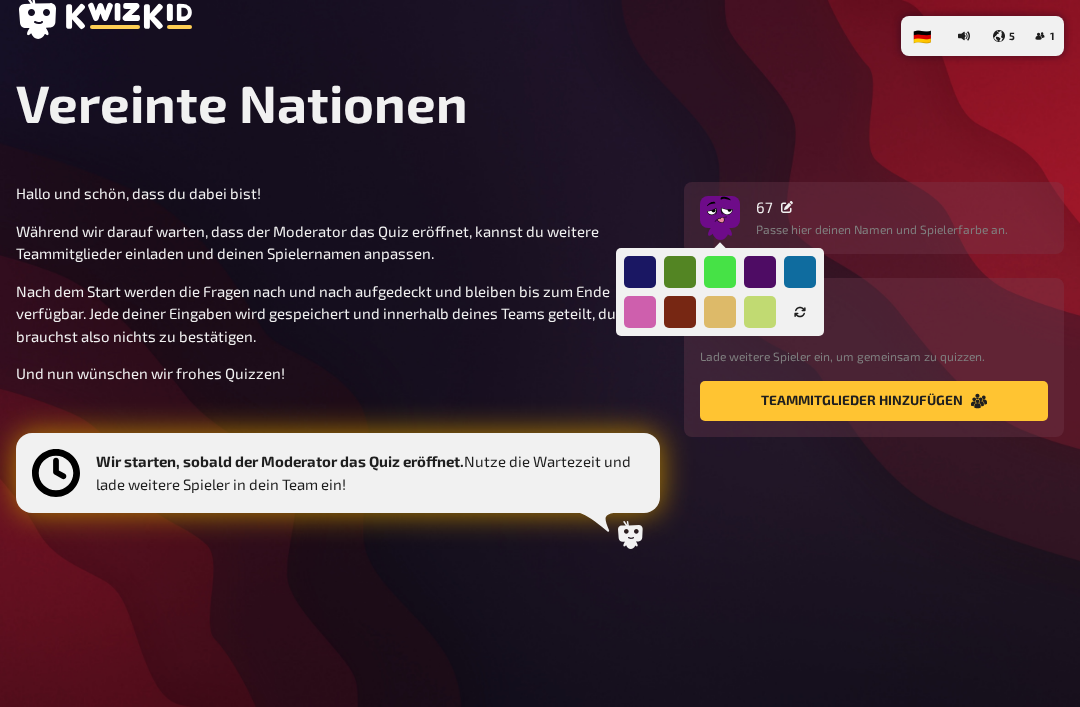 click on "Vereinte Nationen [PERSON_NAME] und schön, dass du dabei bist! Während wir darauf warten, dass der Moderator das Quiz eröffnet, kannst du weitere Teammitglieder einladen und deinen Spielernamen anpassen. Nach dem Start werden die Fragen nach und nach aufgedeckt und bleiben bis zum Ende verfügbar. Jede deiner Eingaben wird gespeichert und innerhalb deines Teams geteilt, du brauchst also nichts zu bestätigen. Und nun wünschen wir frohes Quizzen! Wir starten, sobald der Moderator das Quiz eröffnet.
Nutze die Wartezeit und lade weitere Spieler in dein Team ein! 67 Passe hier deinen Namen und Spielerfarbe an. Mein Team 67eeennn Lade weitere Spieler ein, um gemeinsam zu quizzen. Teammitglieder hinzufügen" at bounding box center [540, 341] 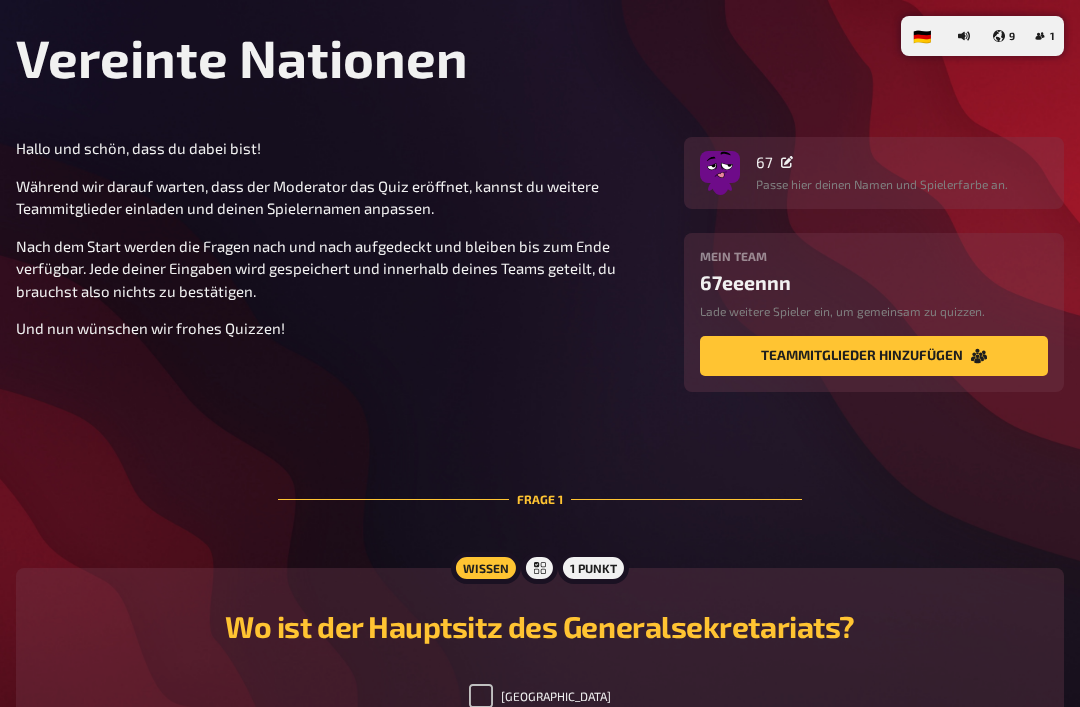 click on "Teammitglieder hinzufügen" at bounding box center [874, 356] 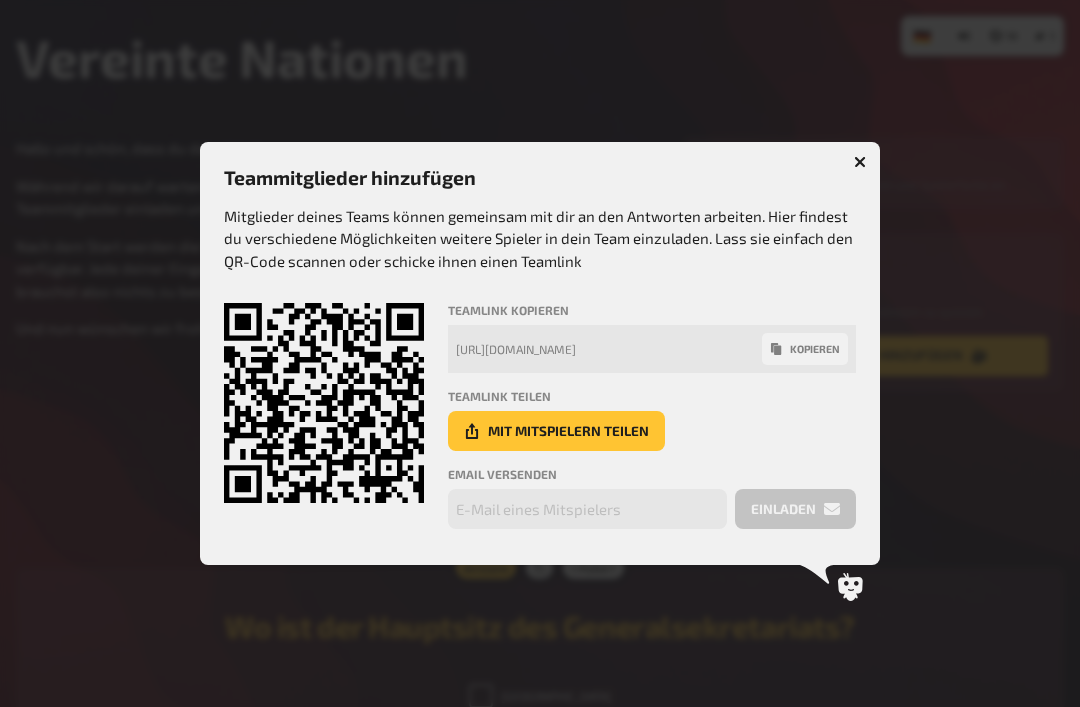 click 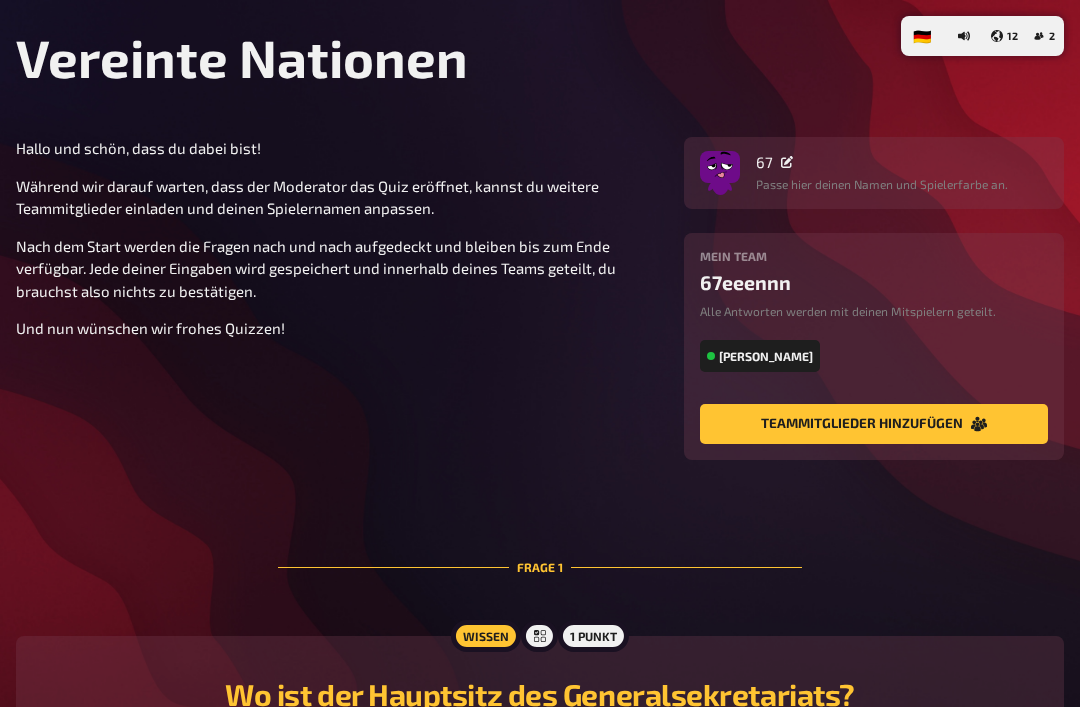 click on "Teammitglieder hinzufügen" at bounding box center [874, 424] 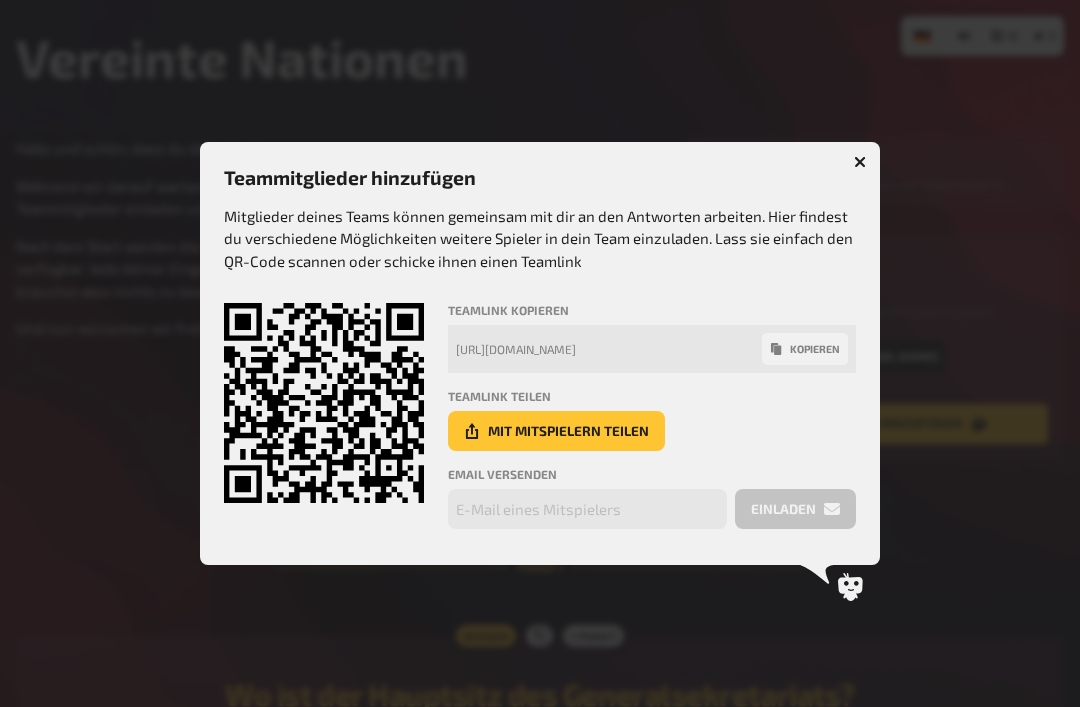 click at bounding box center [860, 162] 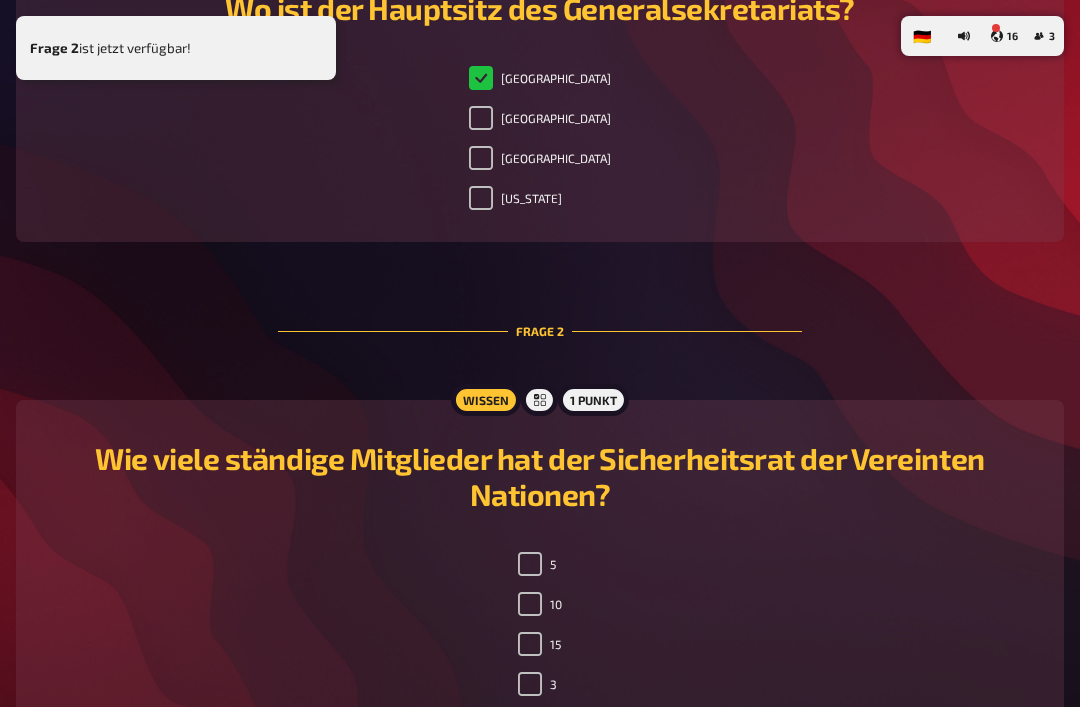 scroll, scrollTop: 844, scrollLeft: 0, axis: vertical 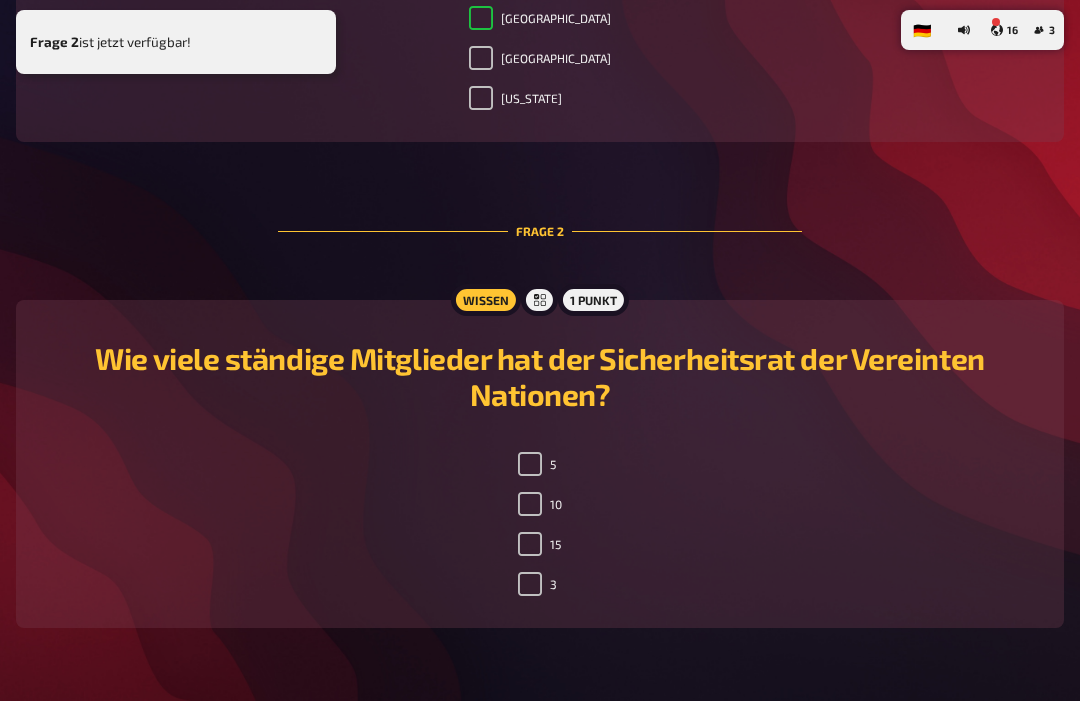 checkbox on "false" 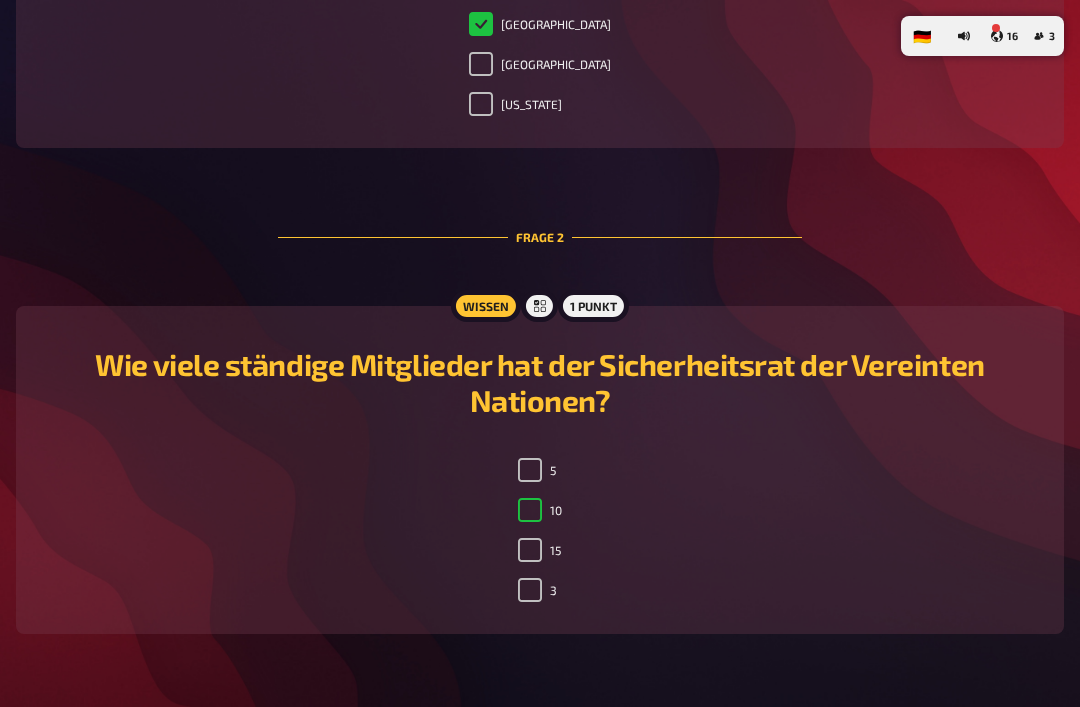 checkbox on "true" 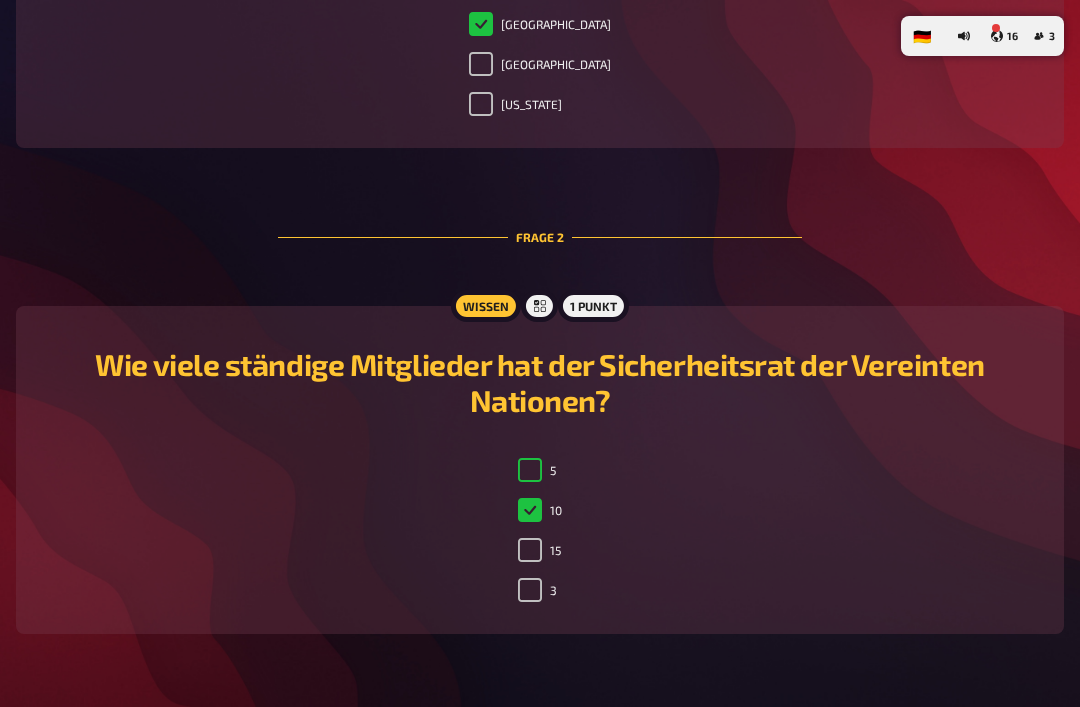 checkbox on "true" 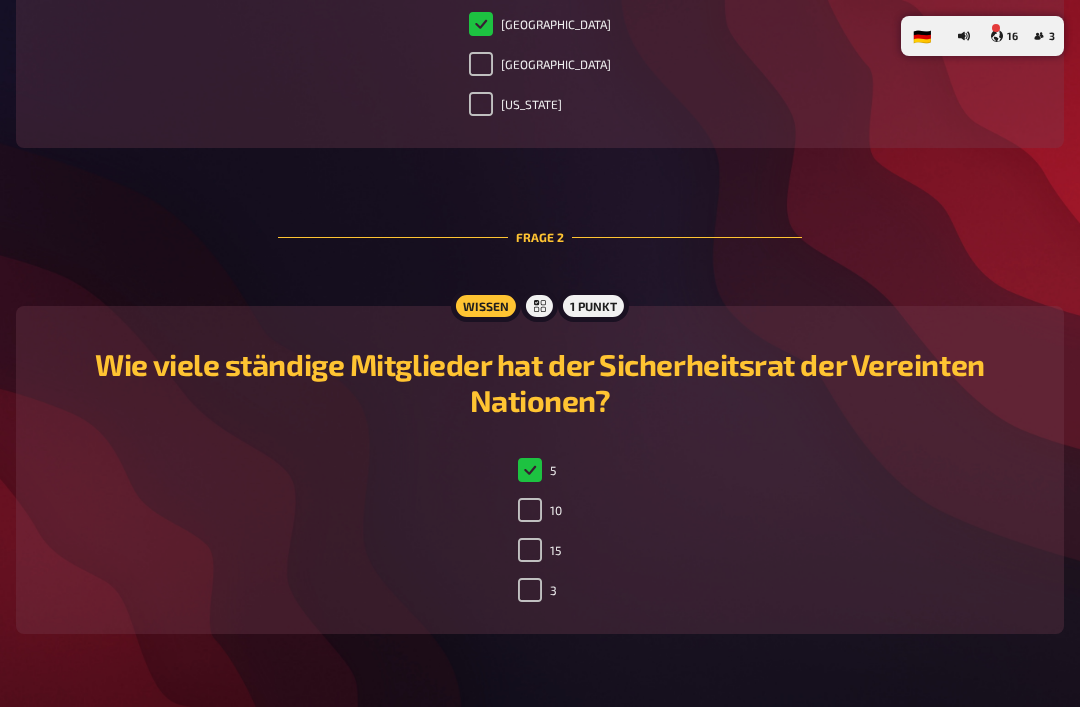 click on "10" at bounding box center (530, 510) 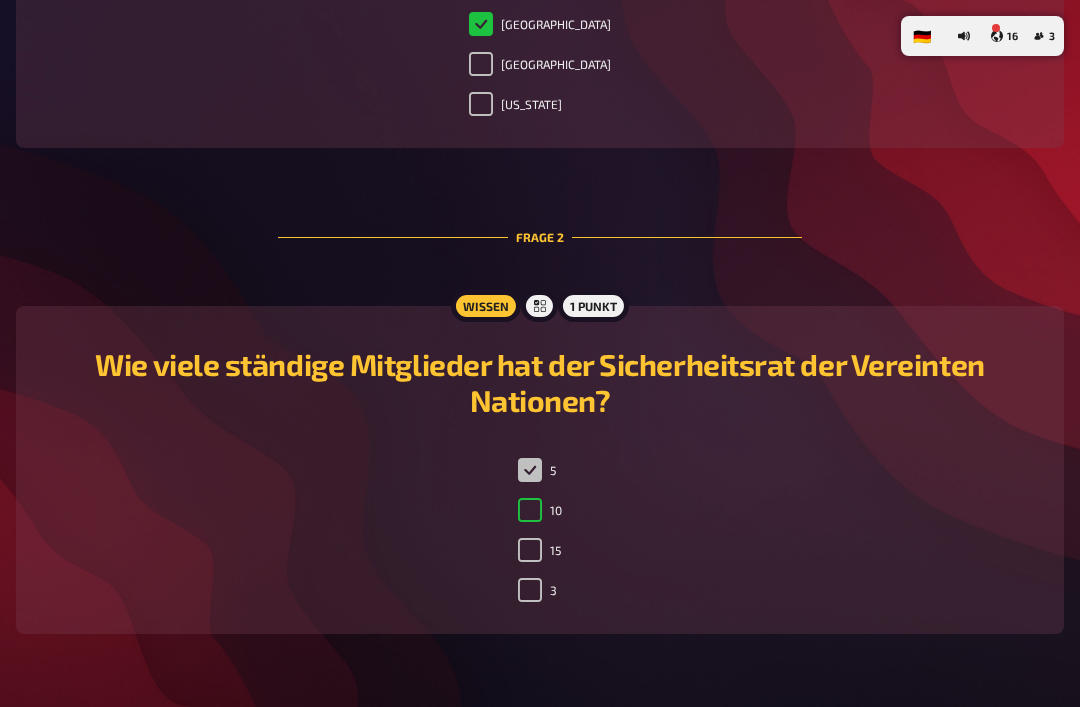 checkbox on "true" 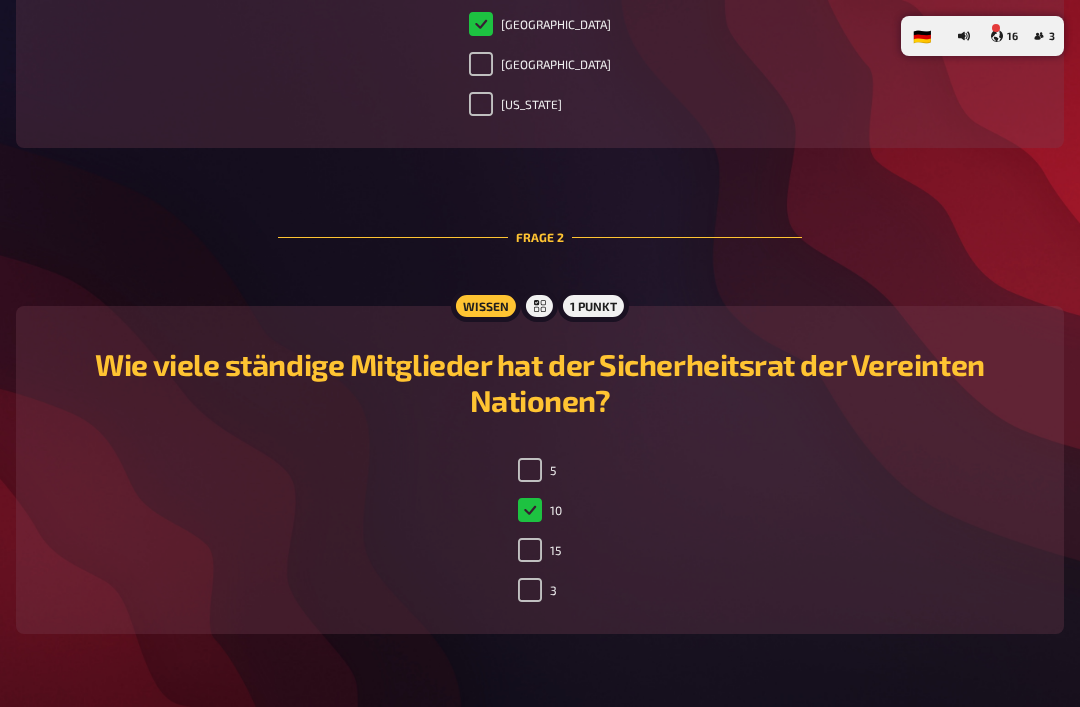checkbox on "true" 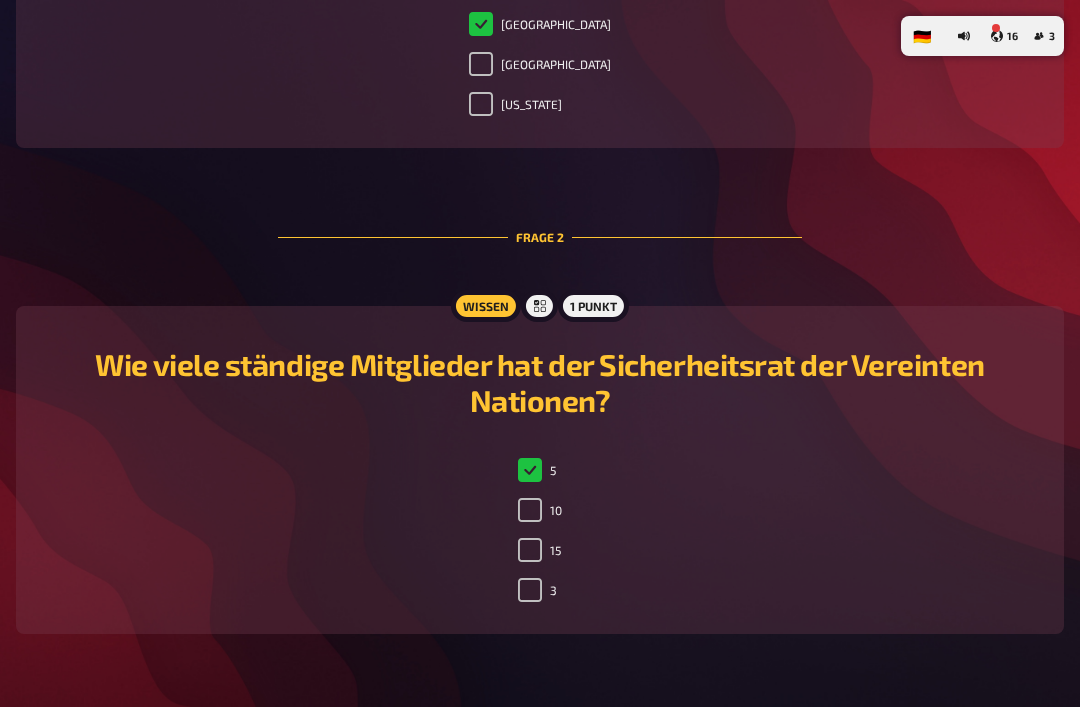 checkbox on "false" 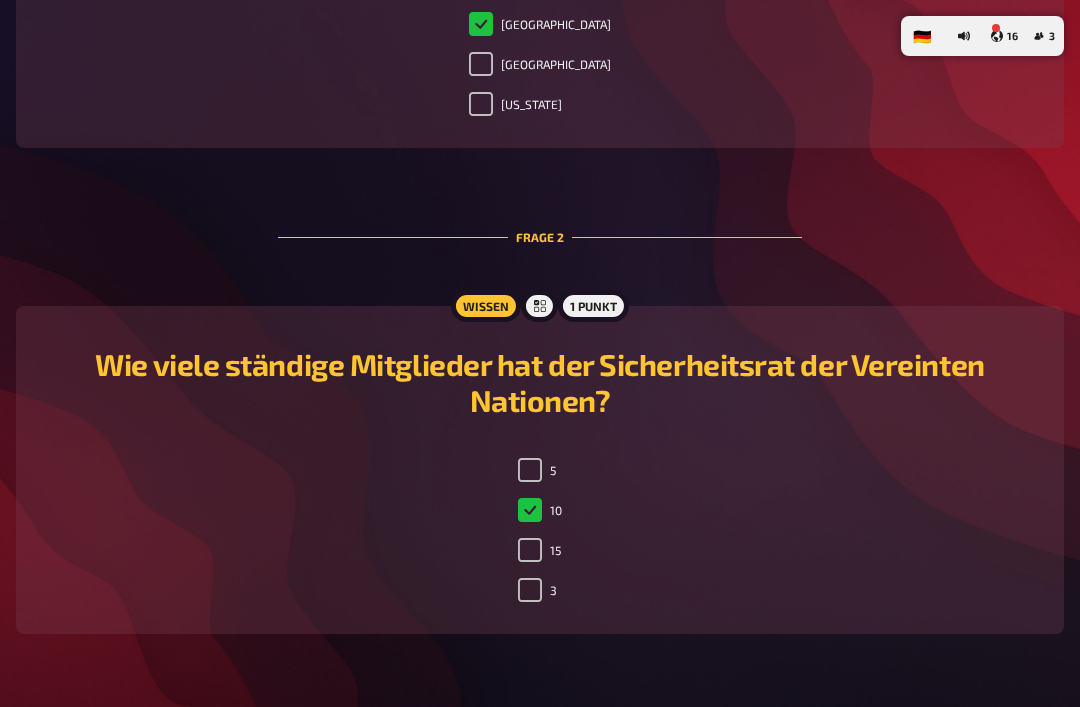 checkbox on "true" 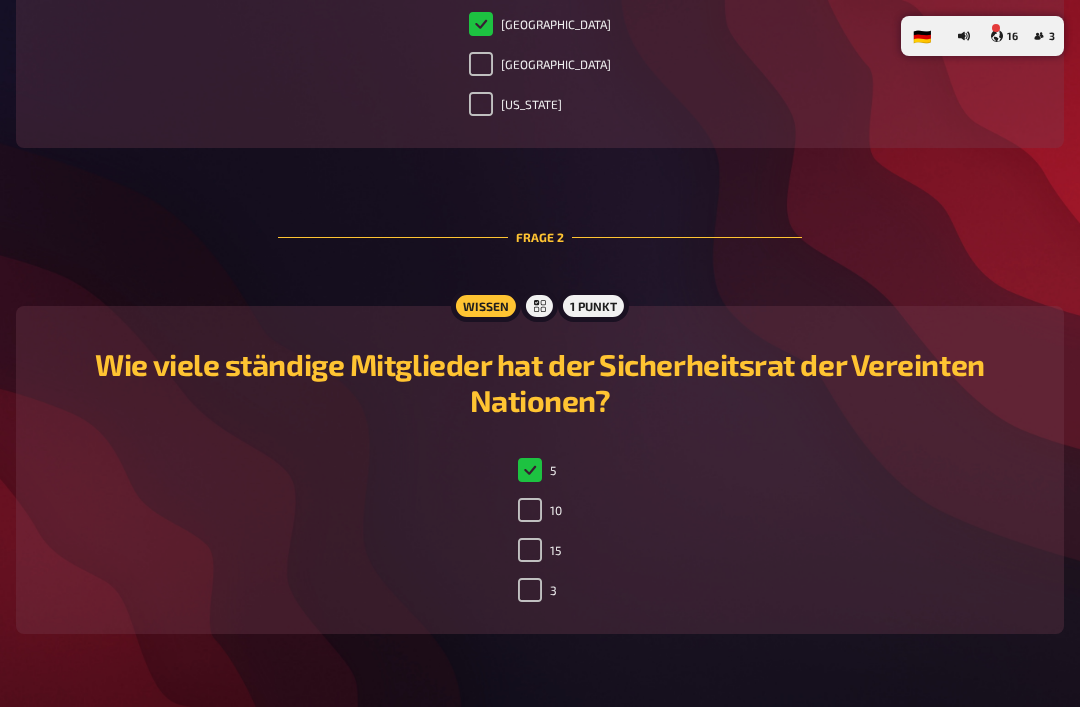 checkbox on "false" 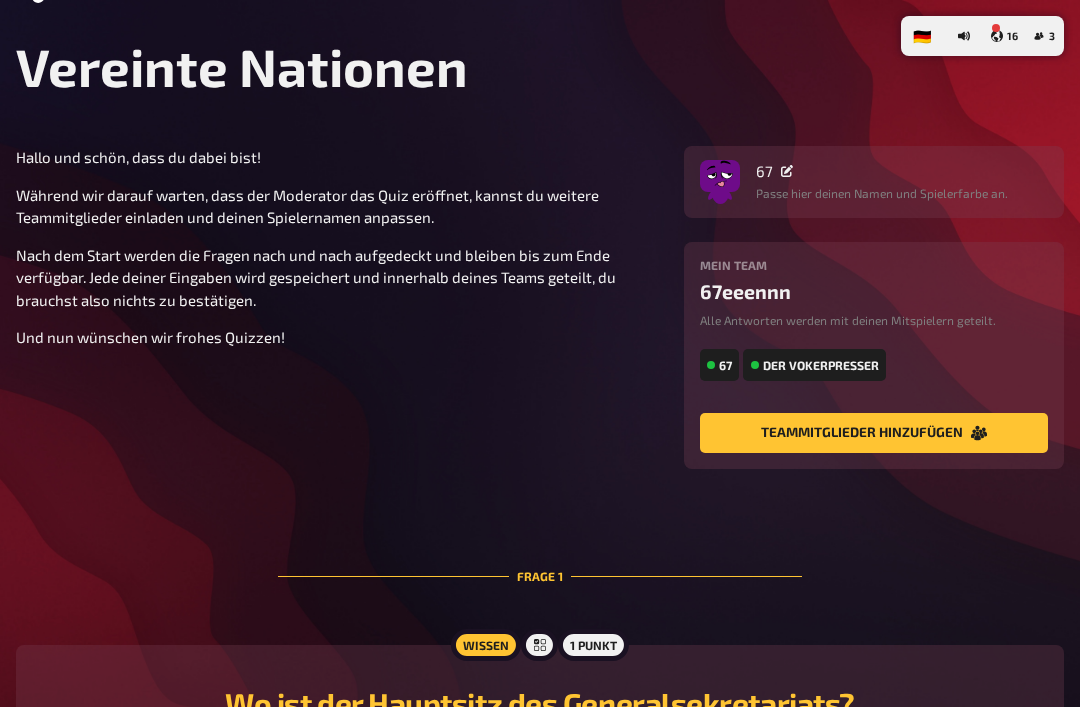 scroll, scrollTop: 0, scrollLeft: 0, axis: both 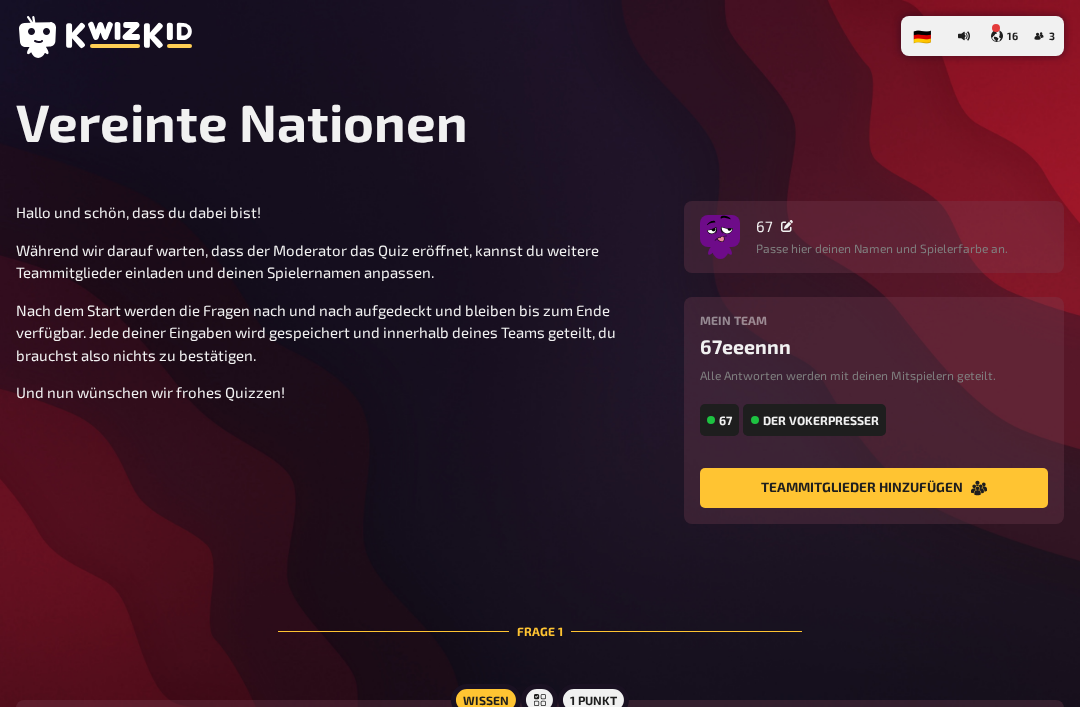 click 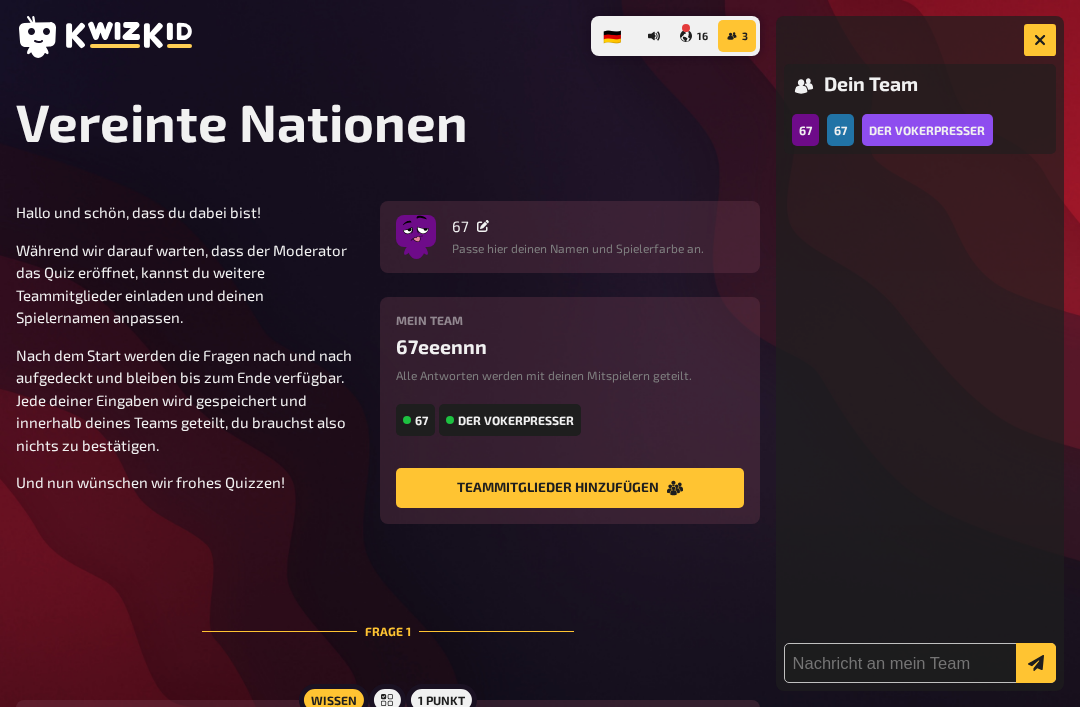 click at bounding box center [1040, 40] 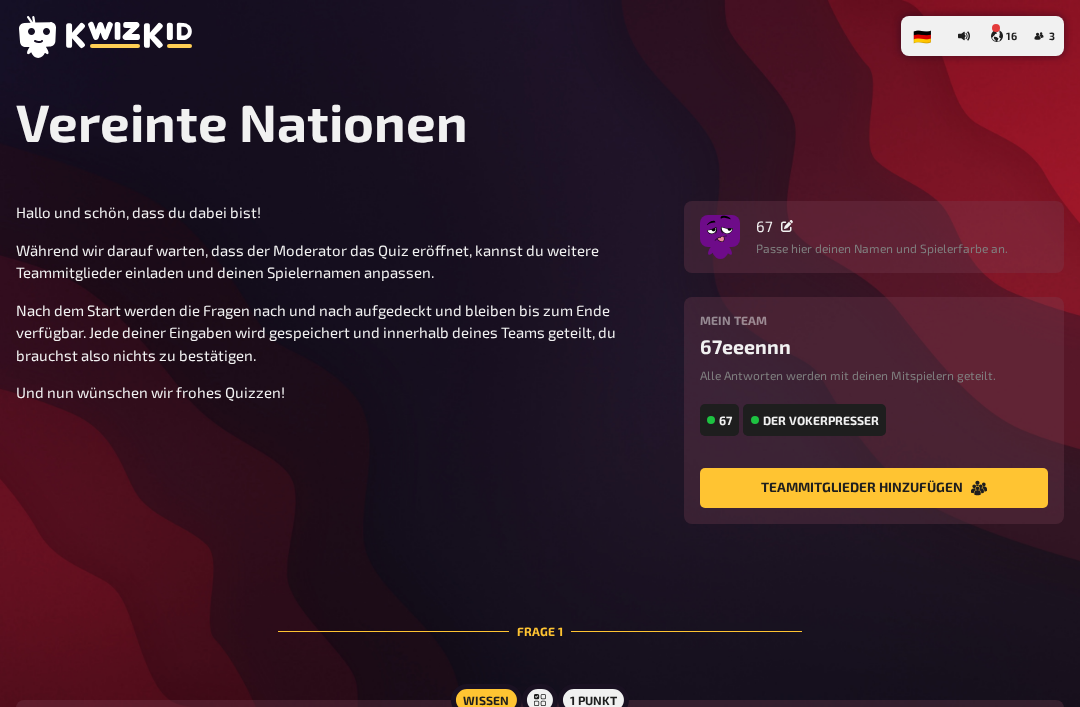 click 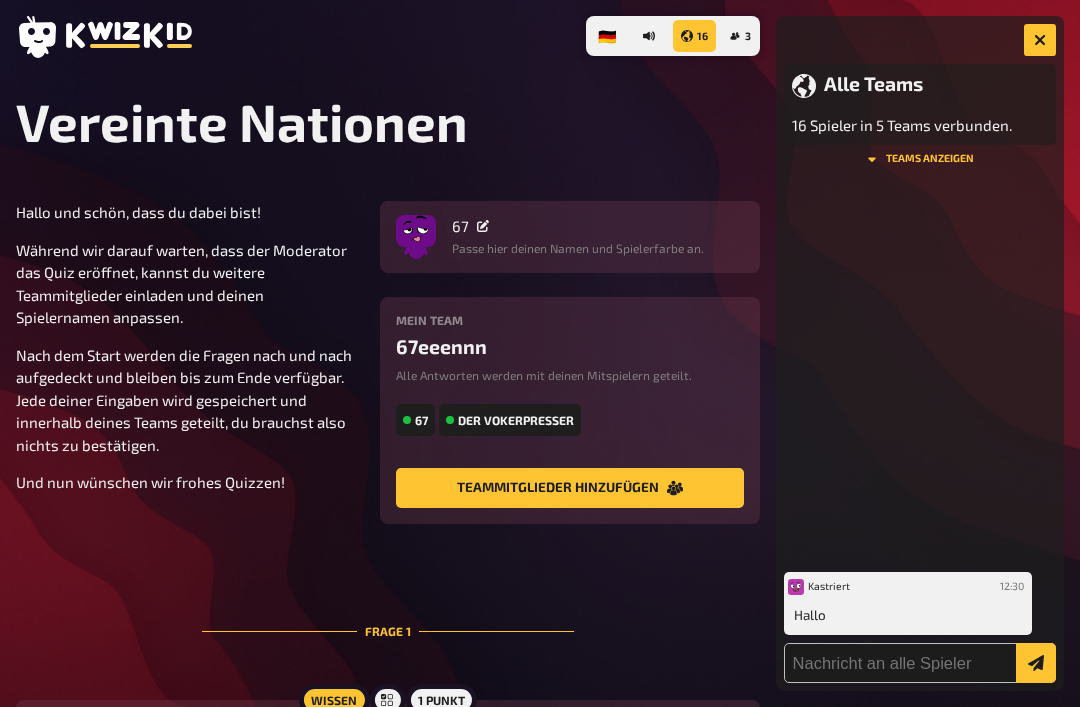 scroll, scrollTop: 0, scrollLeft: 0, axis: both 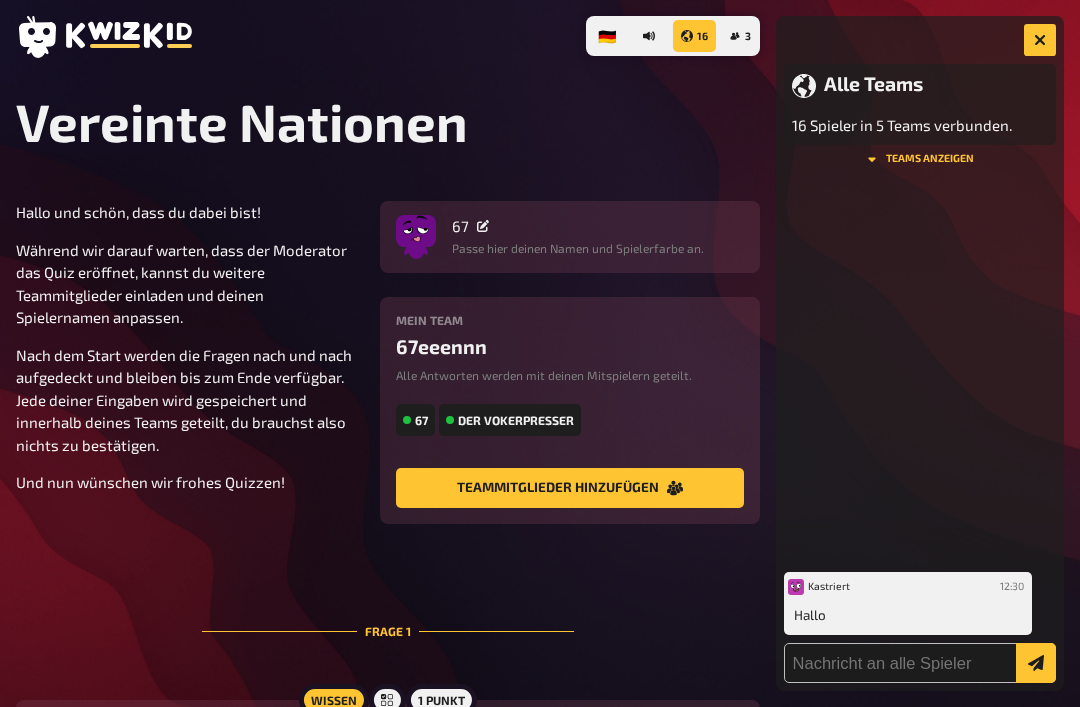 click 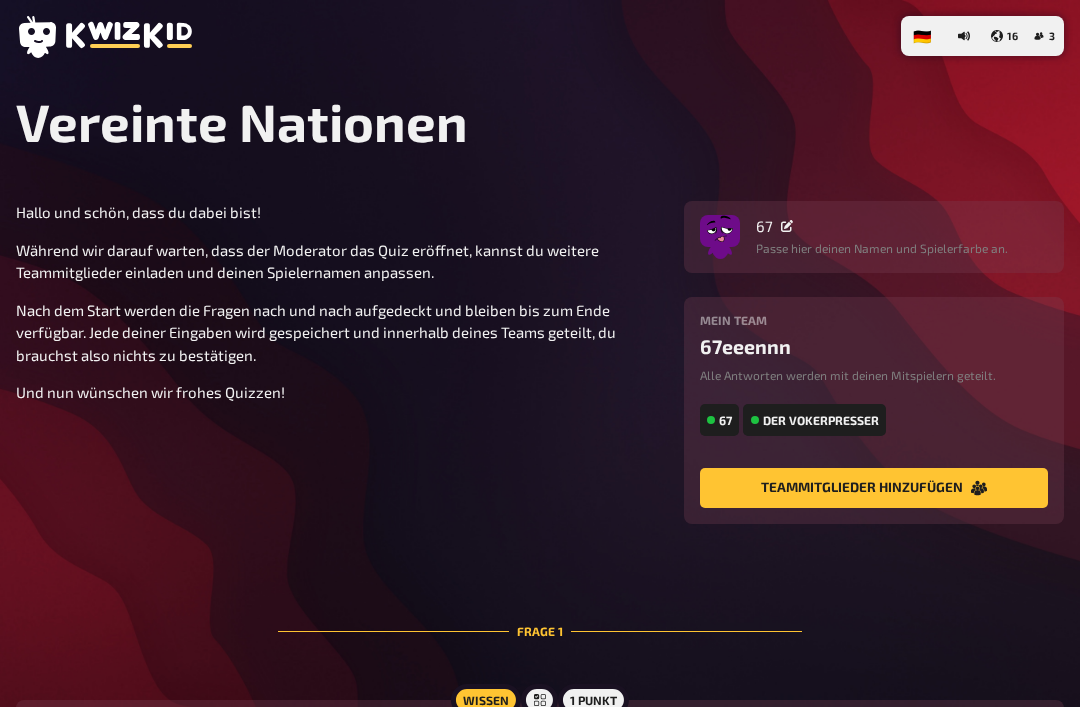 click on "16" at bounding box center [1004, 36] 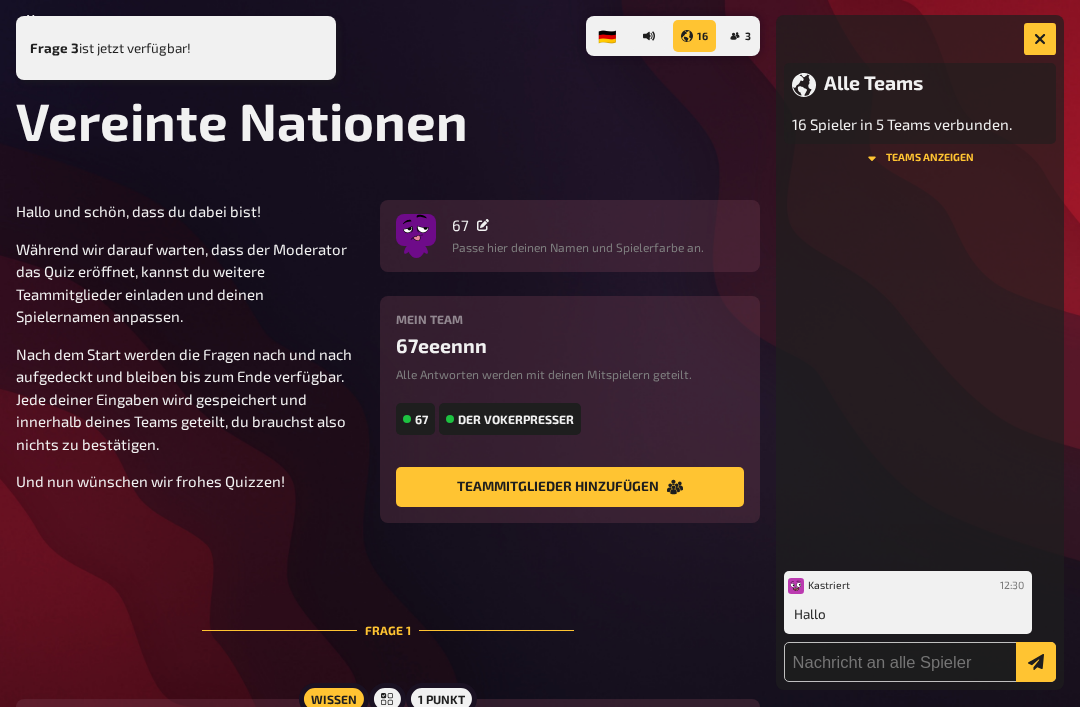 scroll, scrollTop: 31, scrollLeft: 0, axis: vertical 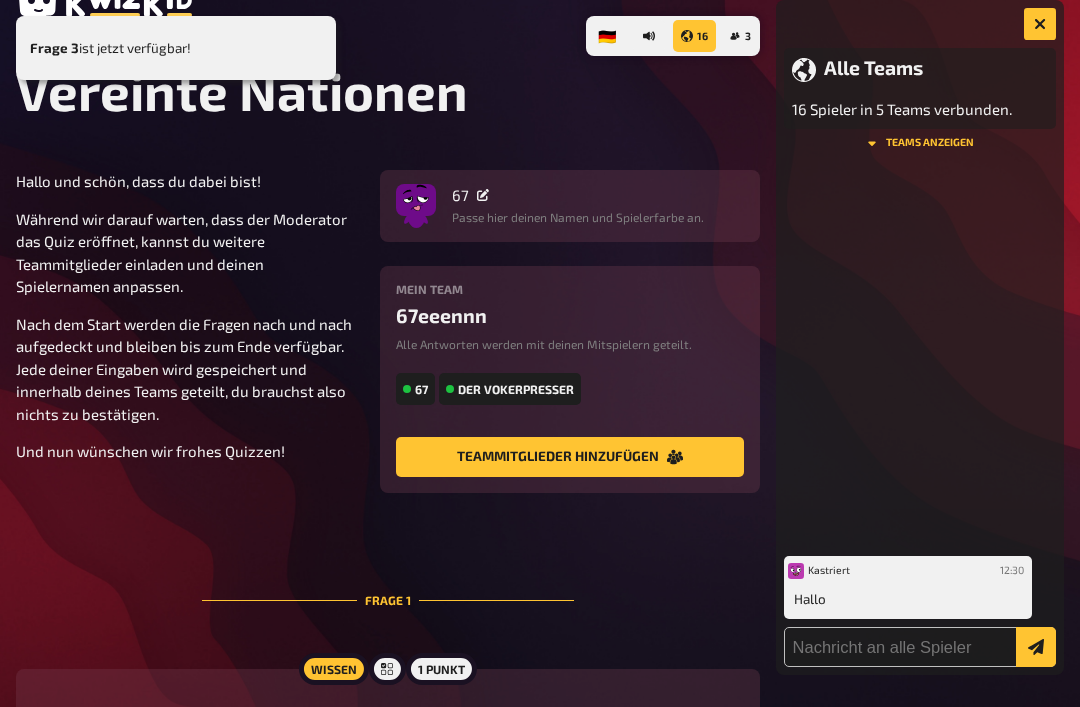 click 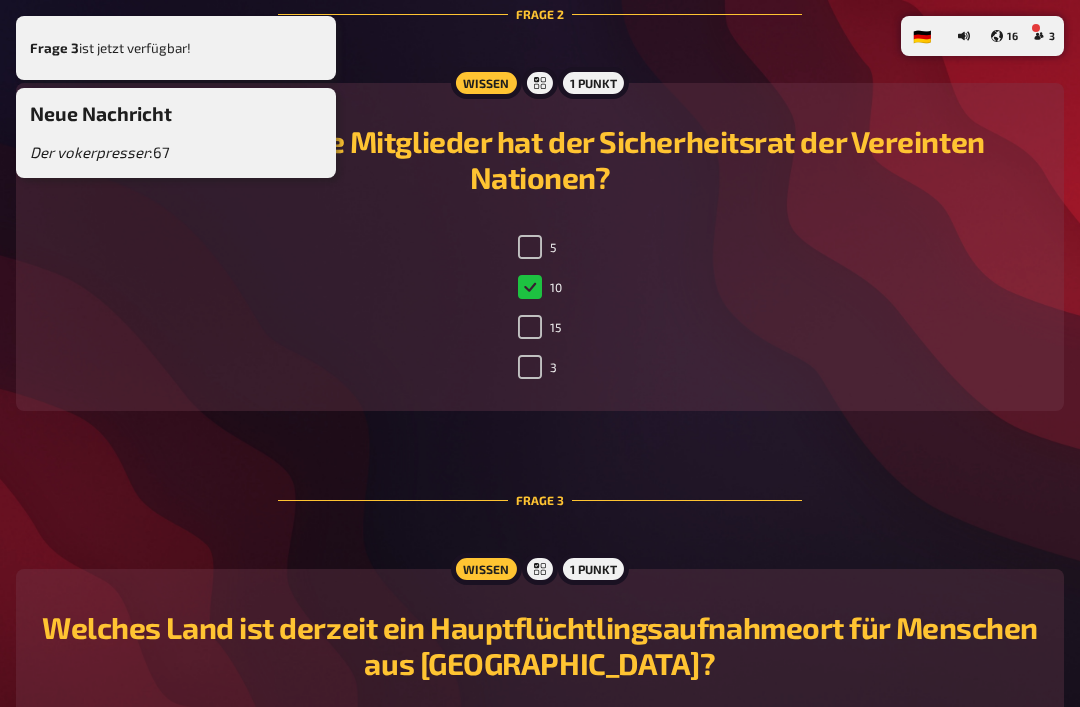 scroll, scrollTop: 1333, scrollLeft: 0, axis: vertical 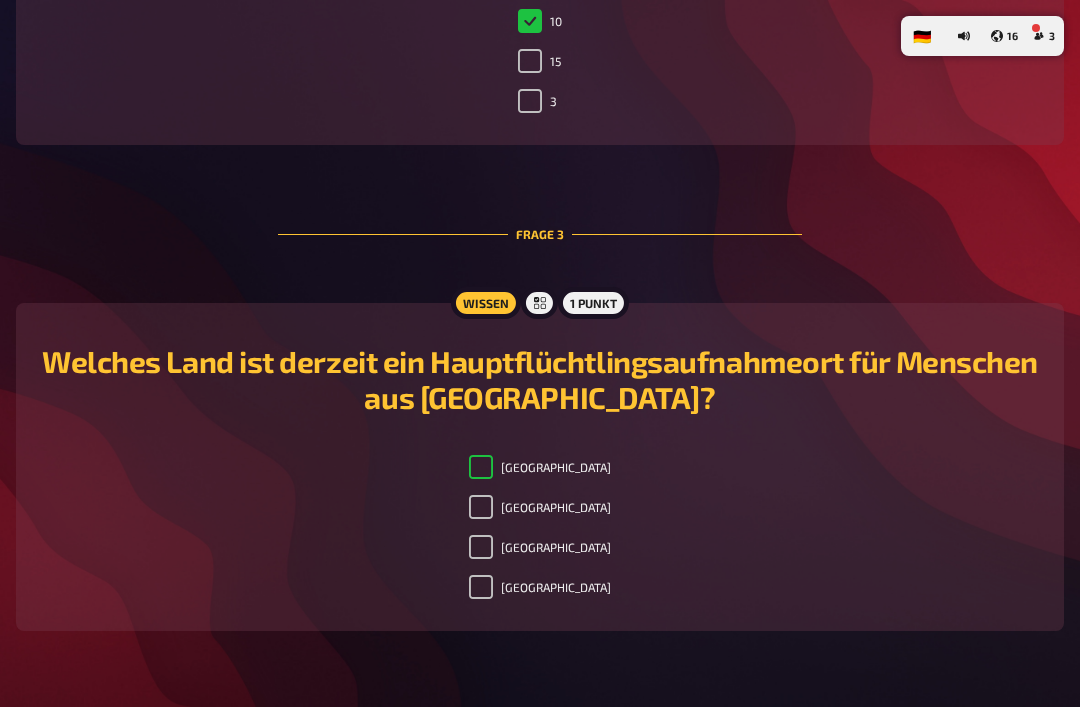 checkbox on "true" 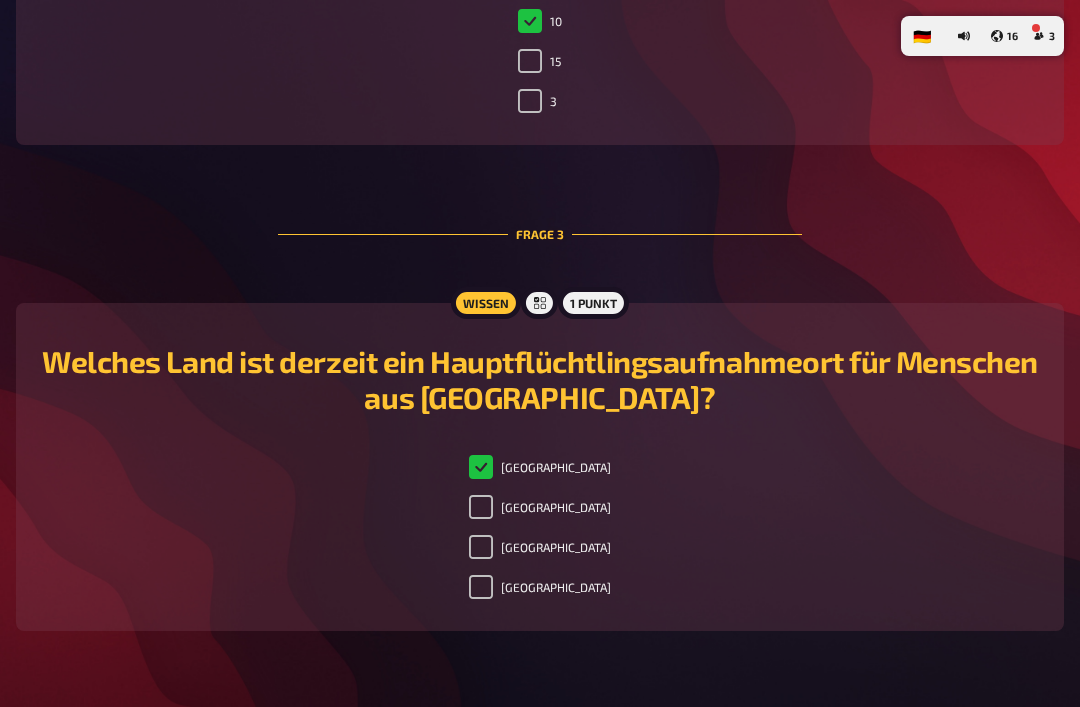 click on "[GEOGRAPHIC_DATA]" at bounding box center (481, 507) 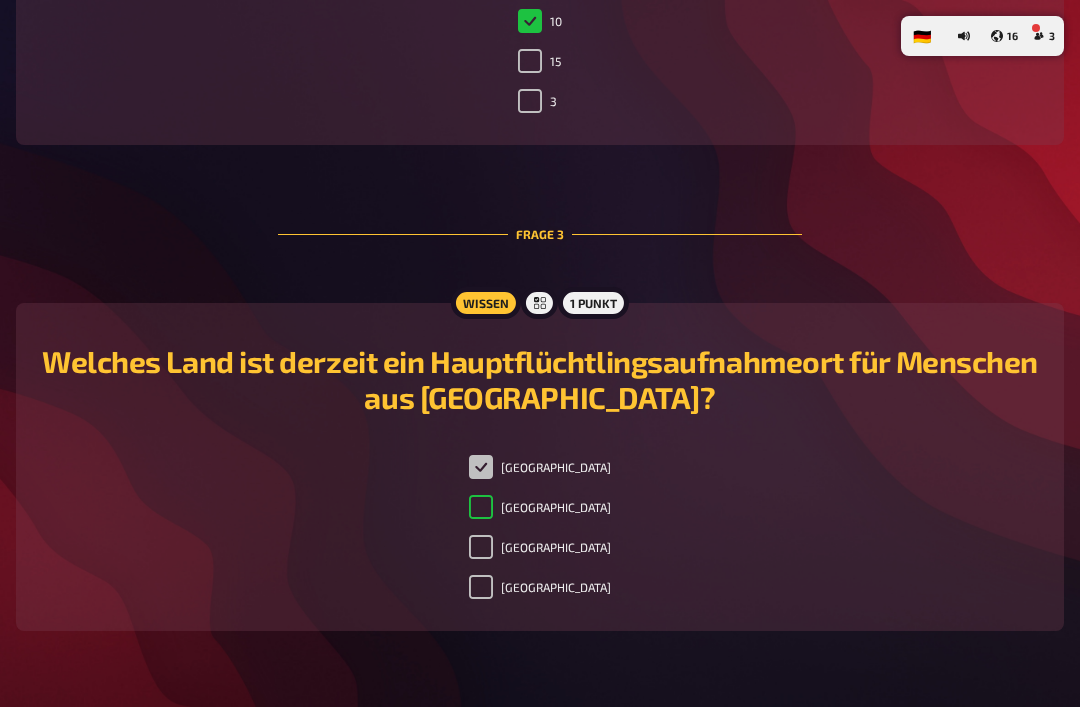 checkbox on "true" 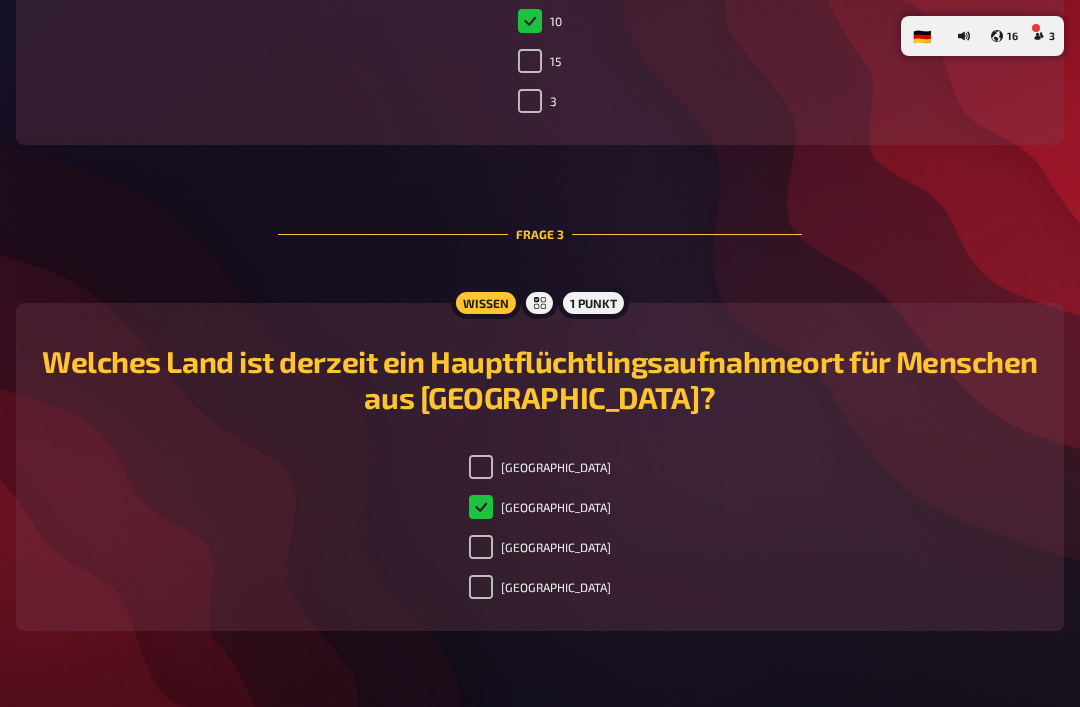 click on "Welches Land ist derzeit ein Hauptflüchtlingsaufnahmeort für Menschen aus [GEOGRAPHIC_DATA]? [GEOGRAPHIC_DATA] [GEOGRAPHIC_DATA] [GEOGRAPHIC_DATA] [GEOGRAPHIC_DATA]" at bounding box center (540, 467) 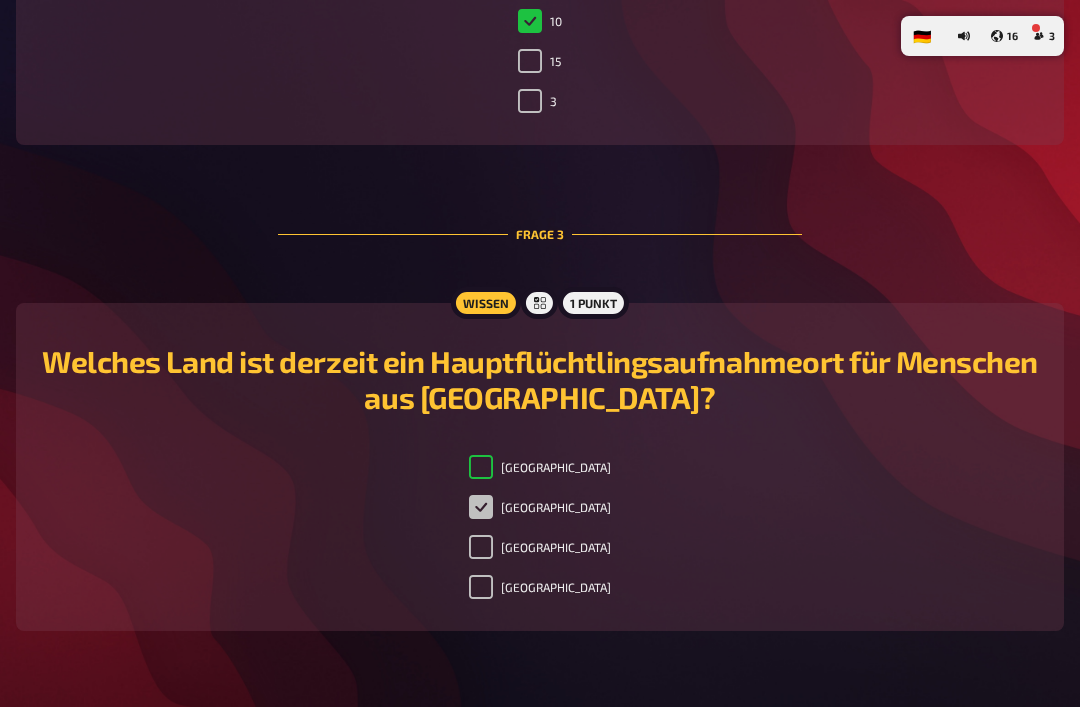 checkbox on "true" 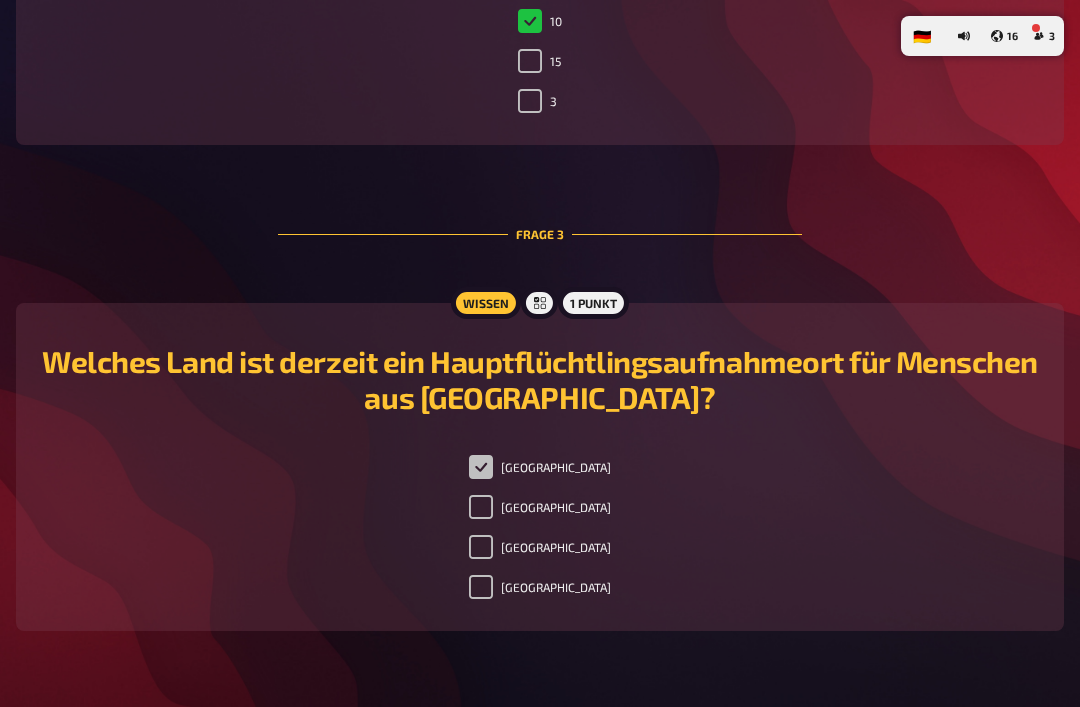 checkbox on "false" 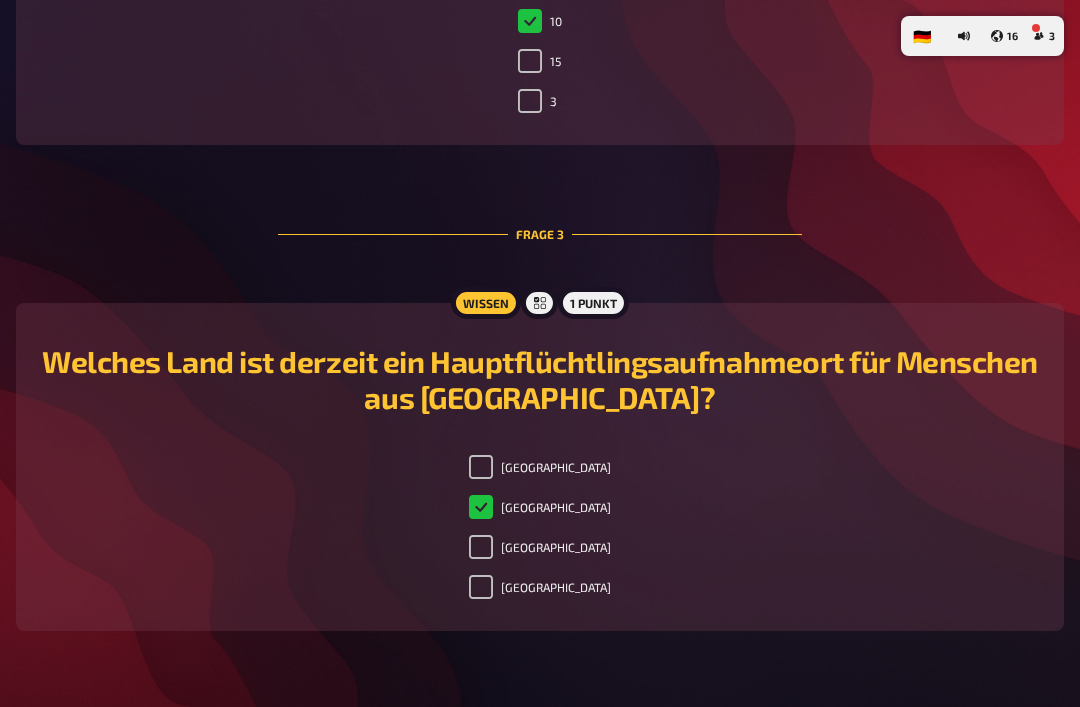 checkbox on "true" 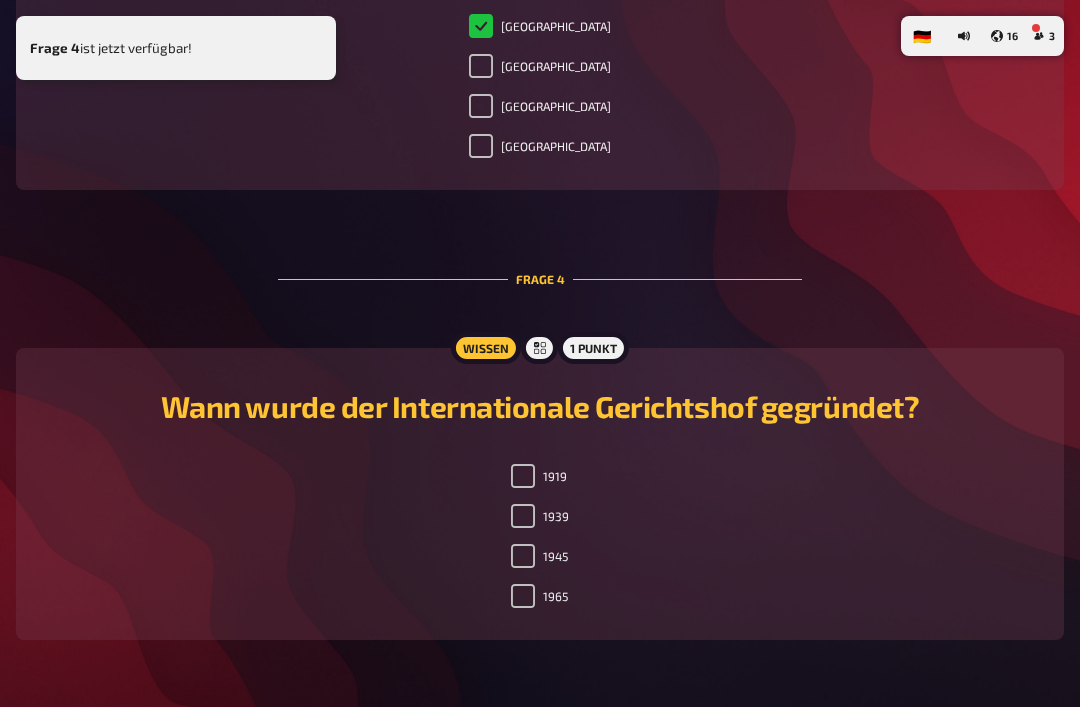 scroll, scrollTop: 1785, scrollLeft: 0, axis: vertical 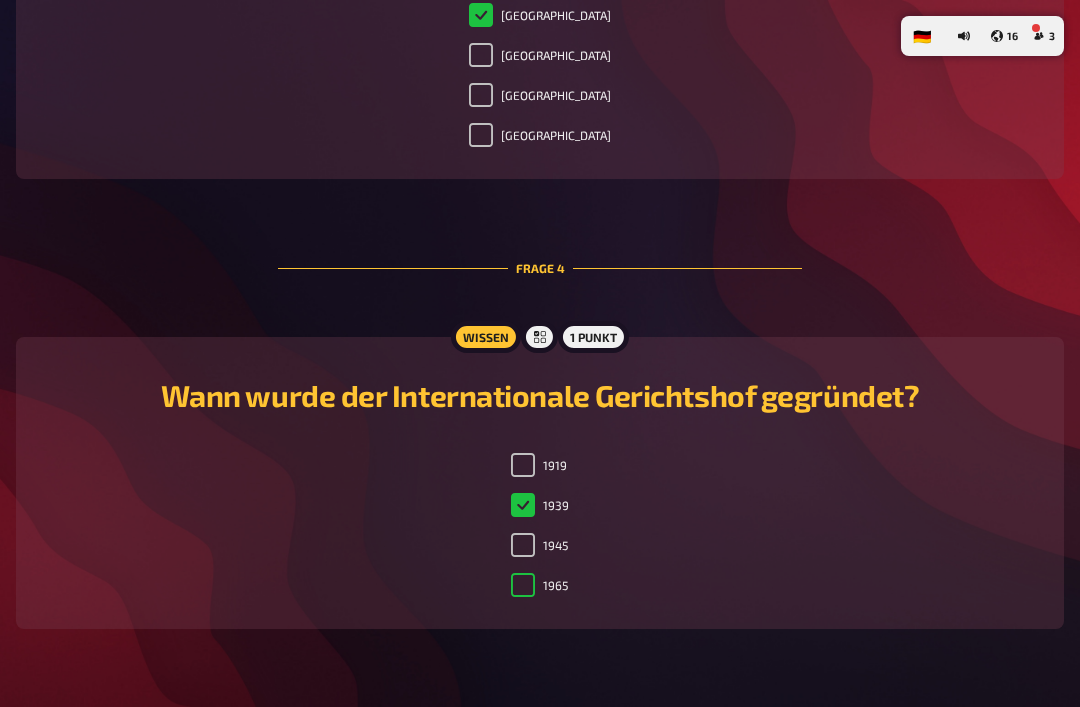 checkbox on "false" 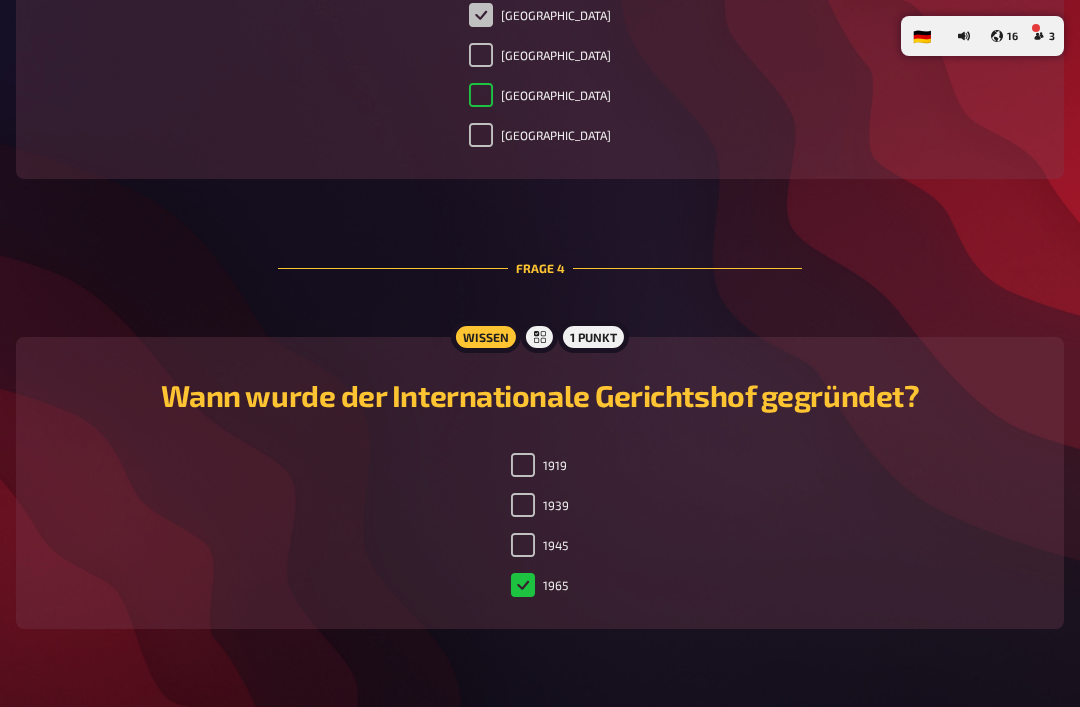 checkbox on "false" 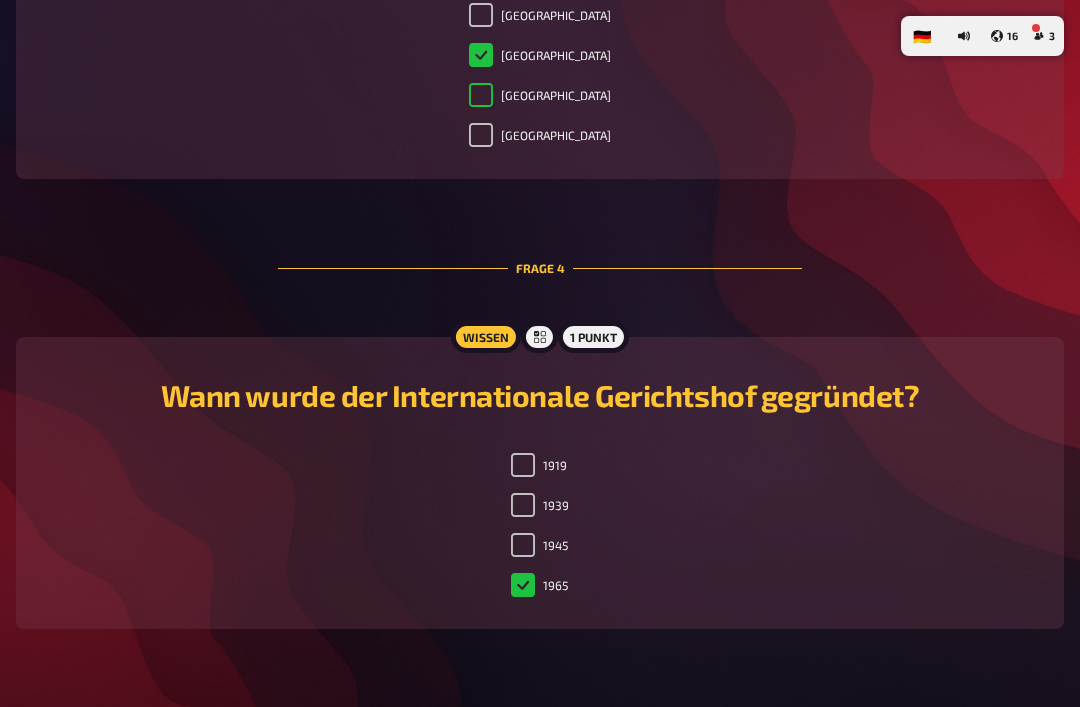 checkbox on "true" 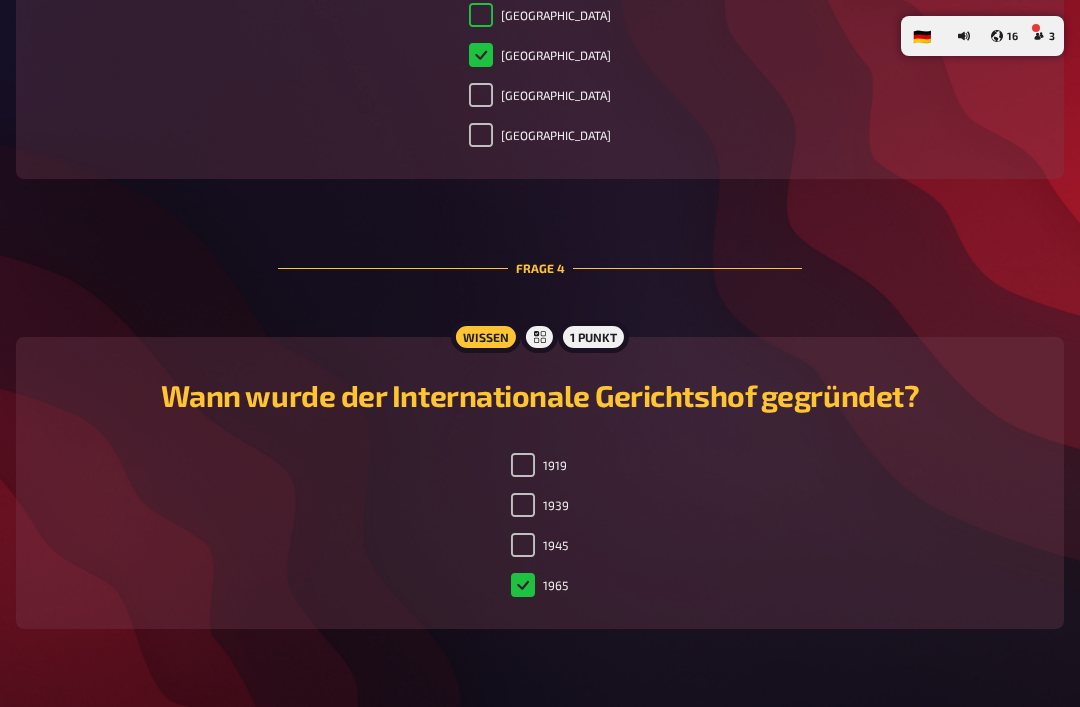 checkbox on "true" 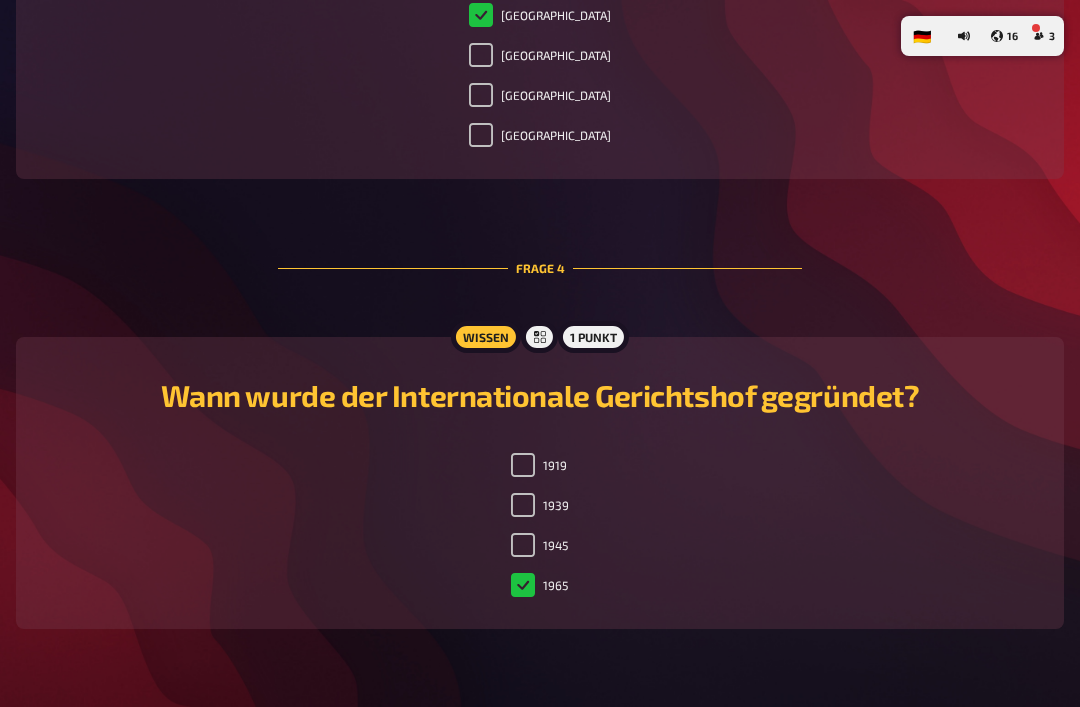 checkbox on "false" 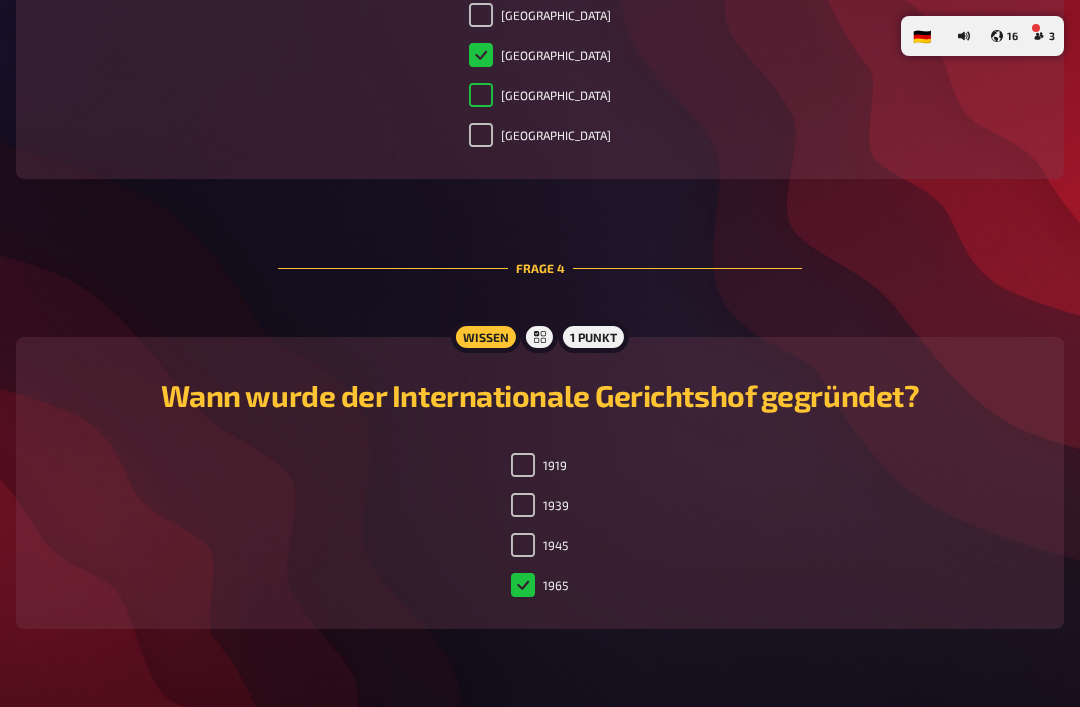 checkbox on "false" 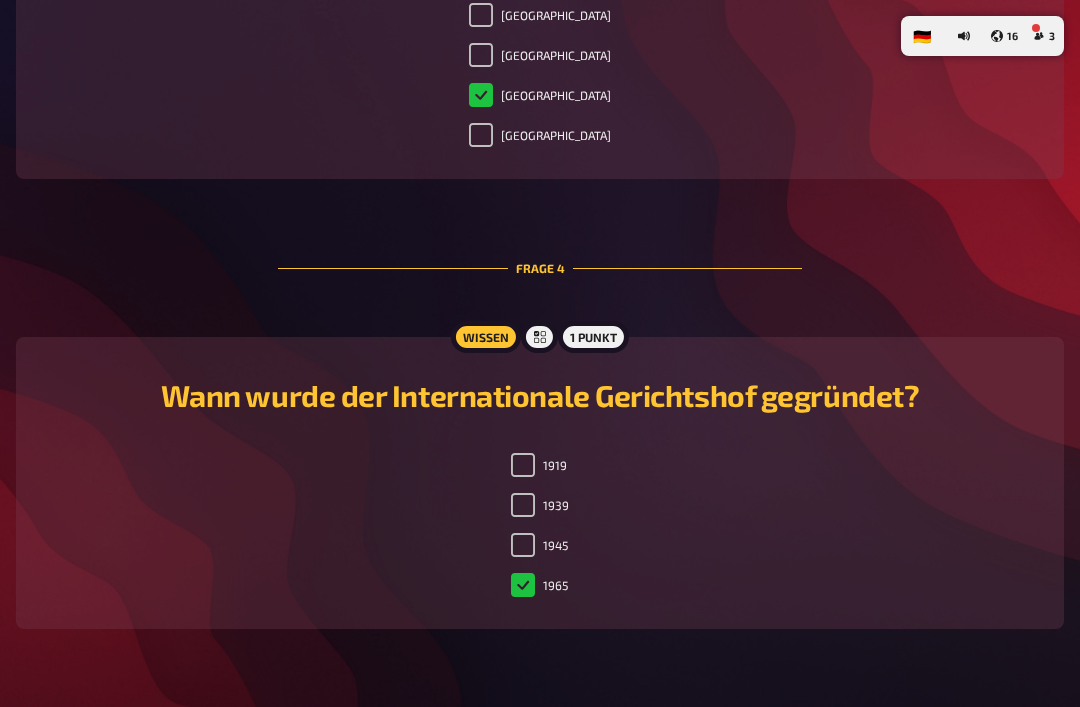 checkbox on "true" 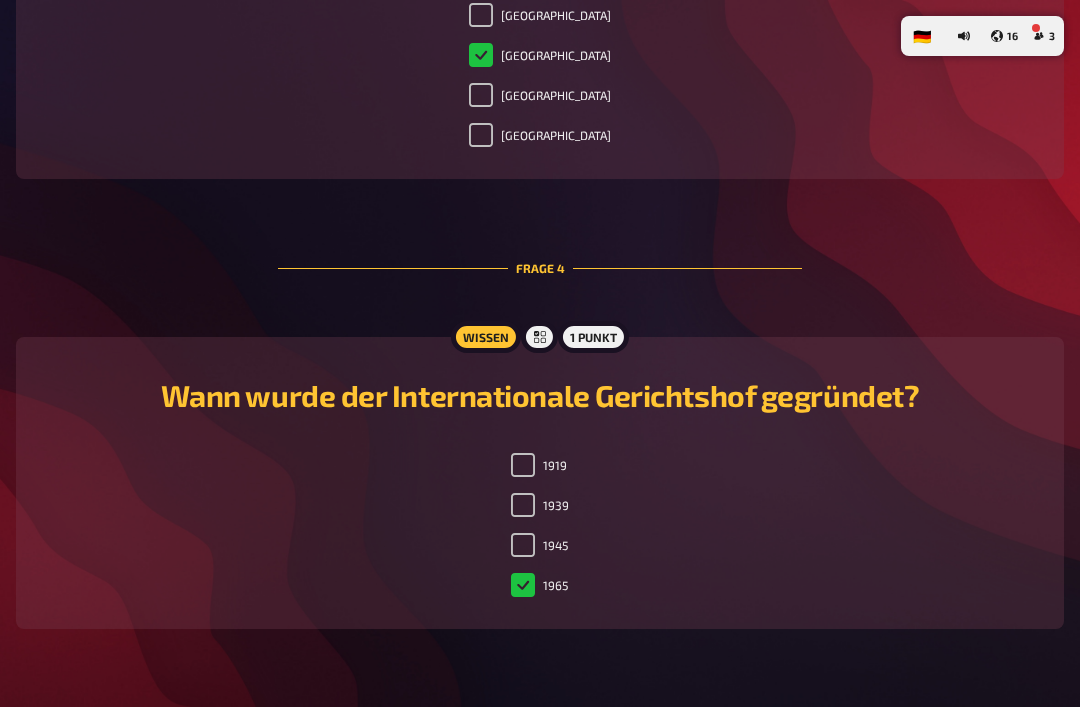 click on "1945" at bounding box center [539, 545] 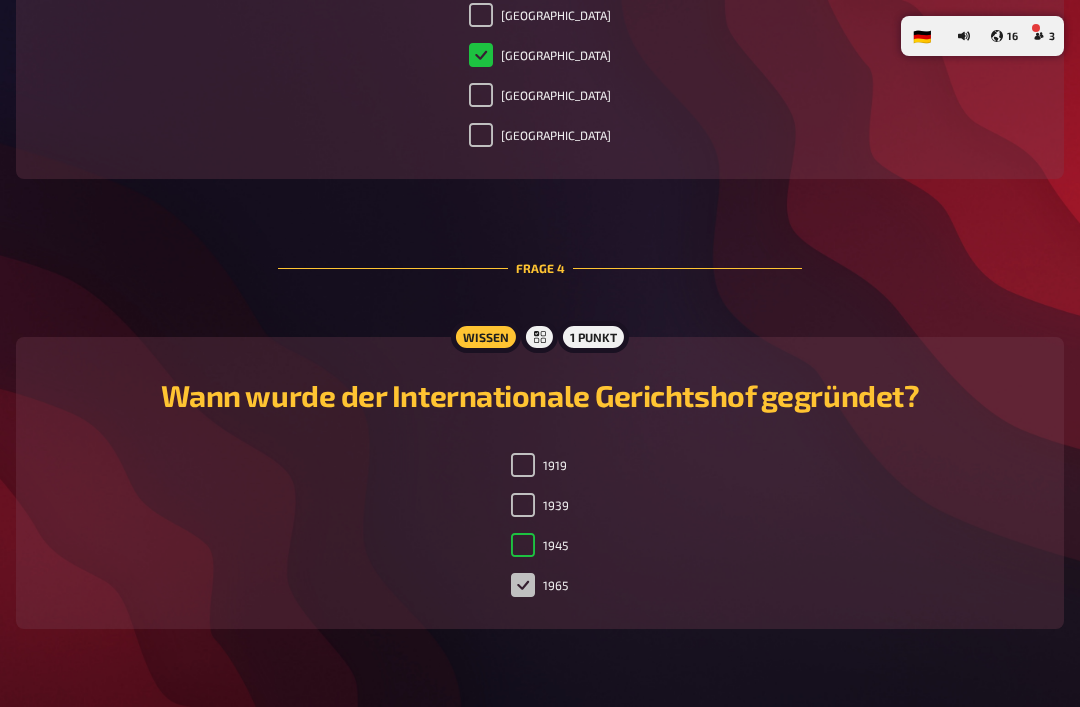 checkbox on "true" 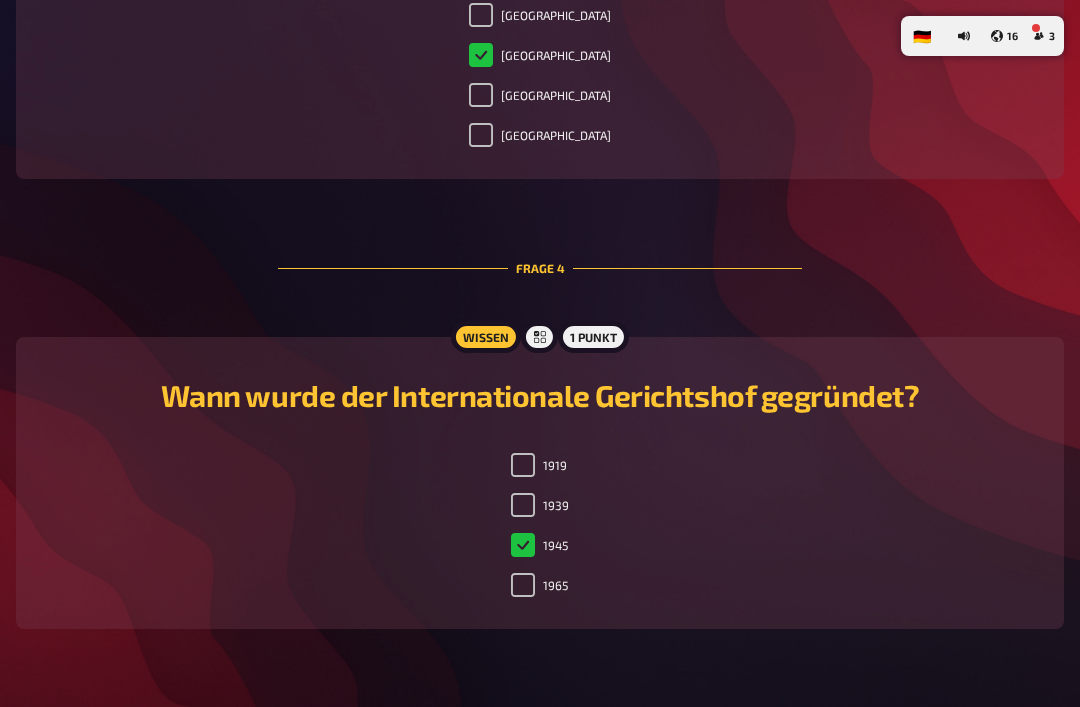 checkbox on "false" 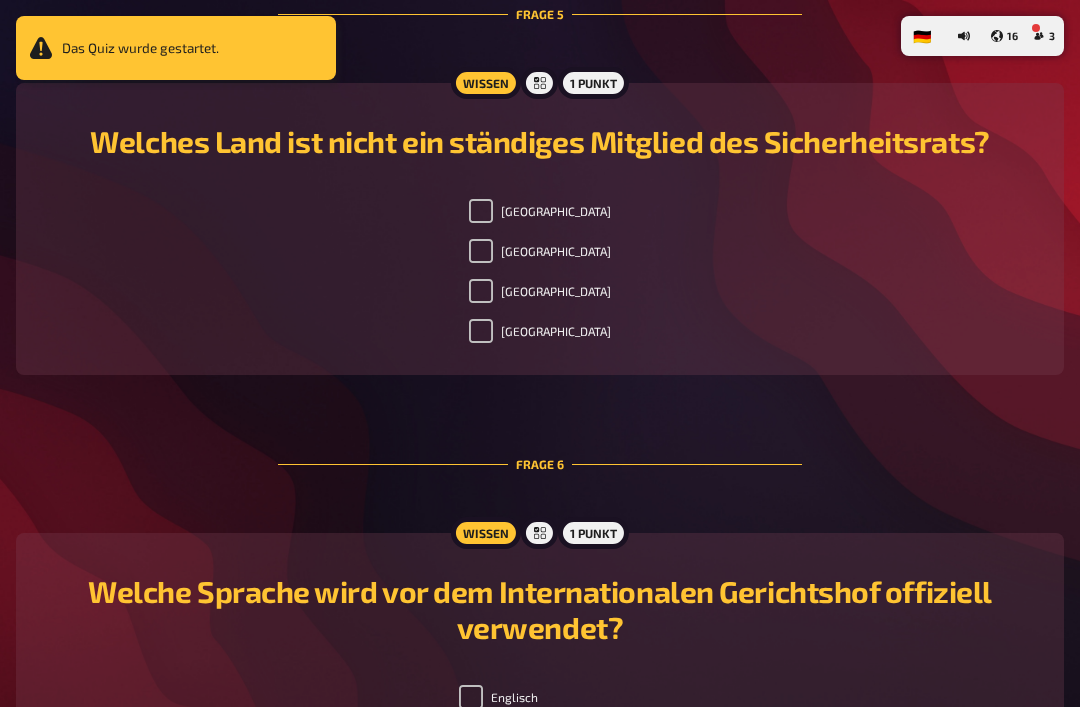 scroll, scrollTop: 2480, scrollLeft: 0, axis: vertical 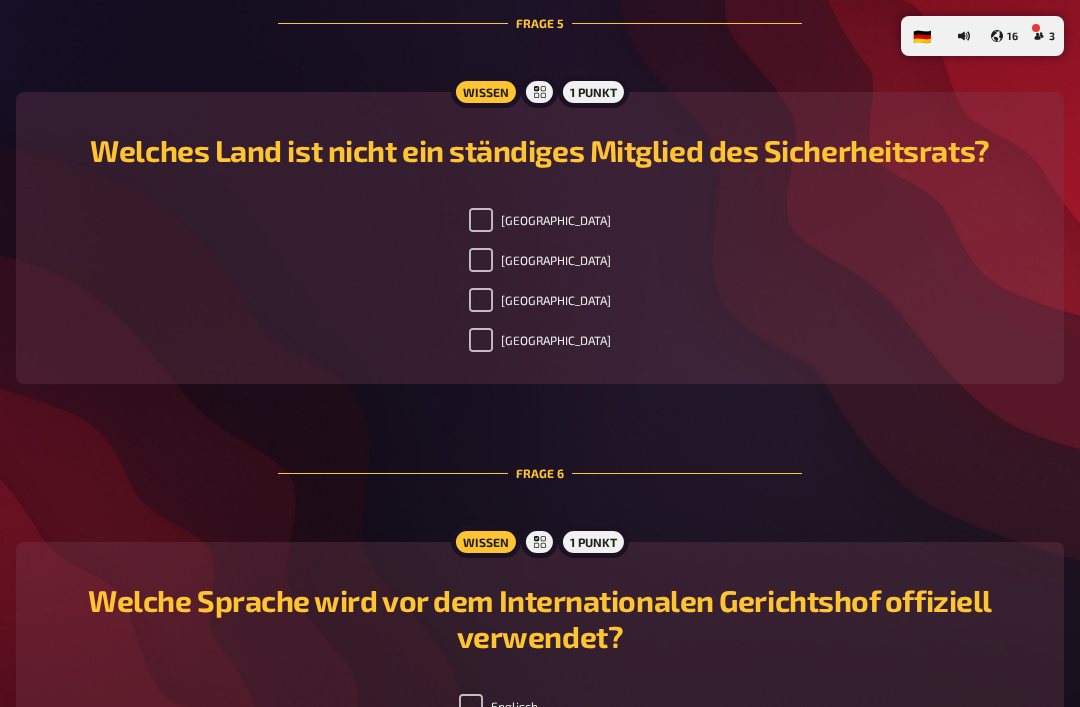click on "[GEOGRAPHIC_DATA]" at bounding box center (481, 260) 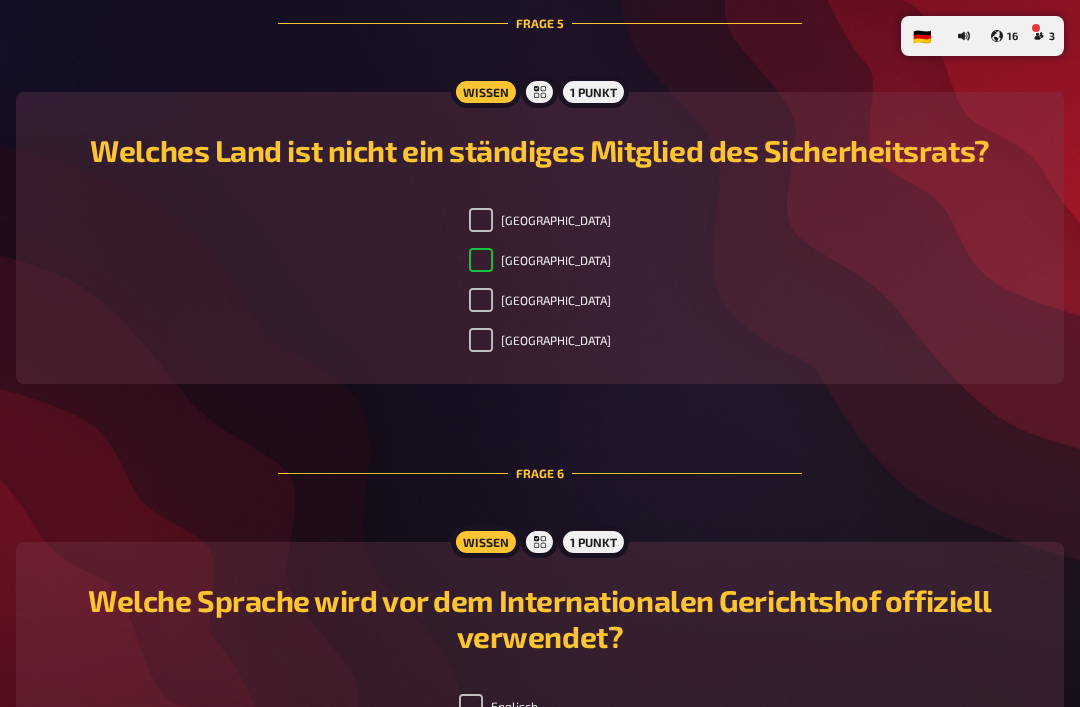 checkbox on "true" 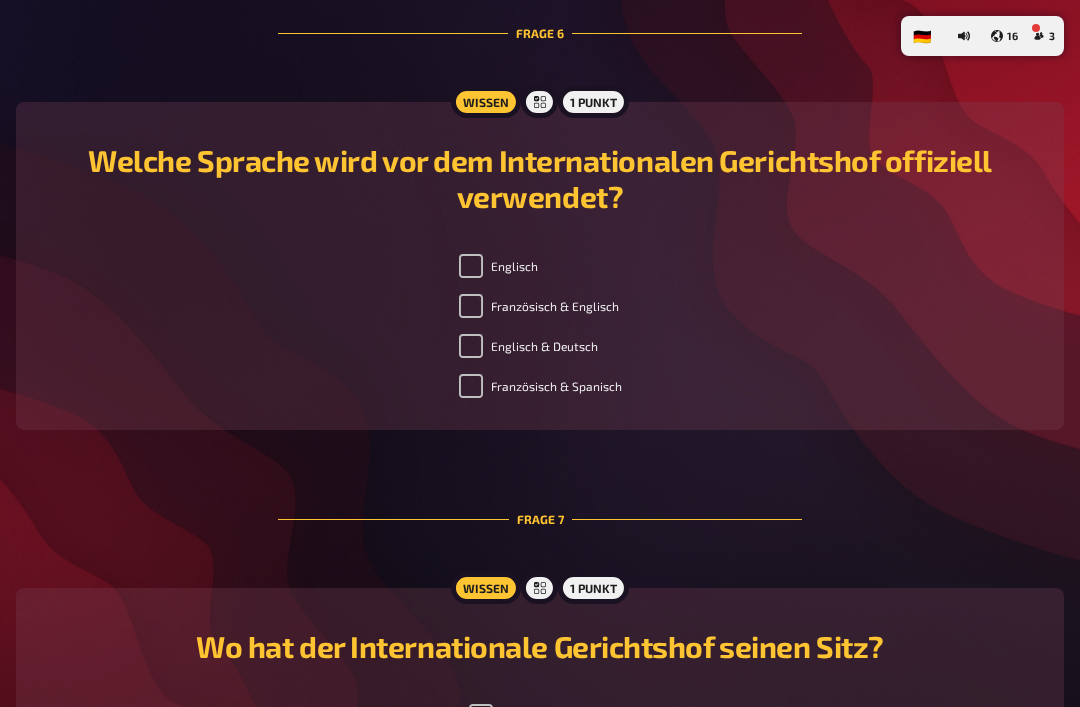 scroll, scrollTop: 2919, scrollLeft: 0, axis: vertical 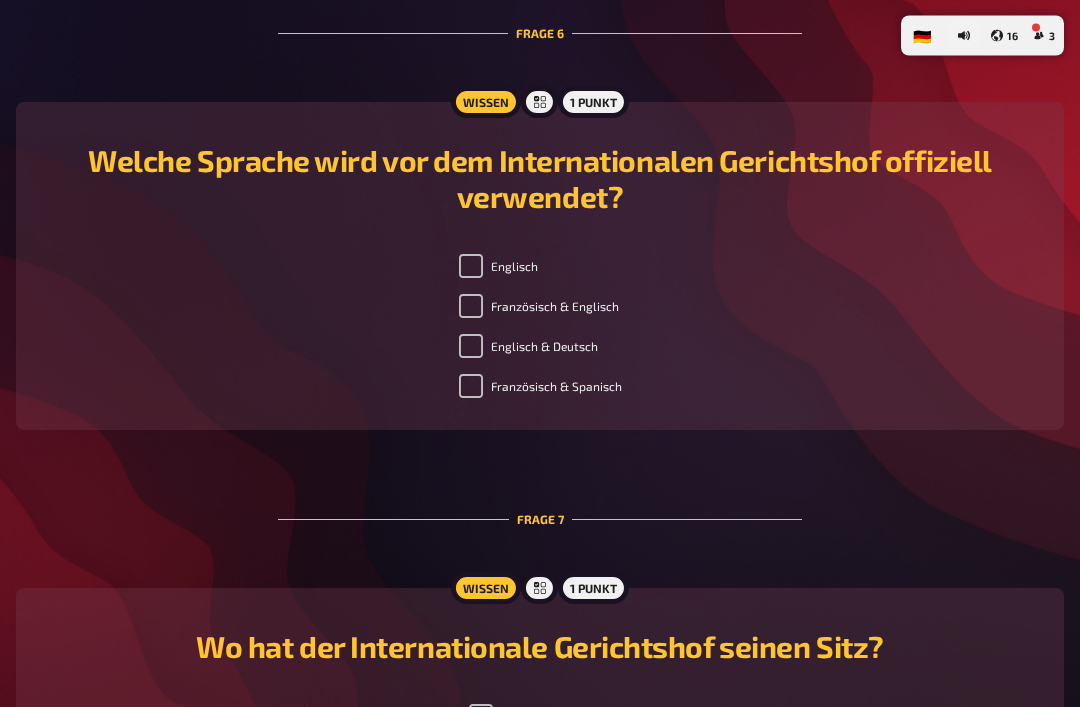 checkbox on "true" 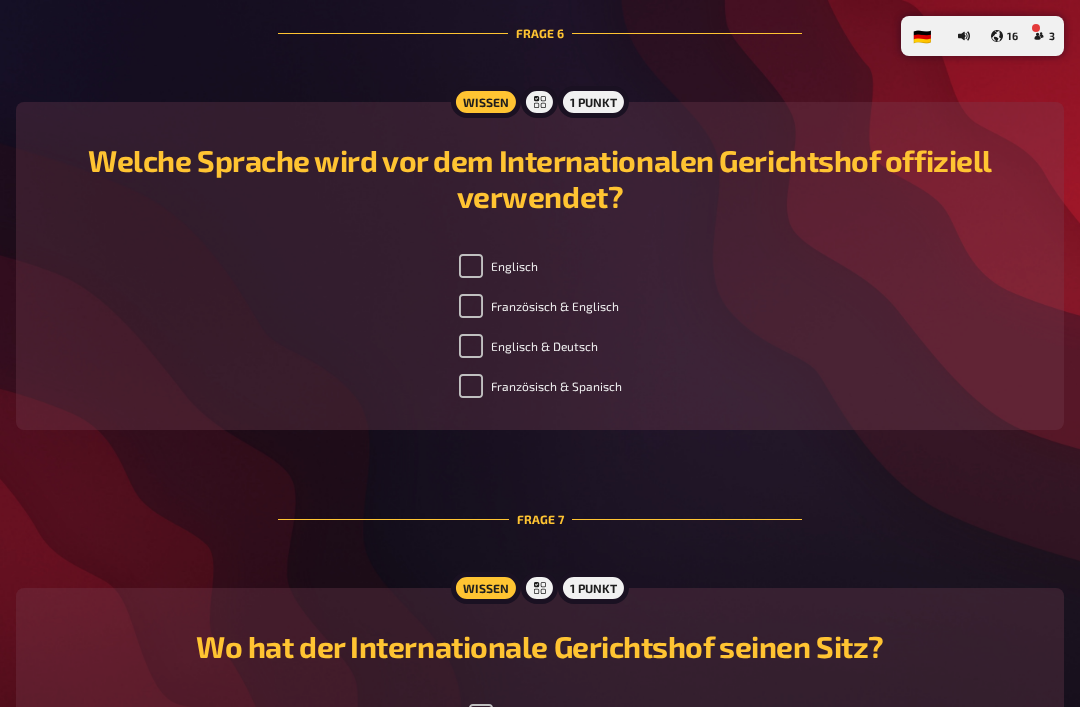 click on "Englisch" at bounding box center [471, 266] 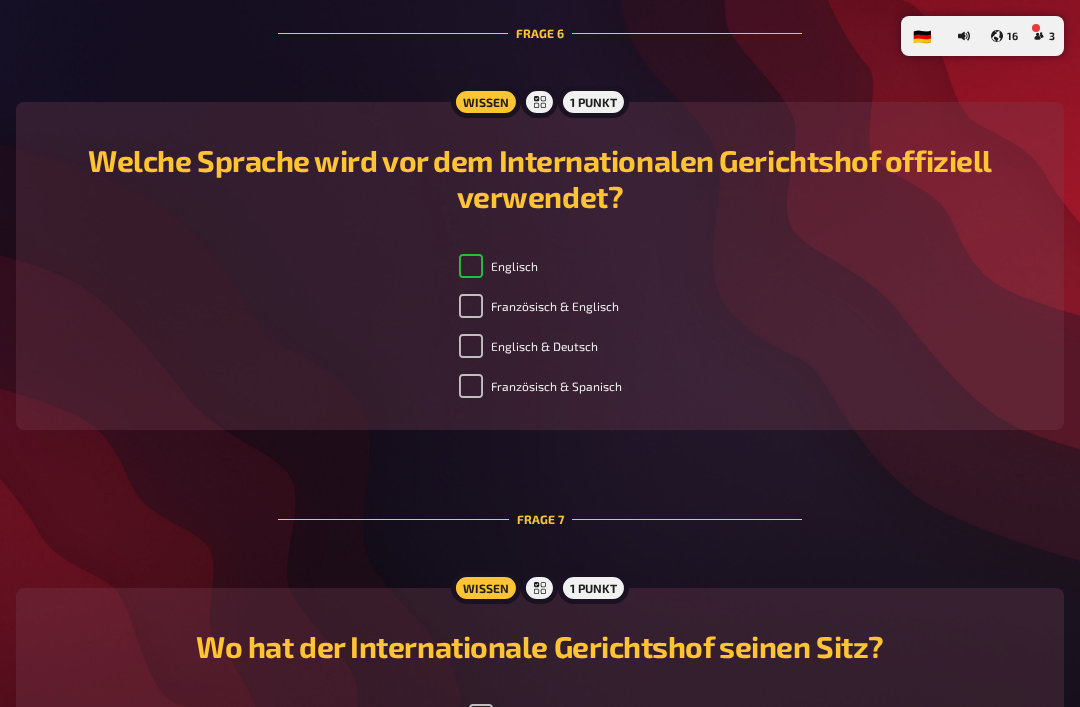 checkbox on "true" 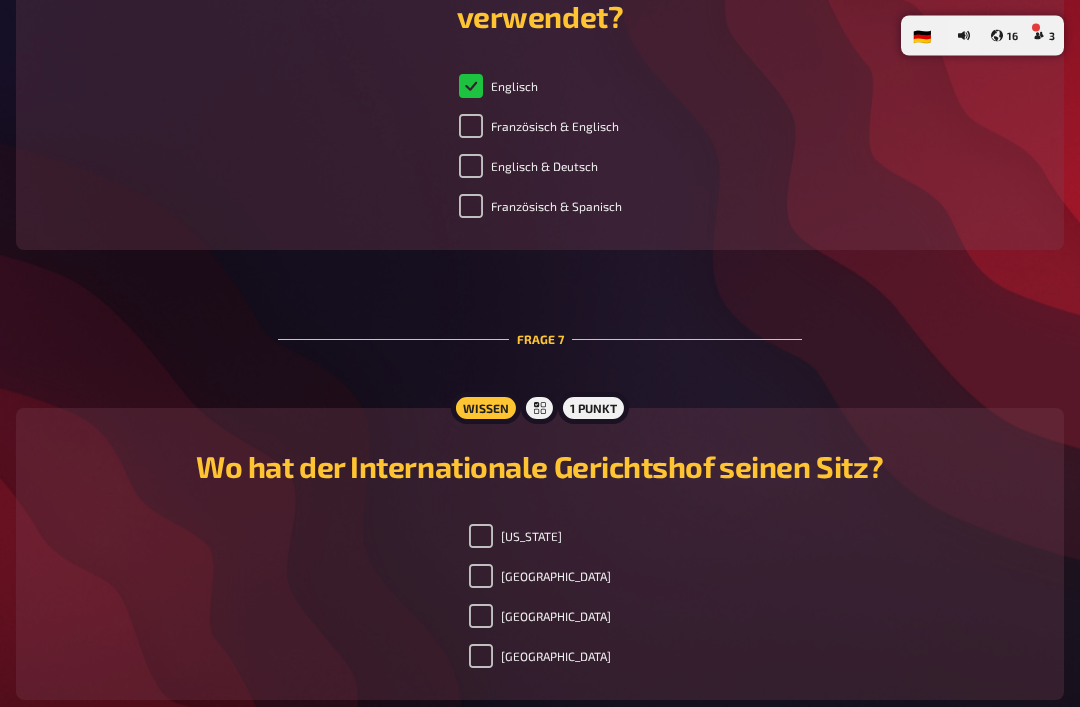 scroll, scrollTop: 3101, scrollLeft: 0, axis: vertical 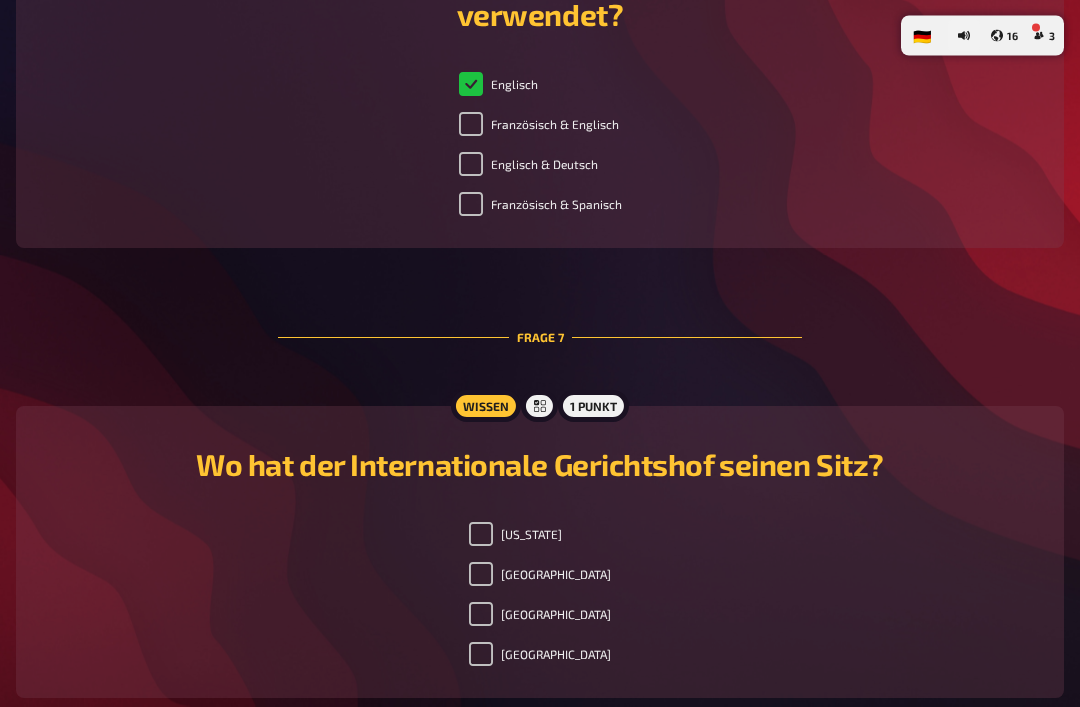 click on "[US_STATE]" at bounding box center [481, 535] 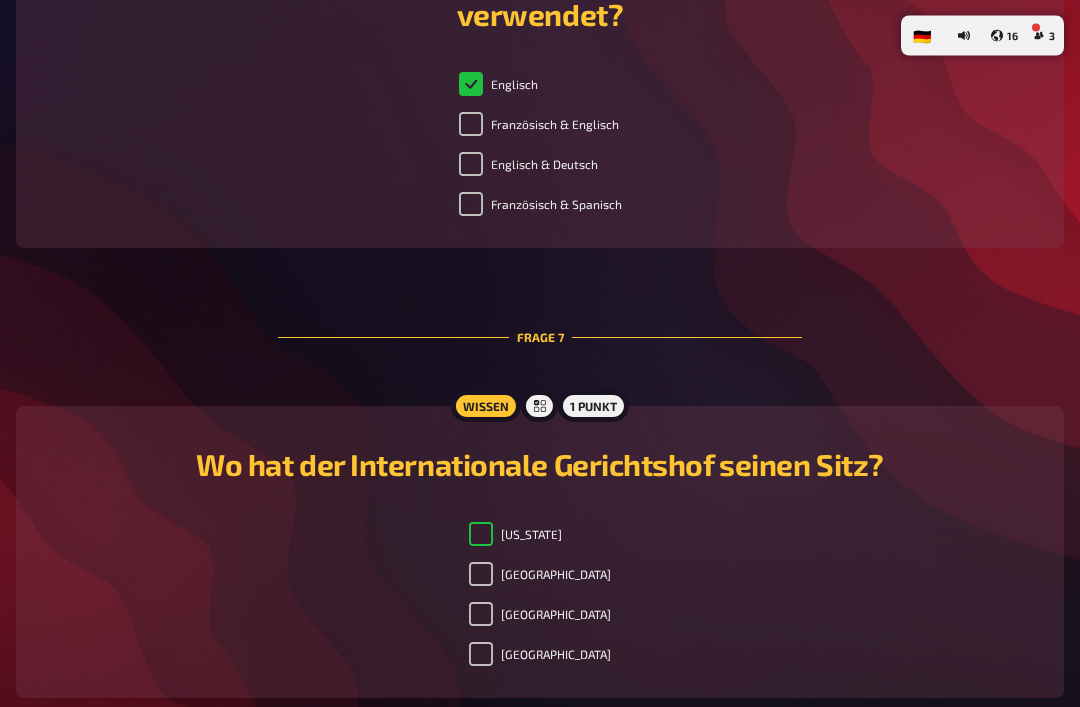 checkbox on "true" 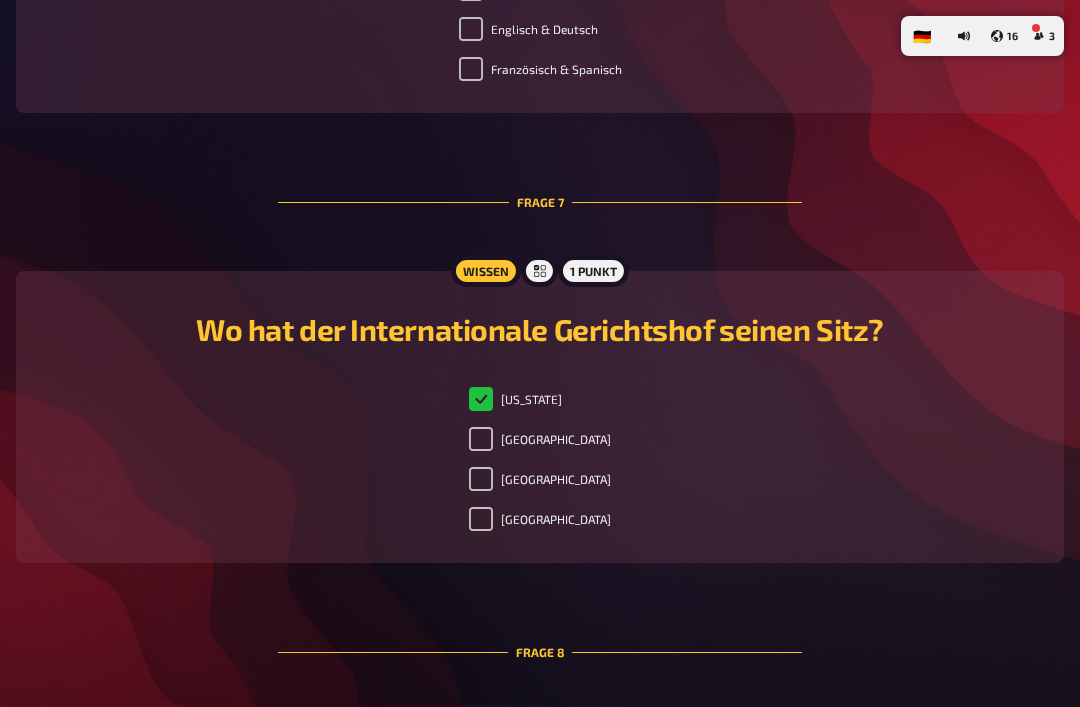 scroll, scrollTop: 3236, scrollLeft: 0, axis: vertical 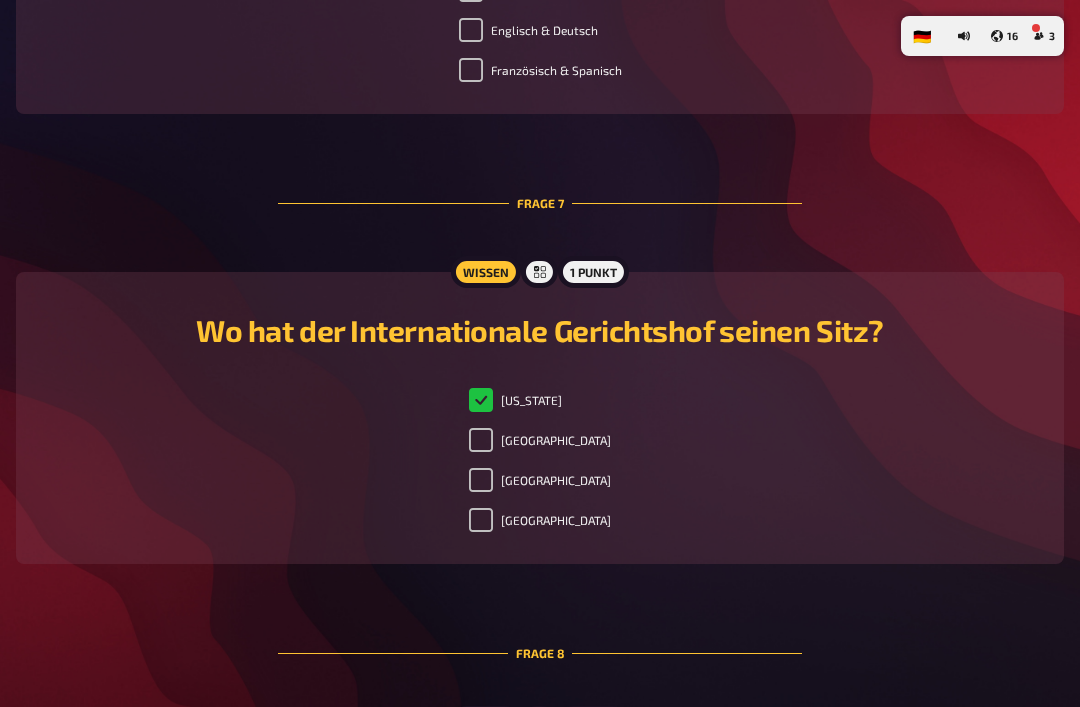 checkbox on "false" 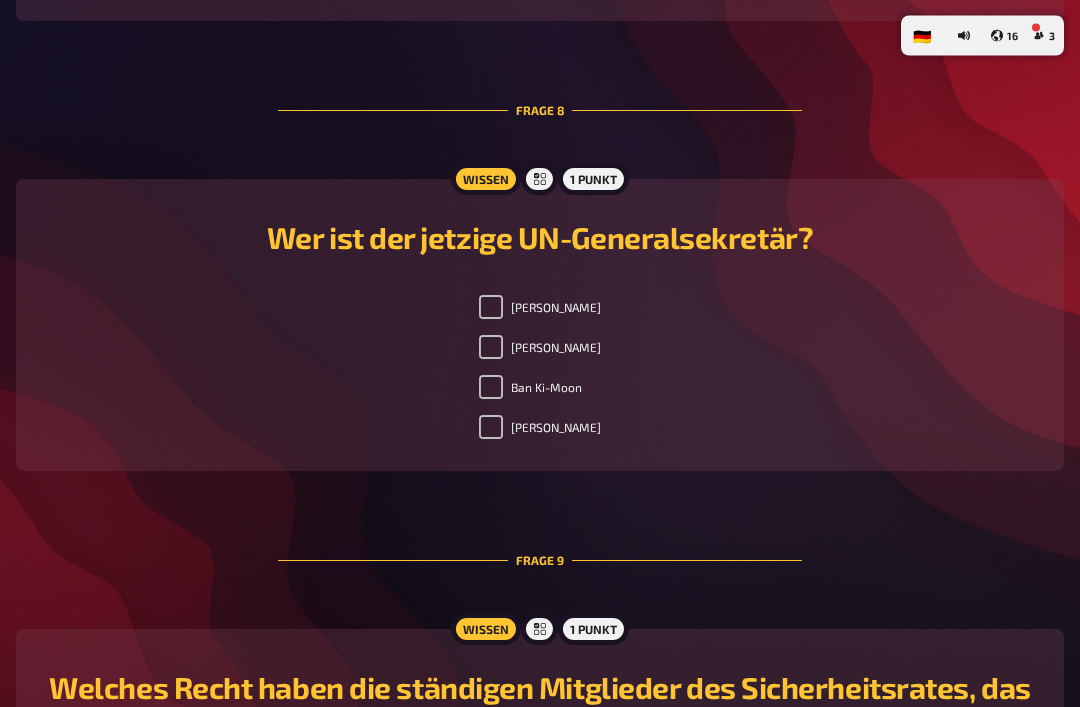 scroll, scrollTop: 3780, scrollLeft: 0, axis: vertical 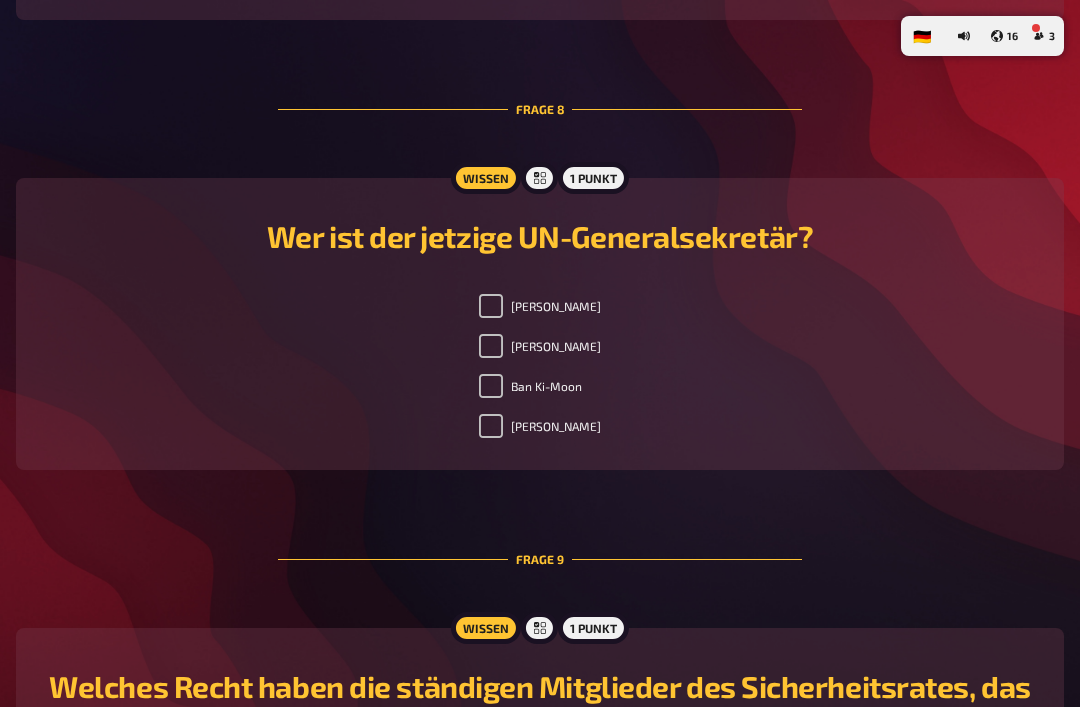 click on "[PERSON_NAME]" at bounding box center [491, 346] 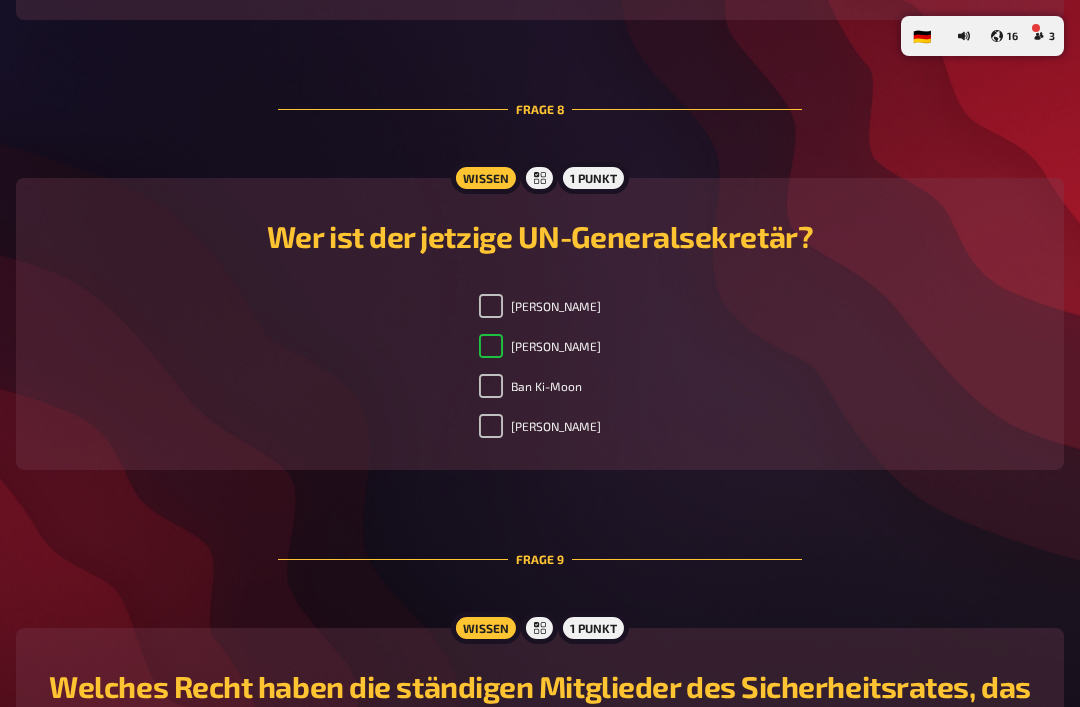 checkbox on "true" 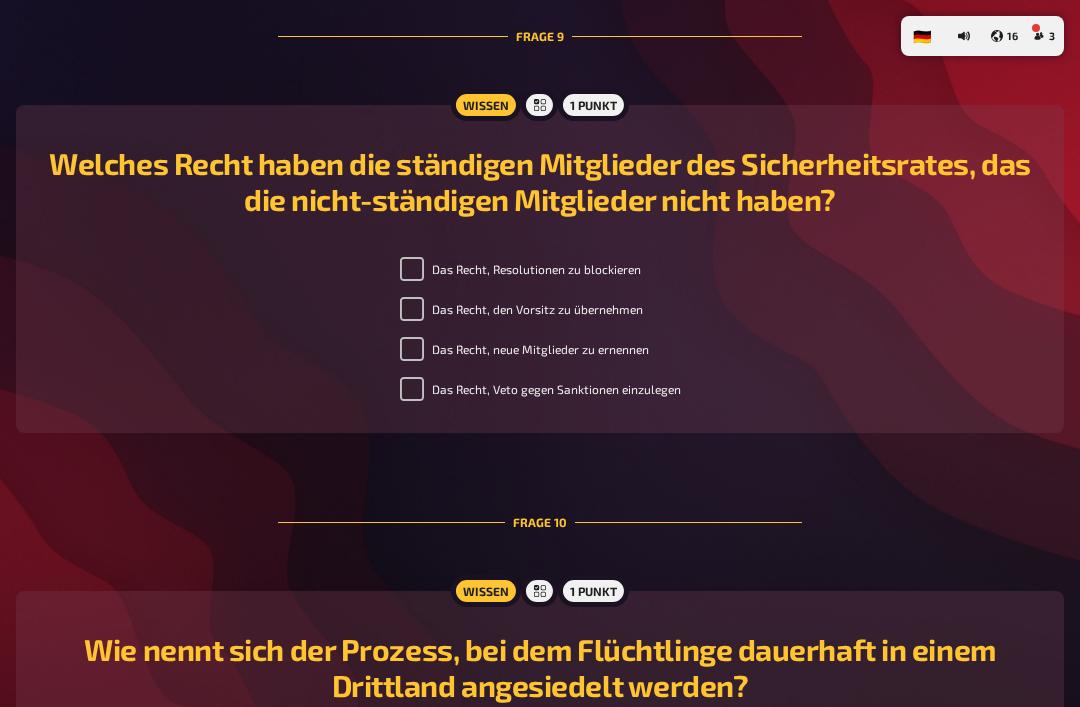 scroll, scrollTop: 4299, scrollLeft: 0, axis: vertical 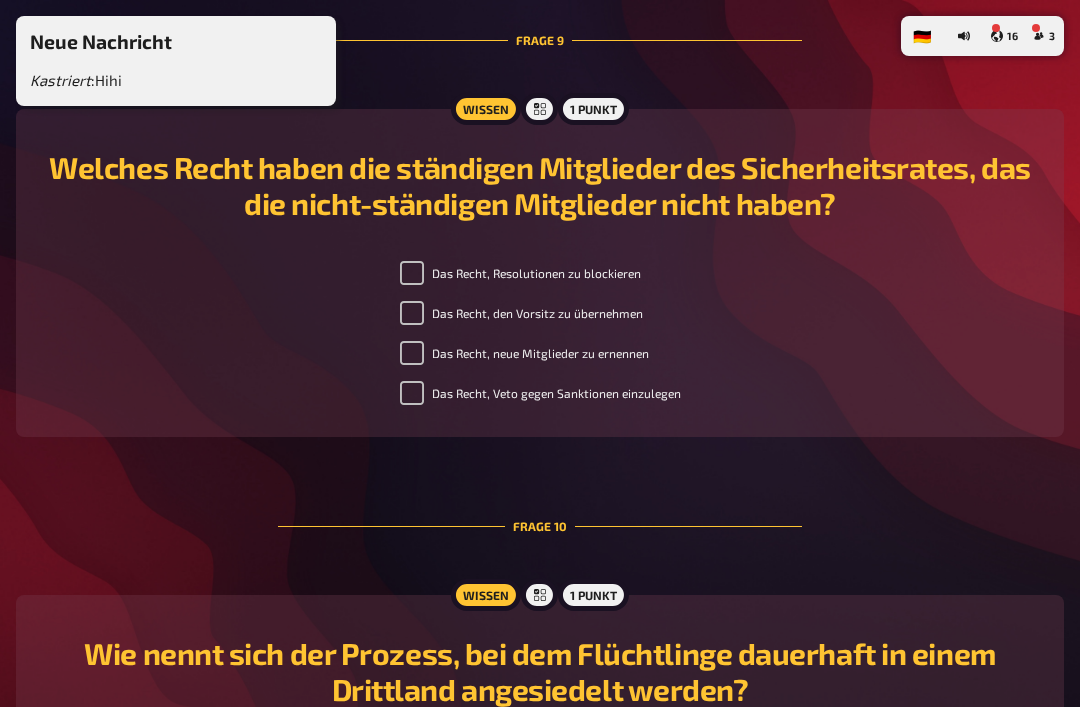 click on "16" at bounding box center (1004, 36) 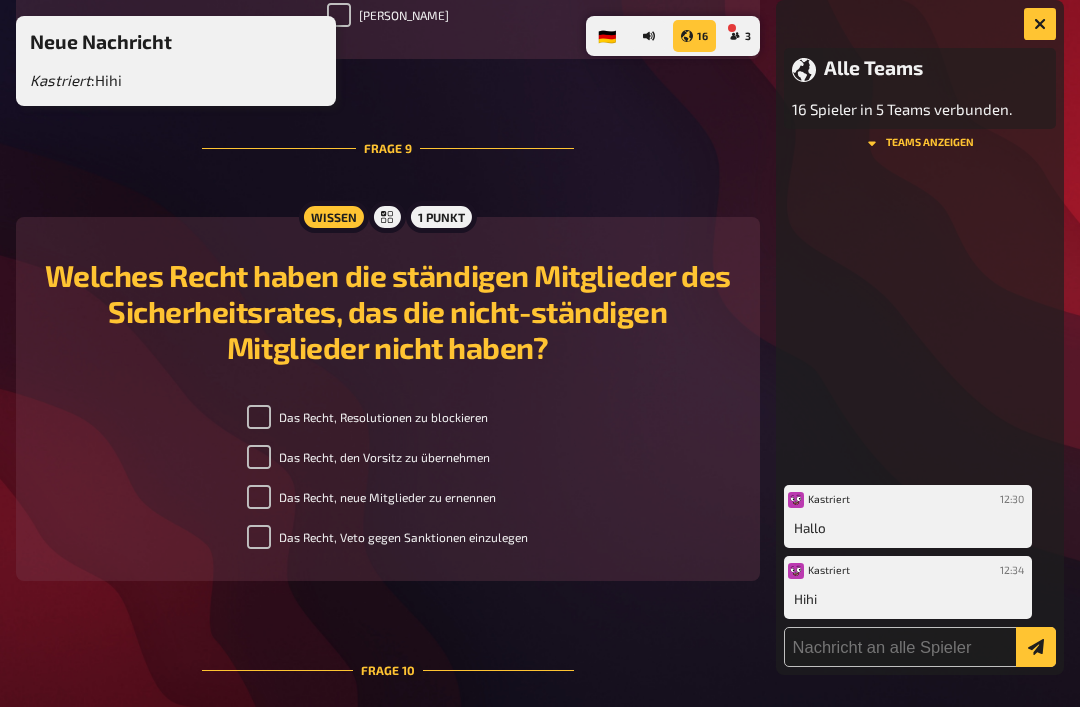 scroll, scrollTop: 0, scrollLeft: 0, axis: both 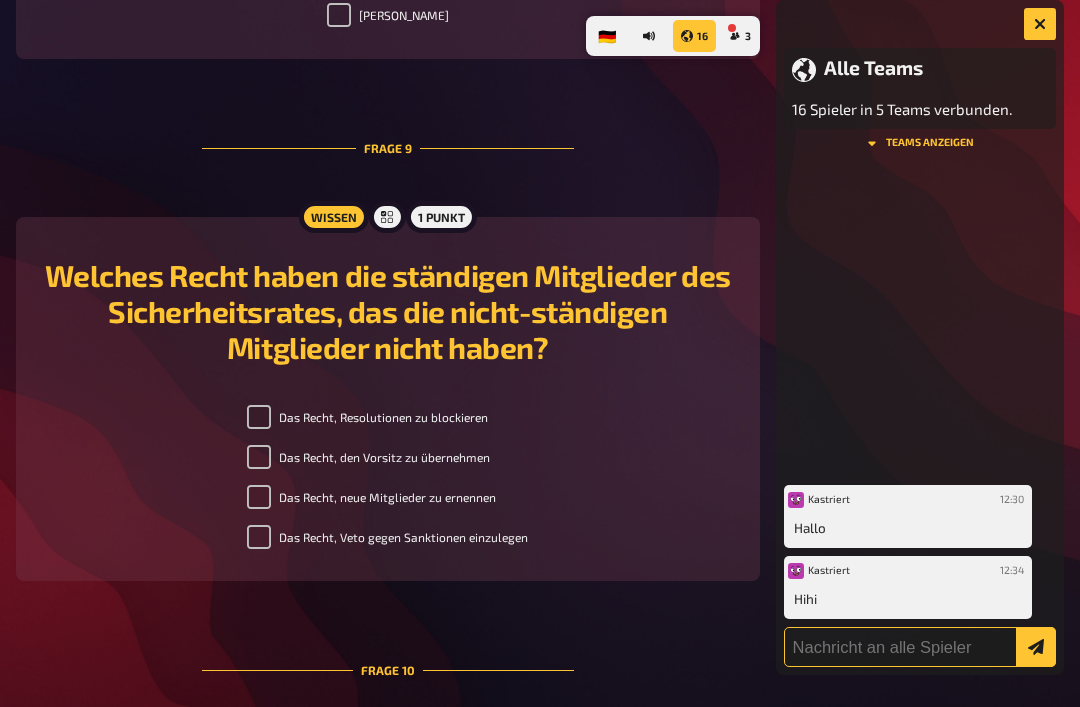 click at bounding box center [920, 647] 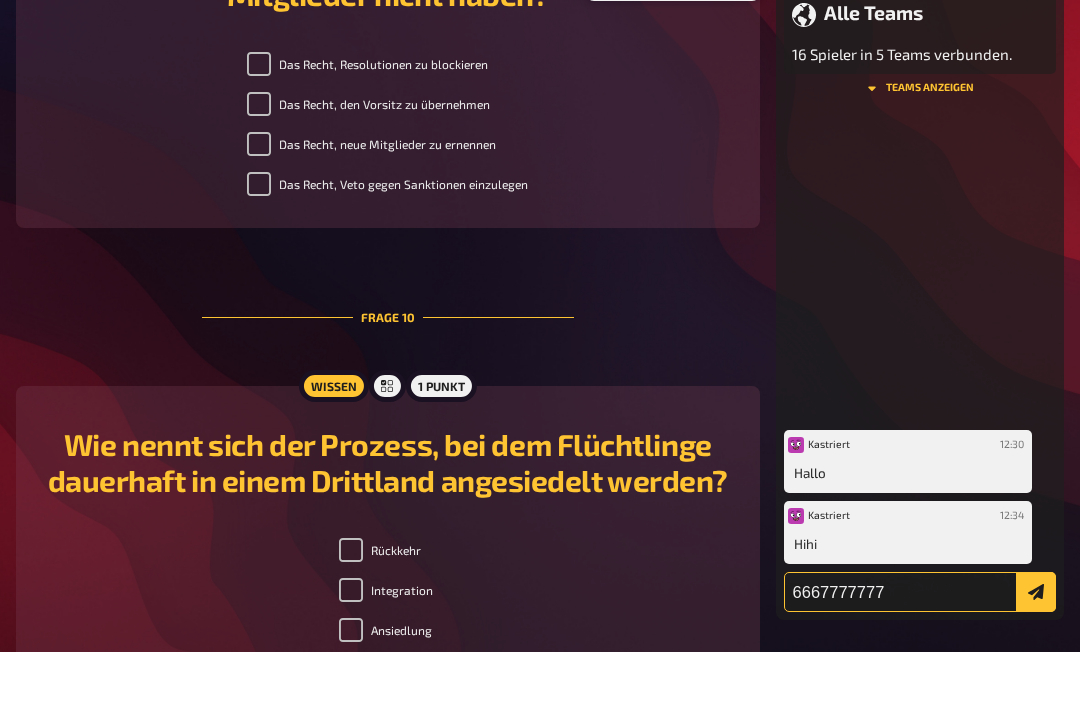 type on "6667777777" 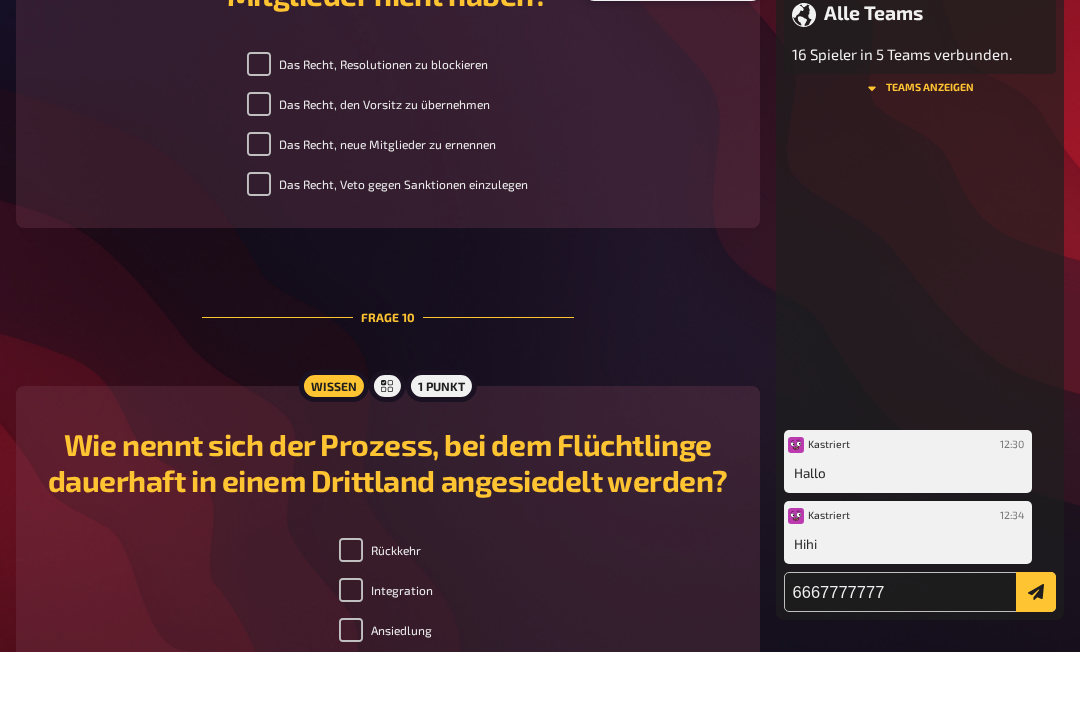 click 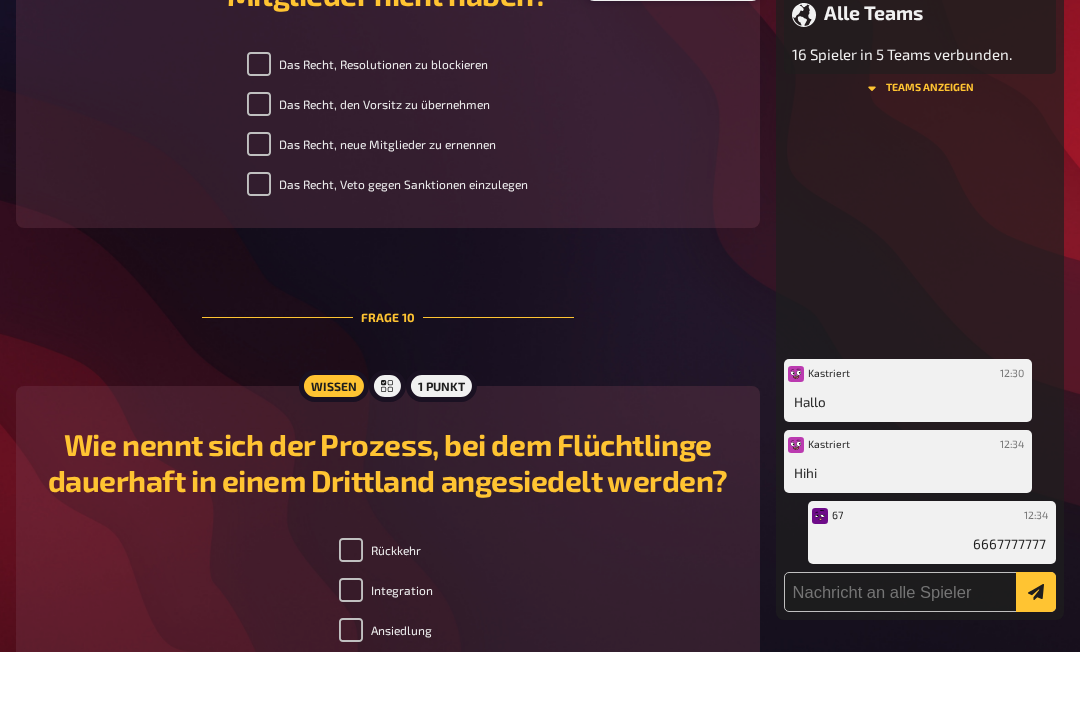 click on "Rückkehr Integration Ansiedlung Umsiedlung" at bounding box center [388, 669] 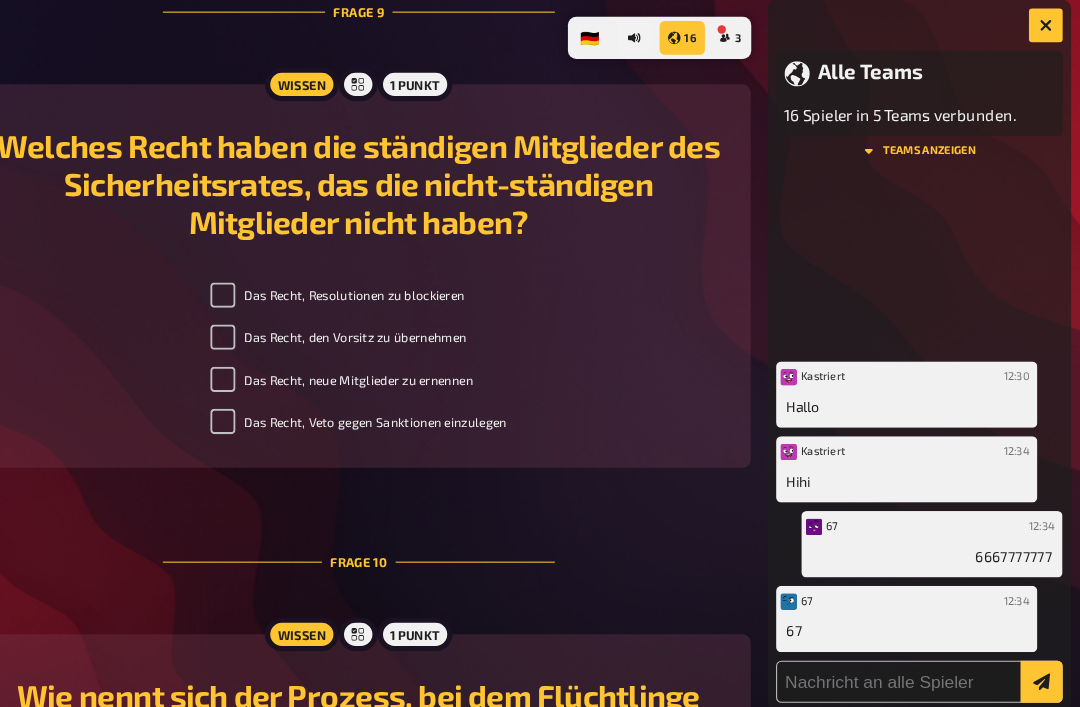 scroll, scrollTop: 4437, scrollLeft: 0, axis: vertical 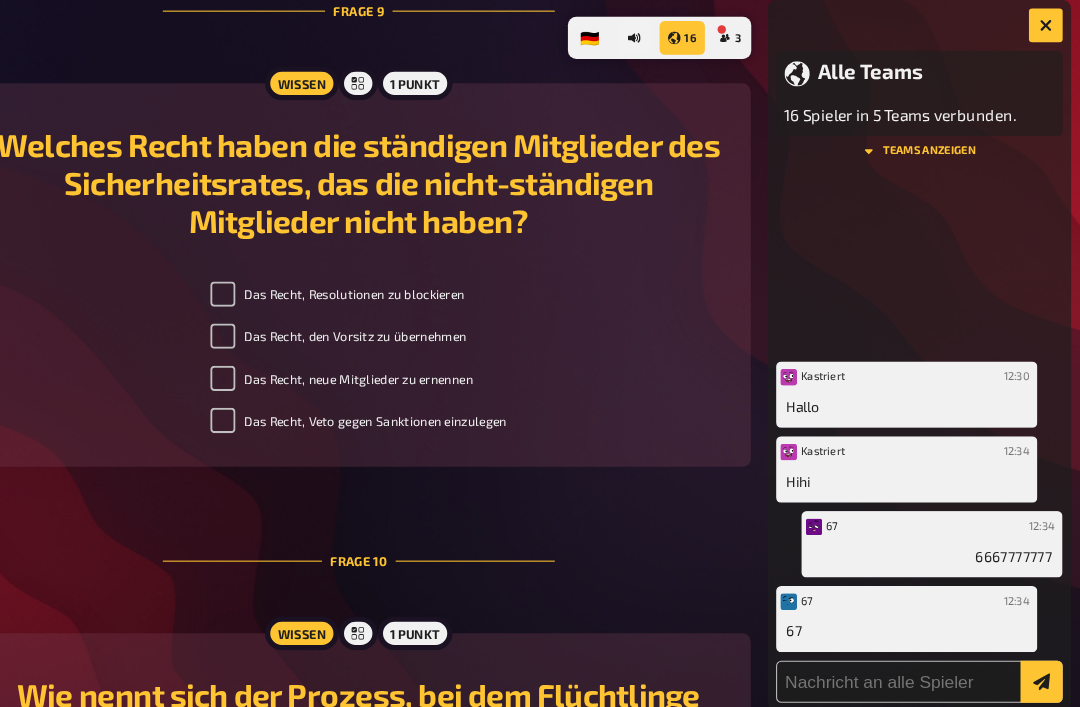 click at bounding box center (1040, 24) 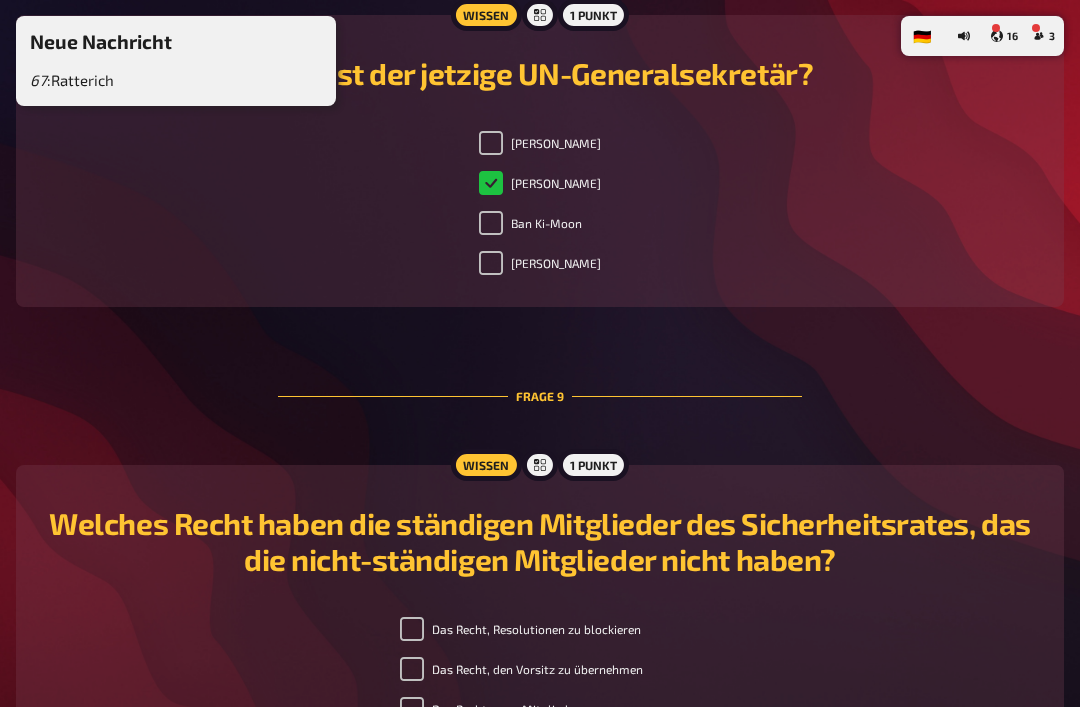 scroll, scrollTop: 3939, scrollLeft: 0, axis: vertical 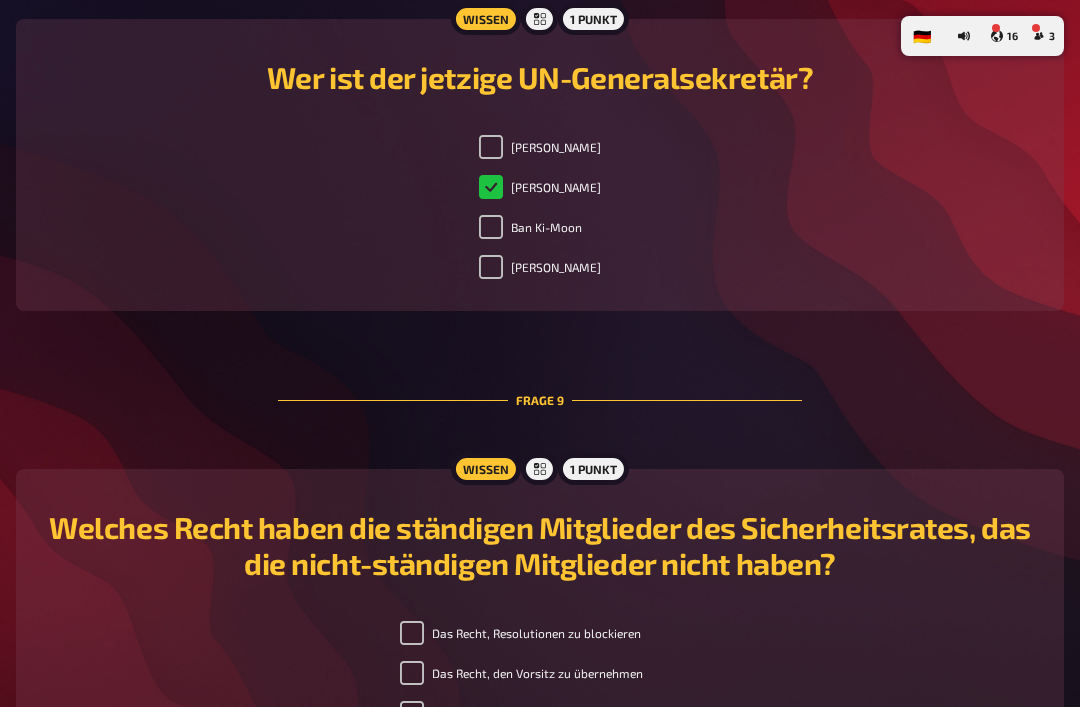 click 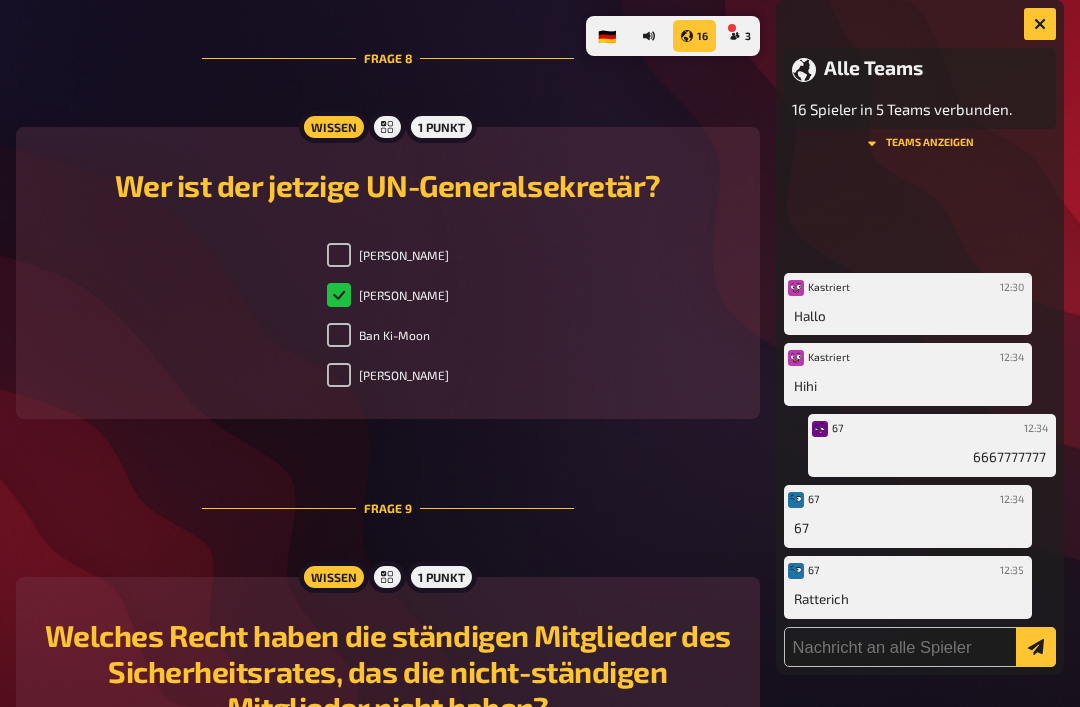 click at bounding box center (1040, 24) 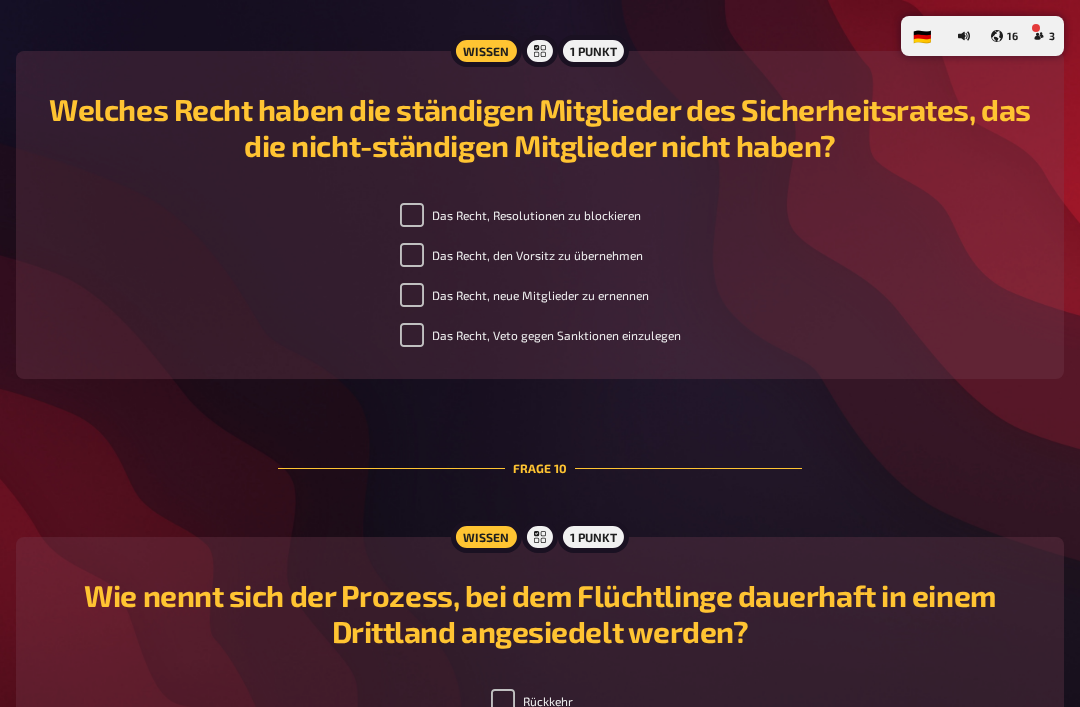 scroll, scrollTop: 4356, scrollLeft: 0, axis: vertical 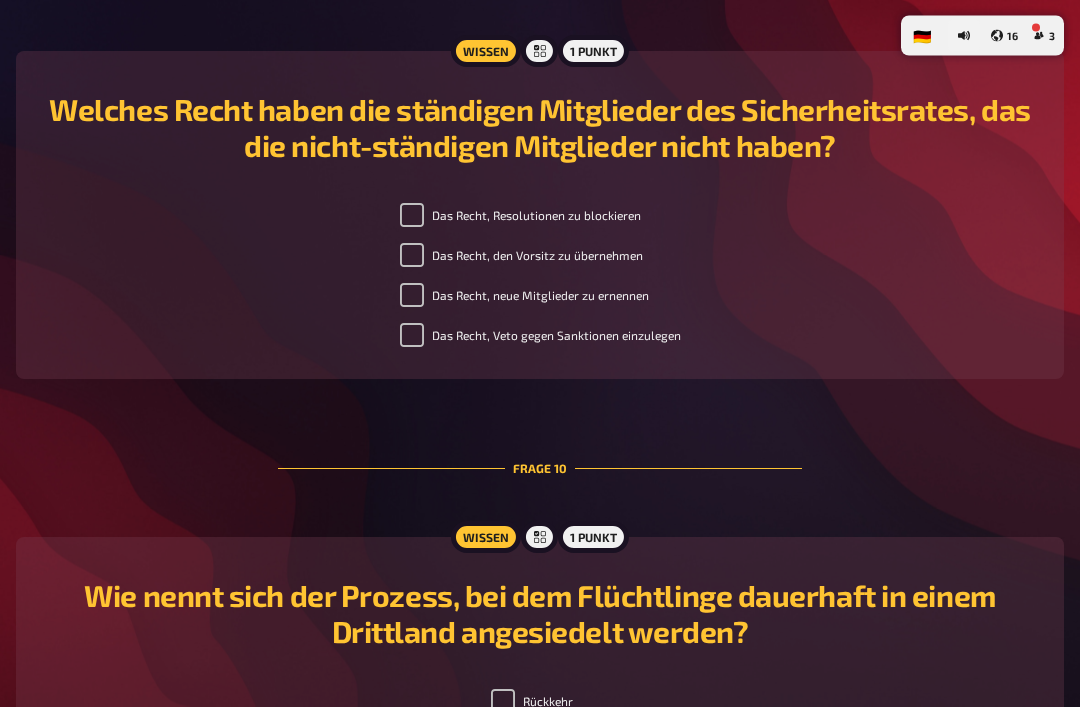 click on "Wissen 1 Punkt Welches Recht haben die ständigen Mitglieder des Sicherheitsrates, das die nicht-ständigen Mitglieder nicht haben? Das Recht, Resolutionen zu blockieren Das Recht, den Vorsitz zu übernehmen Das Recht, neue Mitglieder zu ernennen Das Recht, Veto gegen Sanktionen einzulegen" at bounding box center [540, 216] 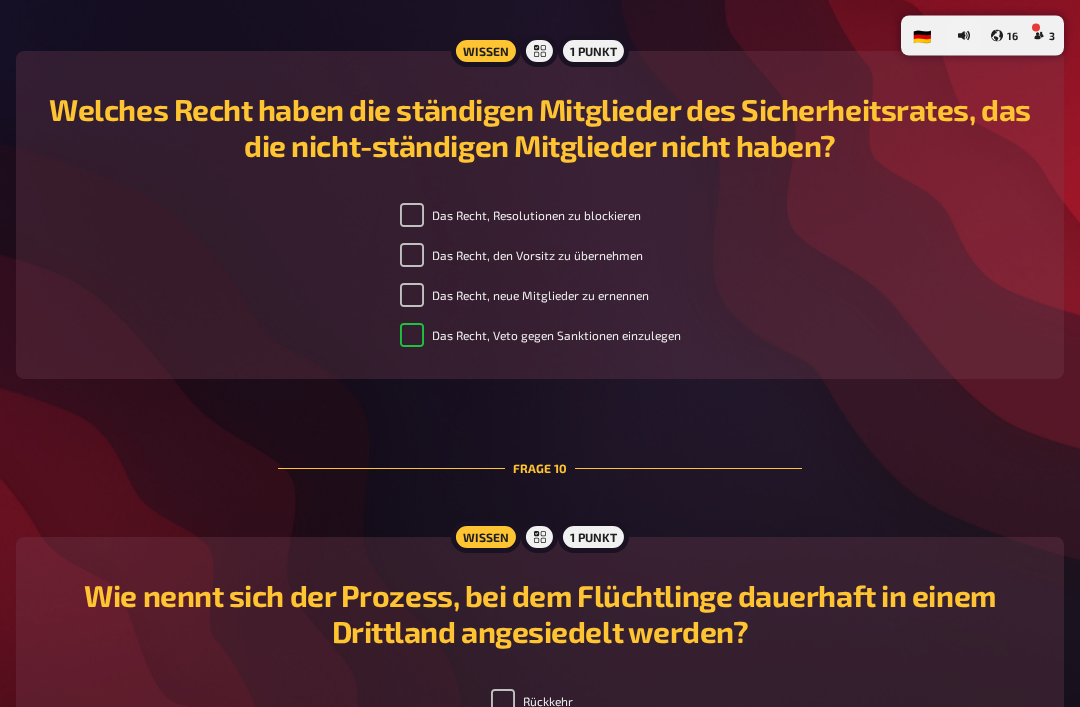 checkbox on "true" 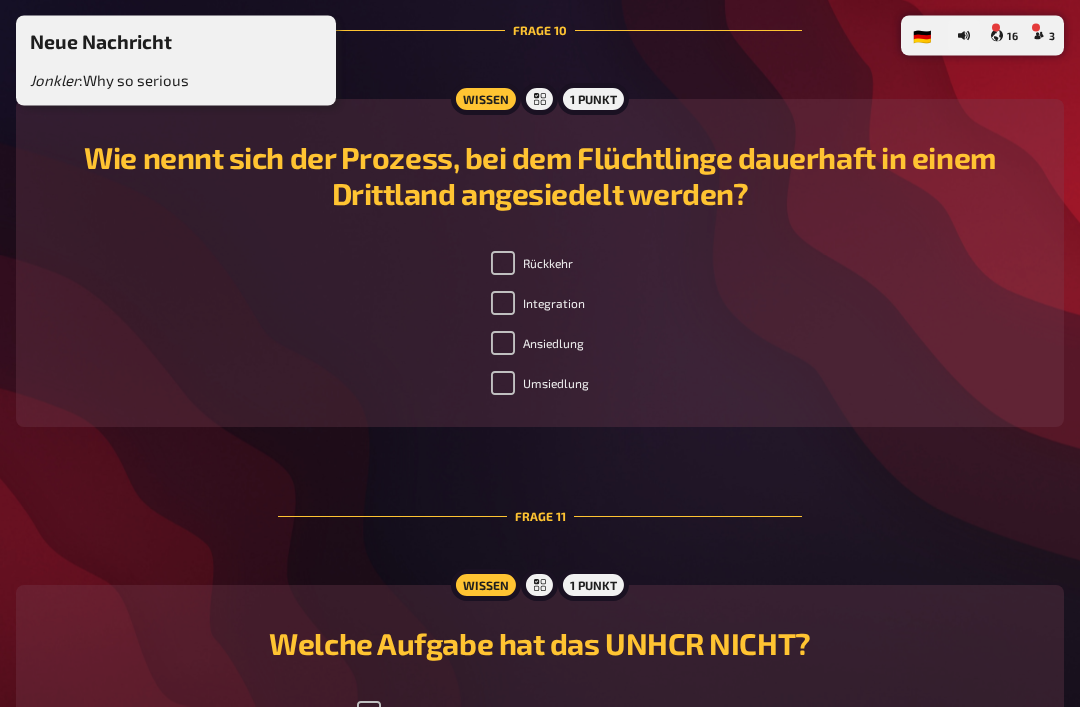 scroll, scrollTop: 4795, scrollLeft: 0, axis: vertical 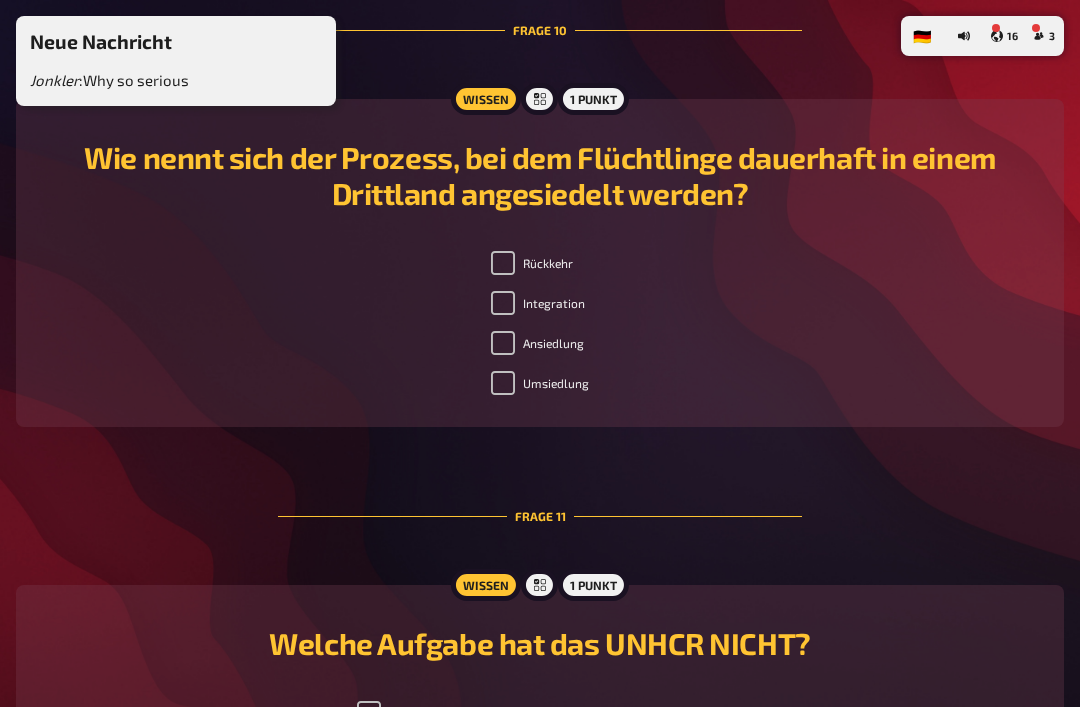 click on "16" at bounding box center (1004, 36) 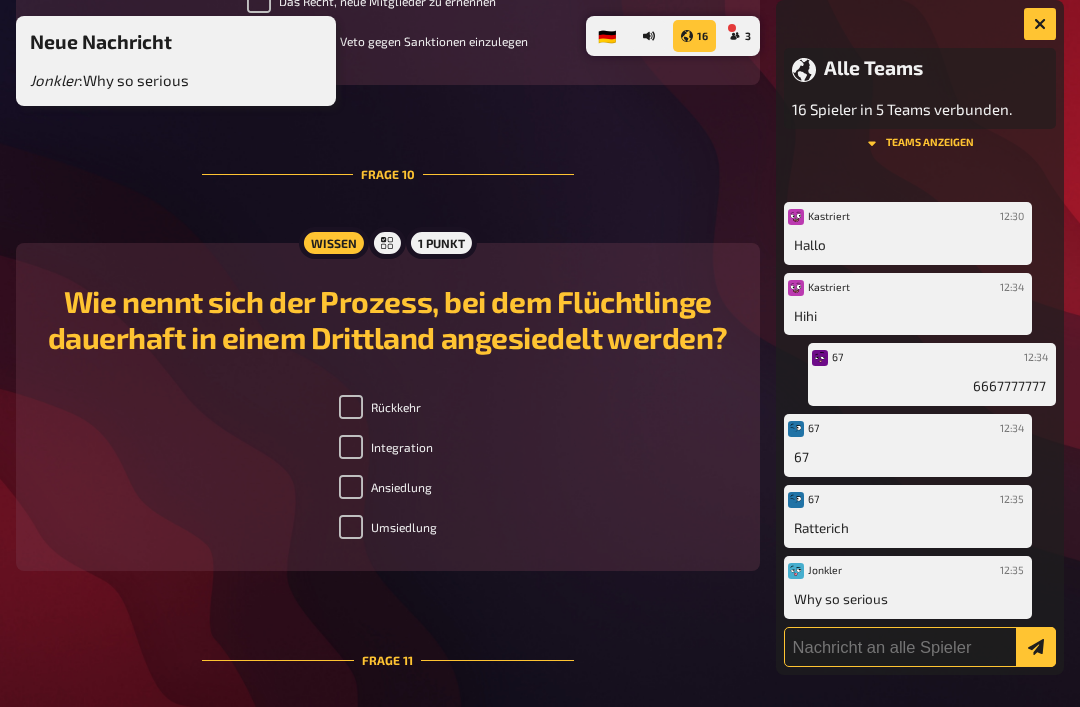 click at bounding box center (920, 647) 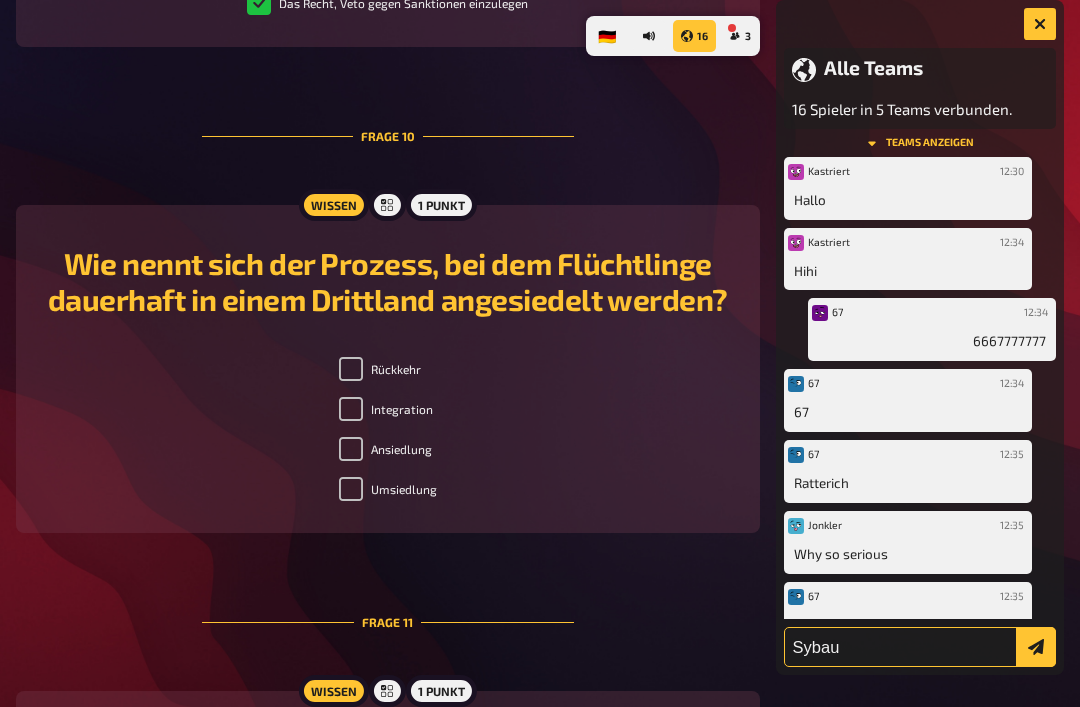 scroll, scrollTop: 4832, scrollLeft: 0, axis: vertical 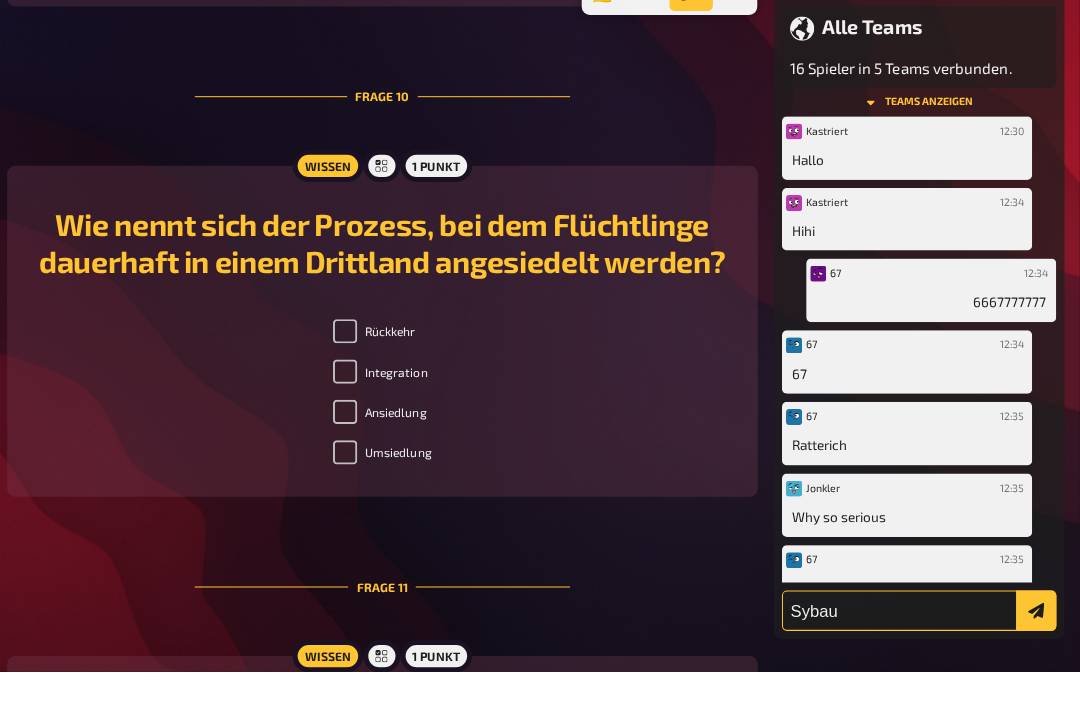type on "Sybau" 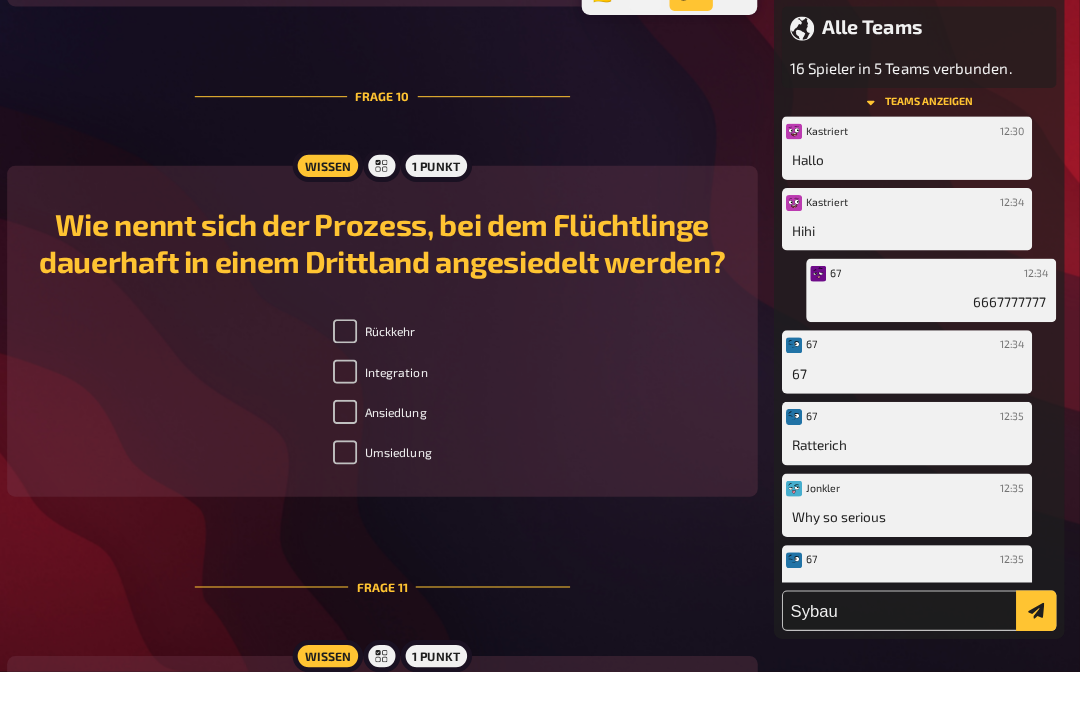 click at bounding box center [1036, 647] 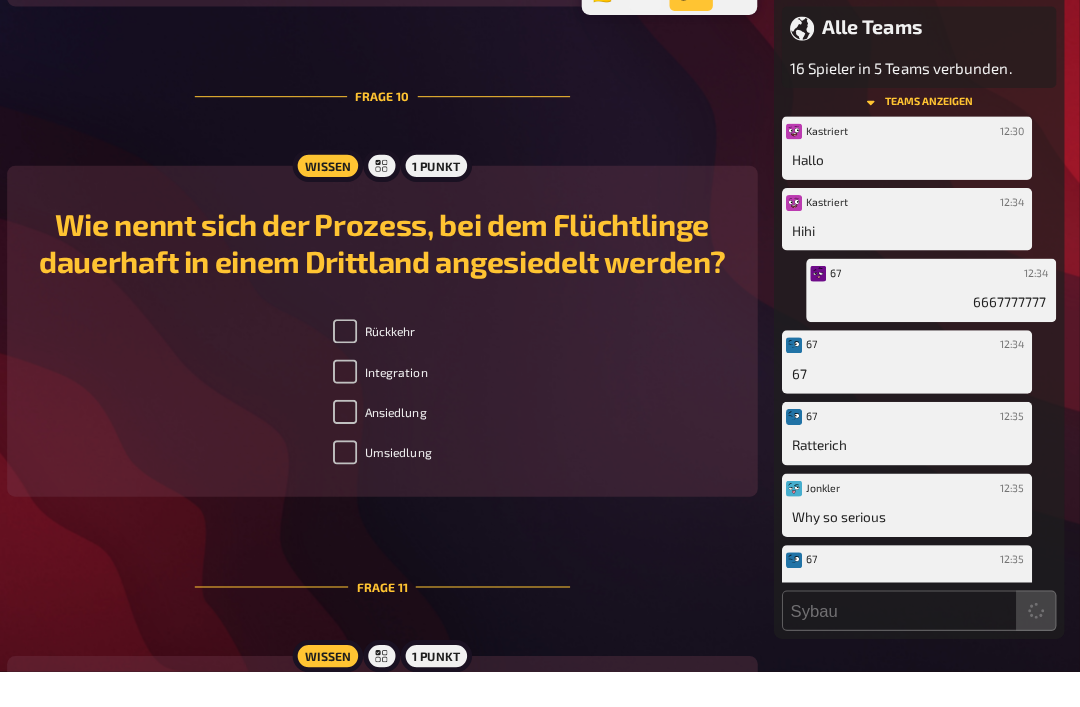 type 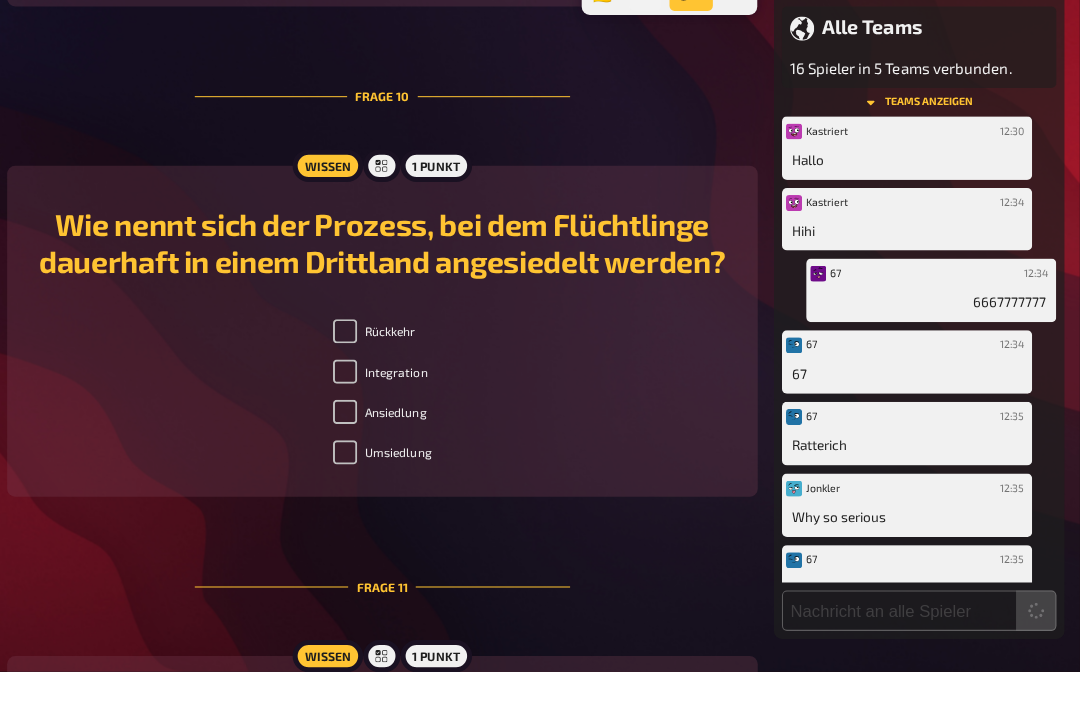 scroll, scrollTop: 112, scrollLeft: 0, axis: vertical 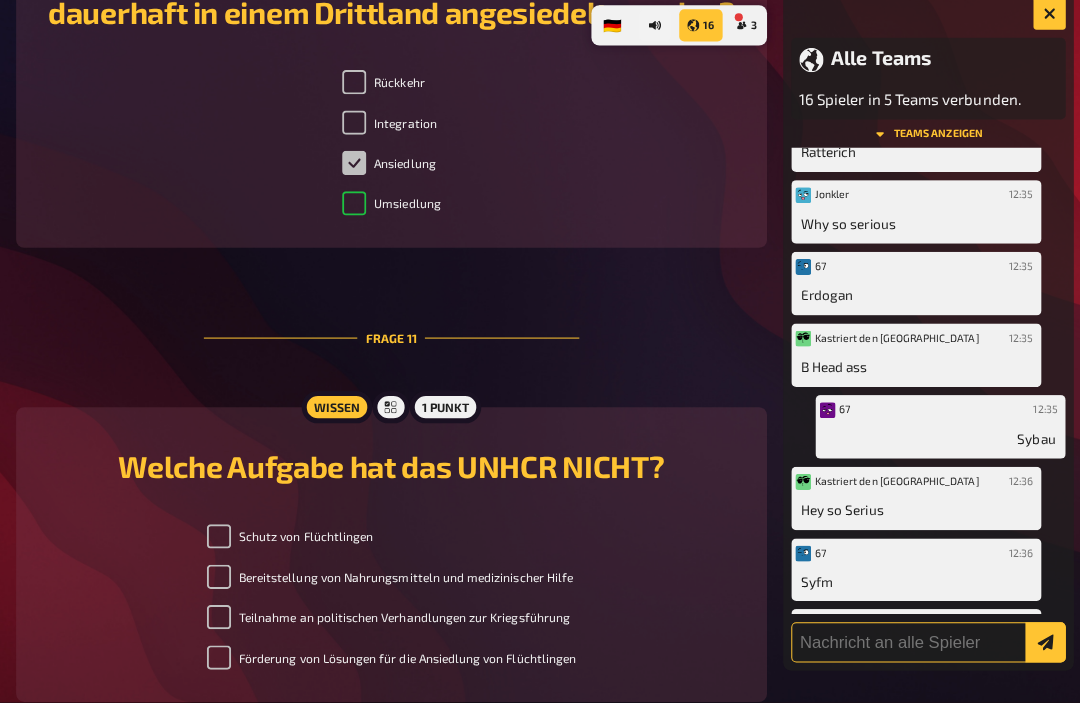 checkbox on "false" 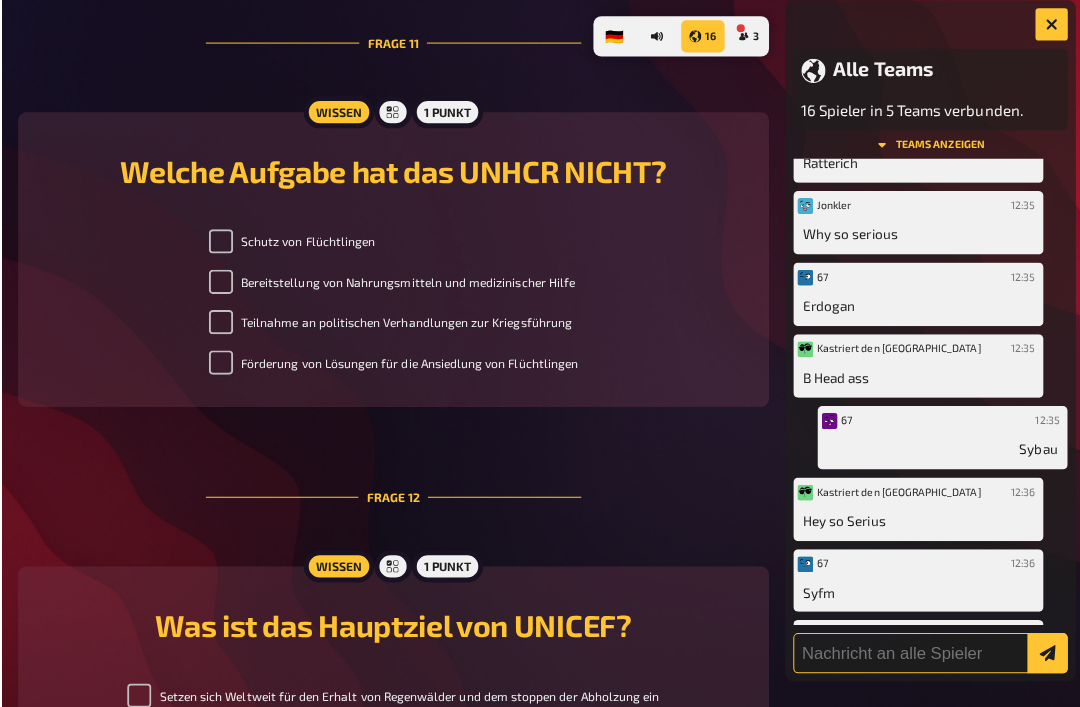scroll, scrollTop: 5413, scrollLeft: 0, axis: vertical 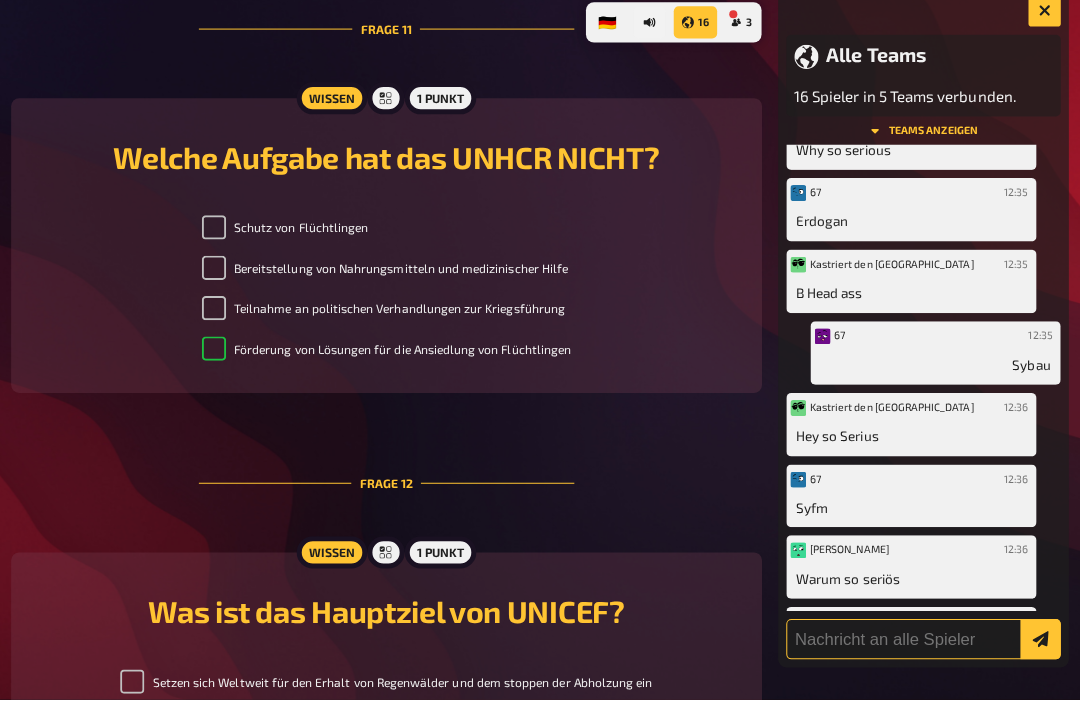 checkbox on "true" 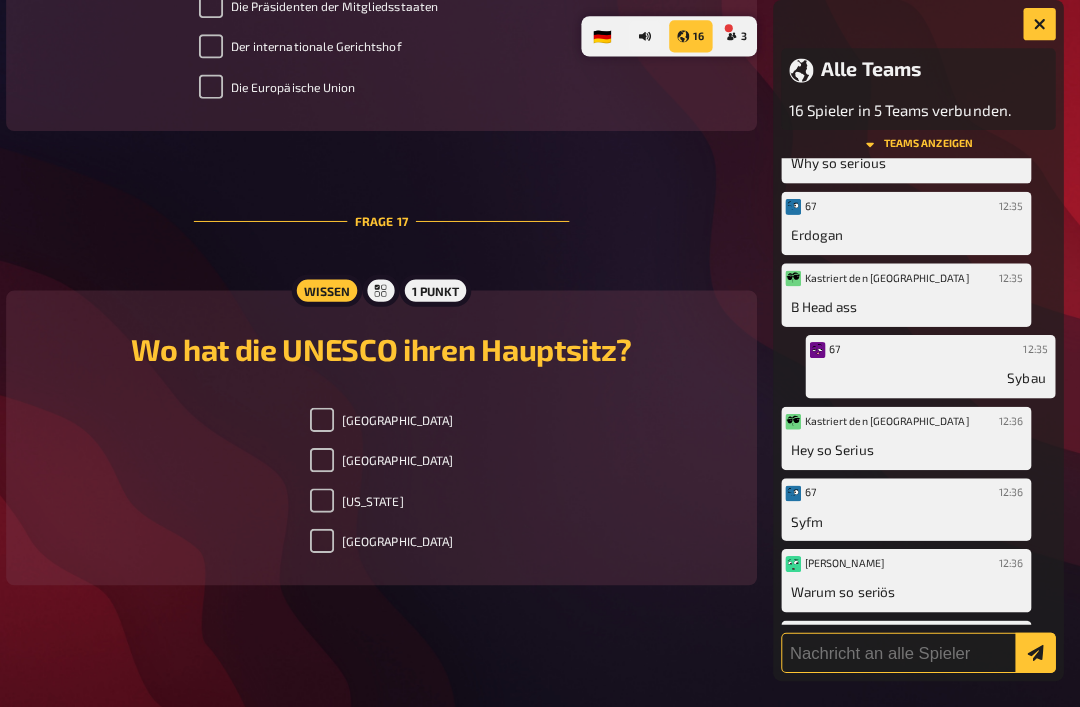scroll, scrollTop: 7836, scrollLeft: 10, axis: both 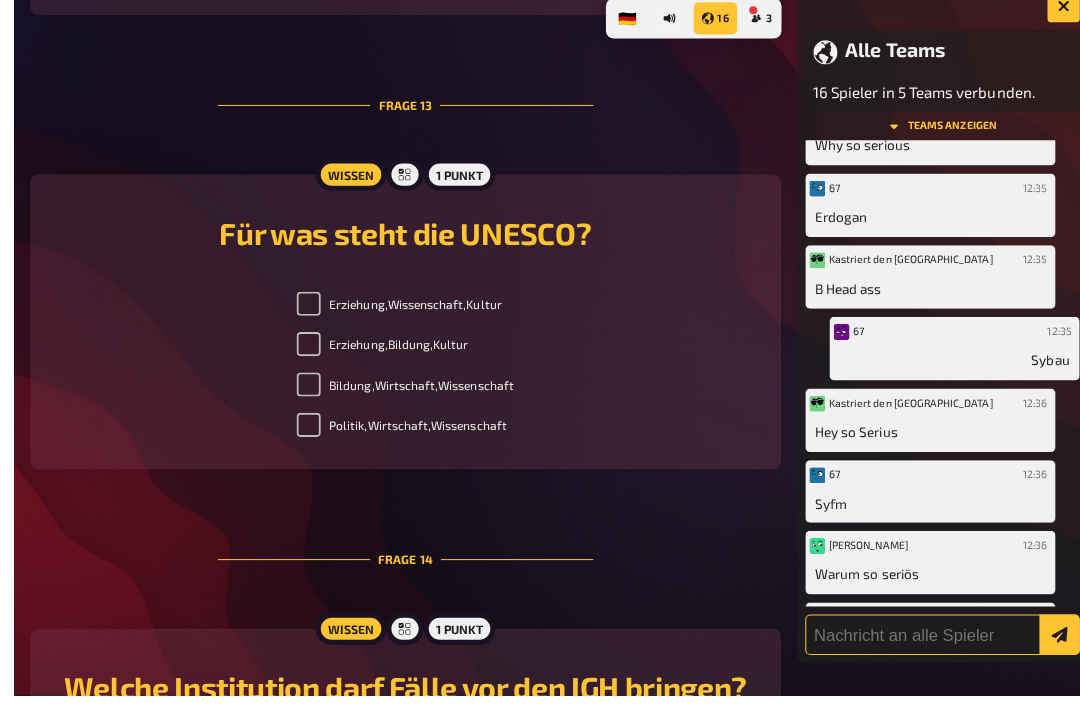 checkbox on "false" 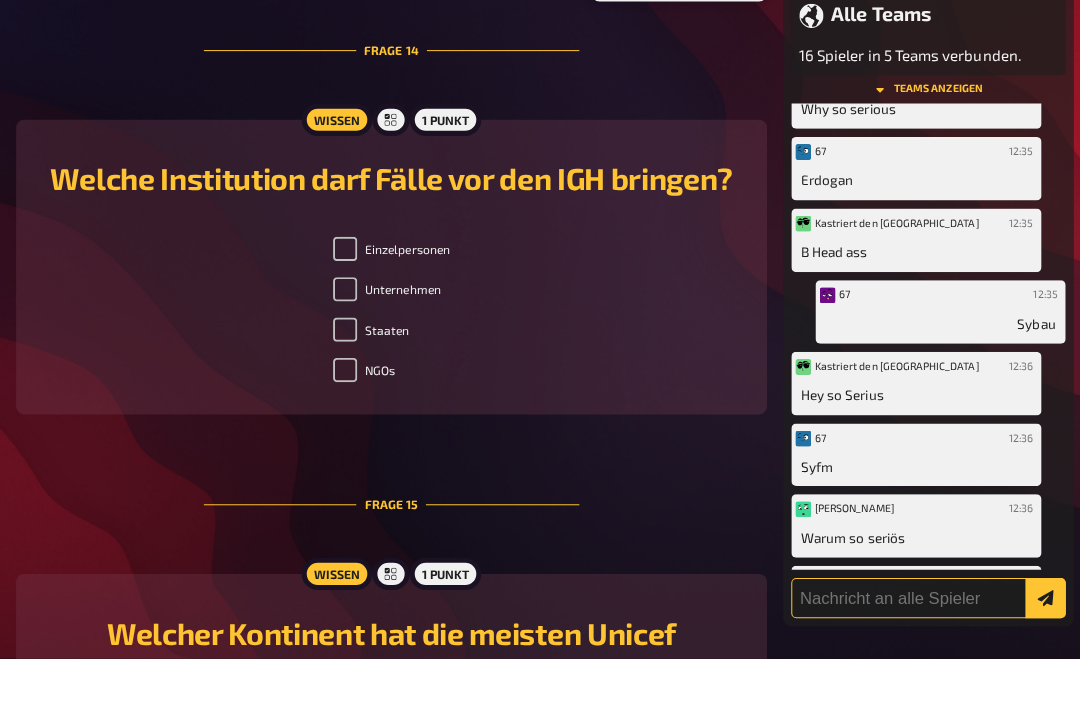 scroll, scrollTop: 6702, scrollLeft: 0, axis: vertical 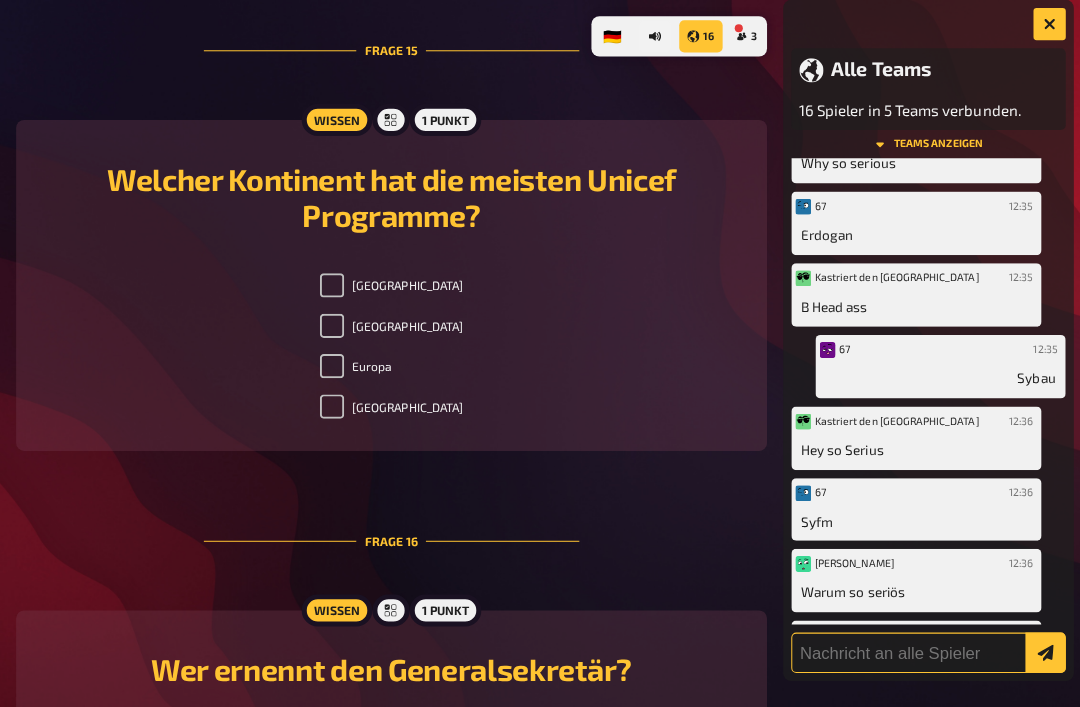 checkbox on "true" 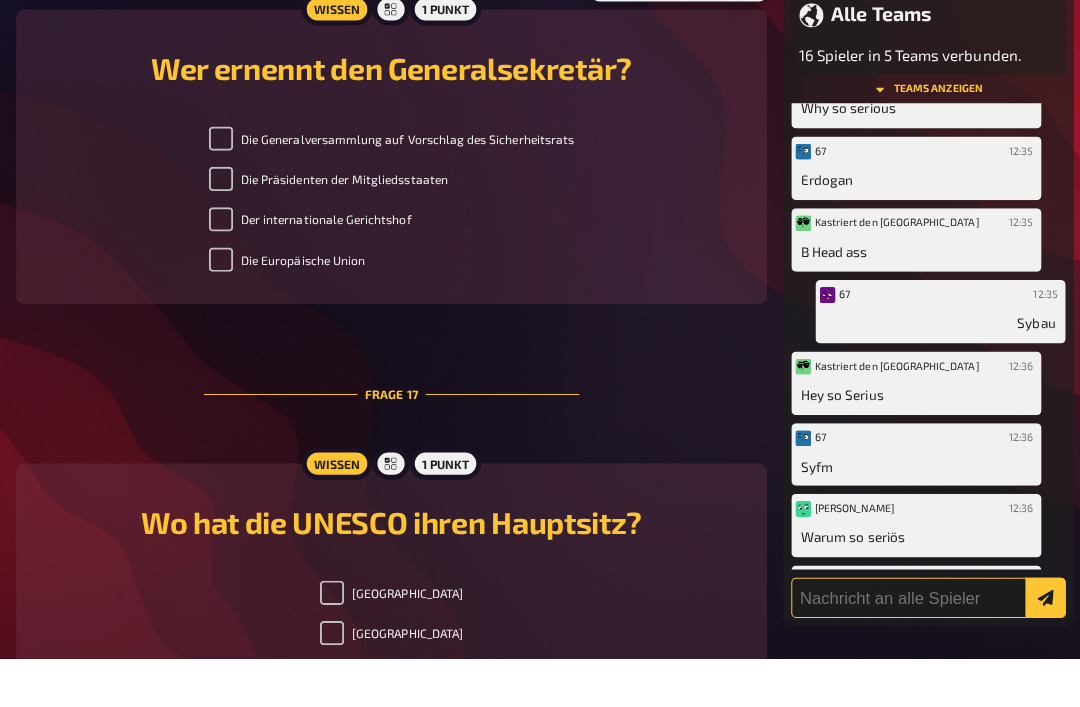 scroll, scrollTop: 7764, scrollLeft: 0, axis: vertical 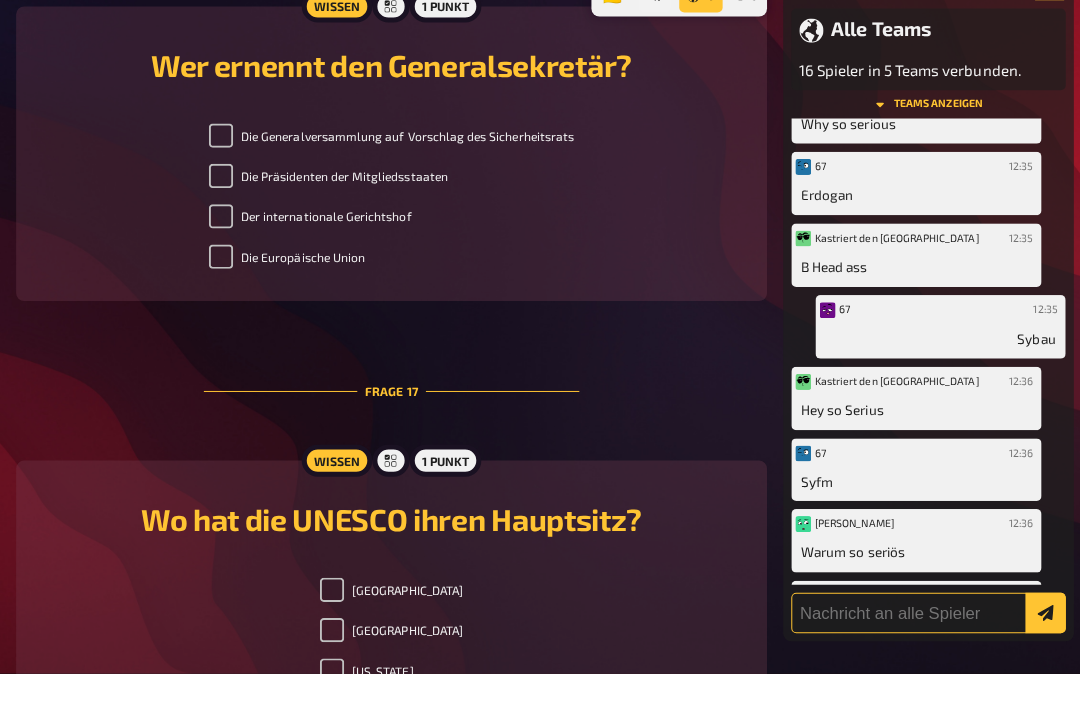 checkbox on "true" 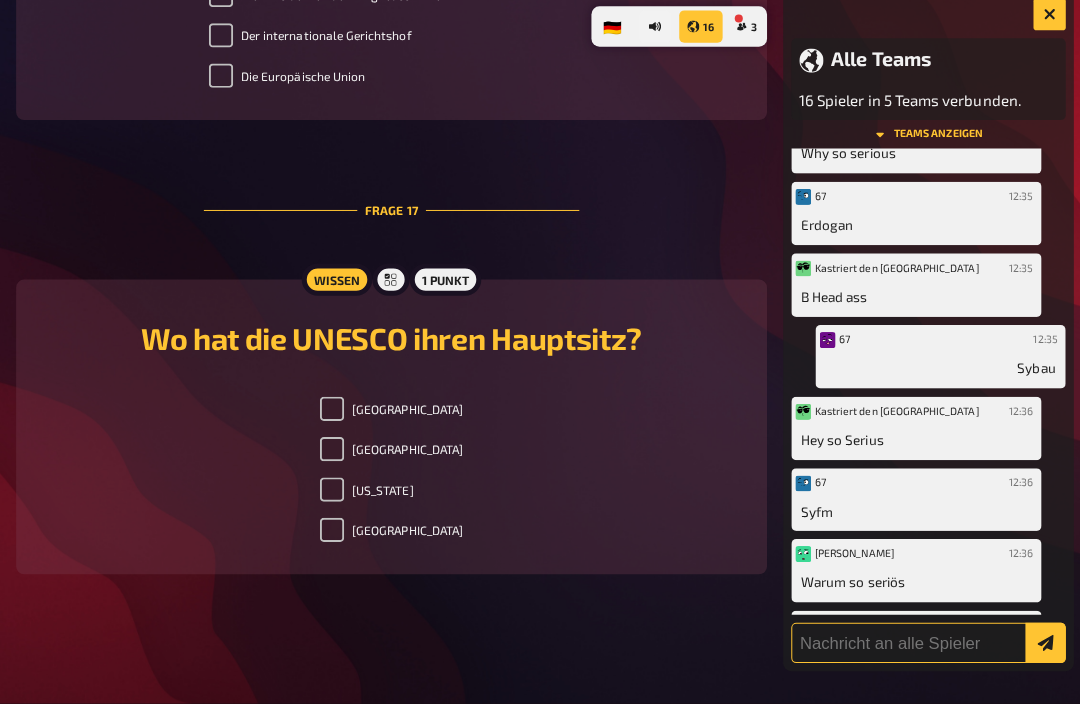 scroll, scrollTop: 8001, scrollLeft: 0, axis: vertical 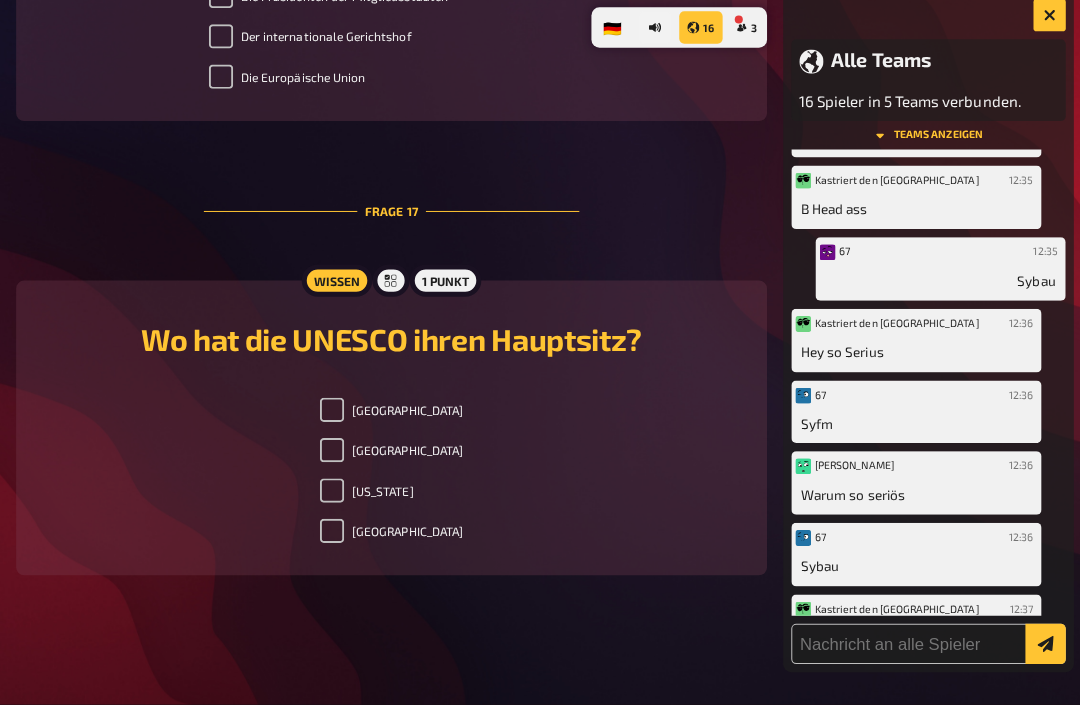 click on "[US_STATE]" at bounding box center (329, 495) 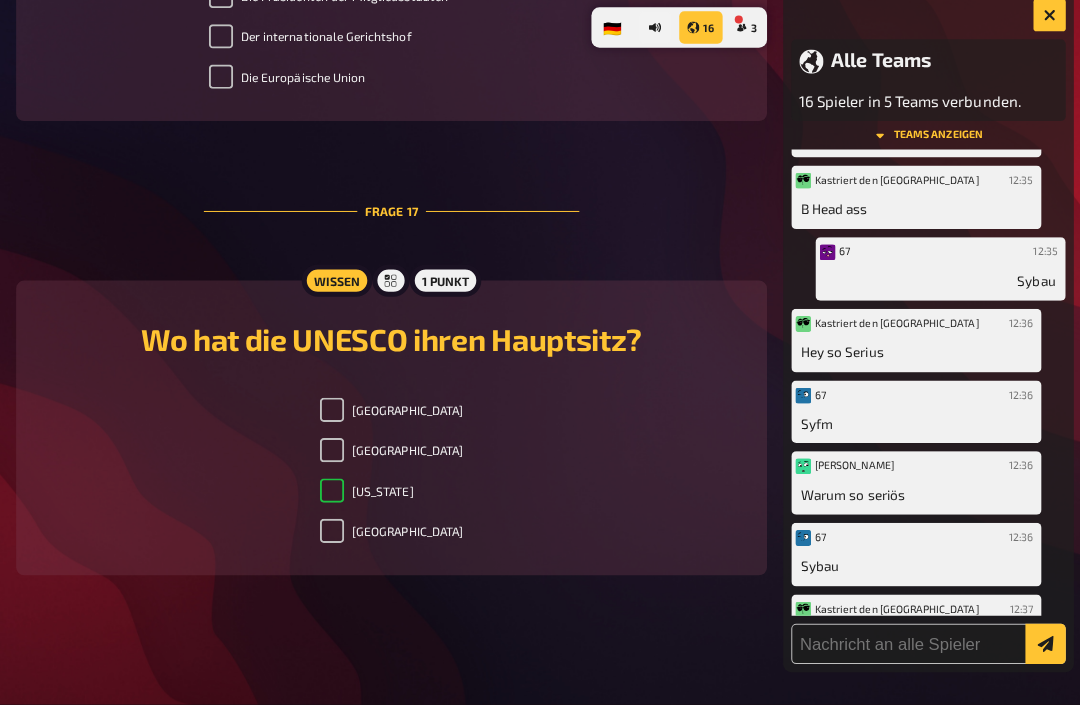 checkbox on "true" 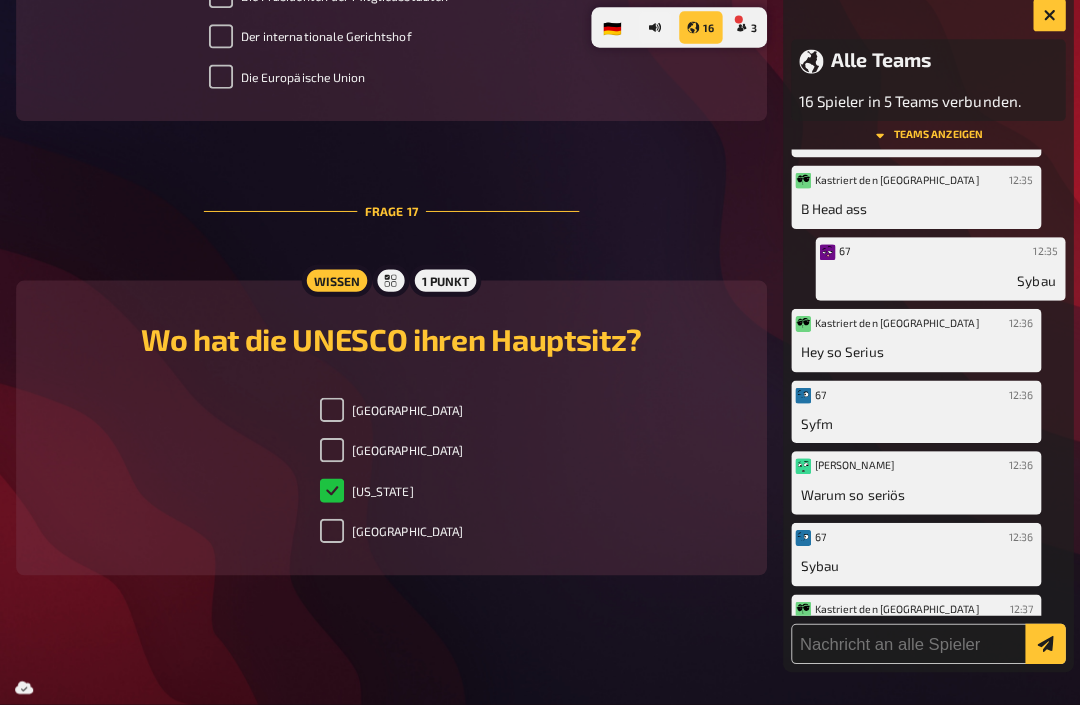 scroll, scrollTop: 7964, scrollLeft: 0, axis: vertical 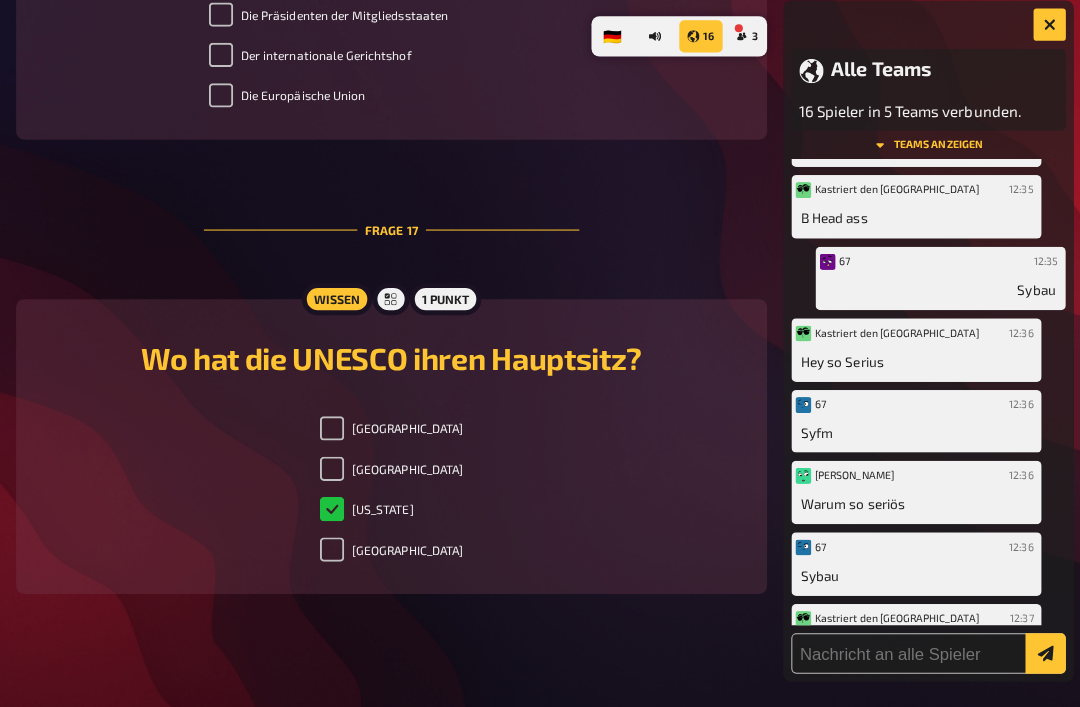 checkbox on "true" 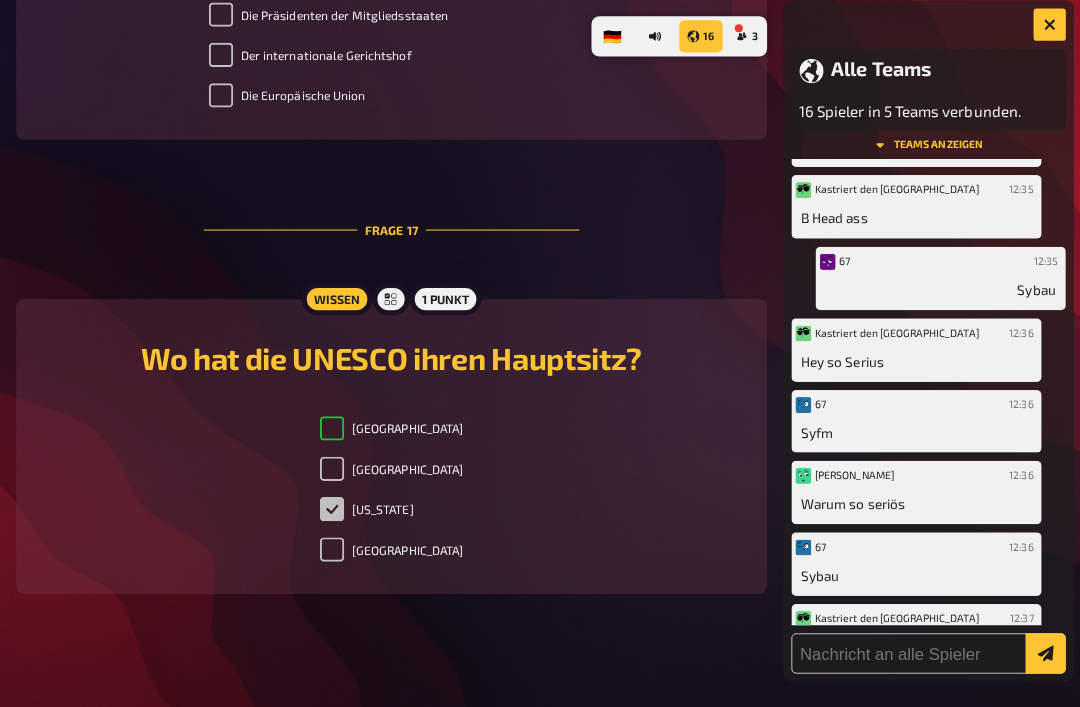 checkbox on "true" 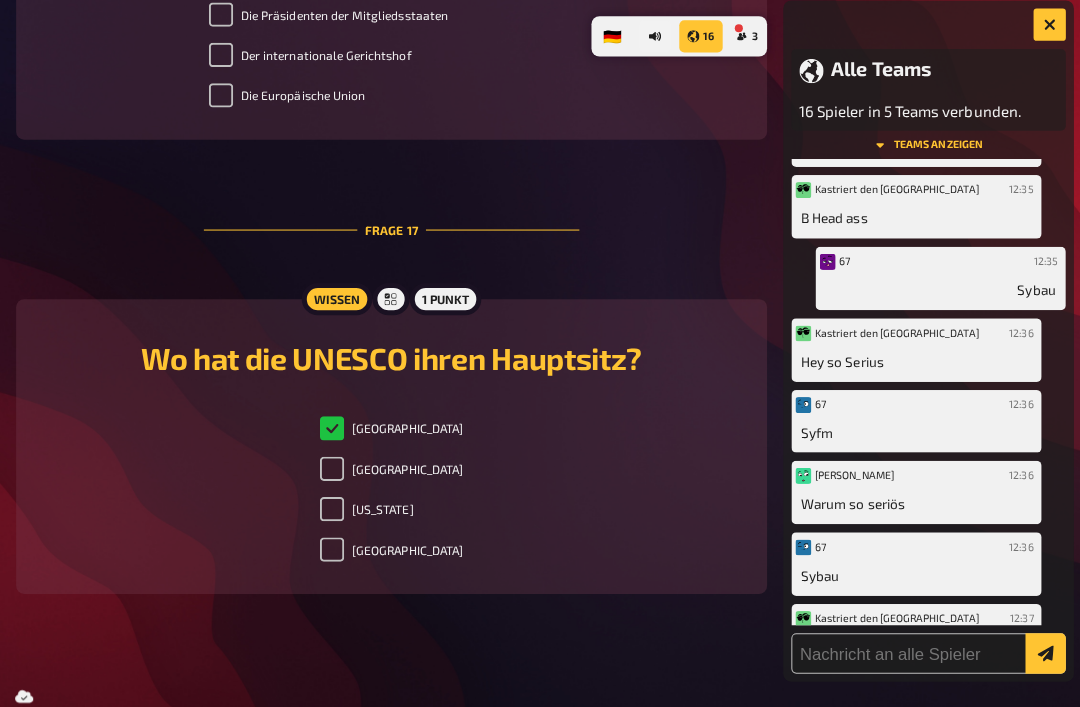 click on "[GEOGRAPHIC_DATA]" at bounding box center [329, 464] 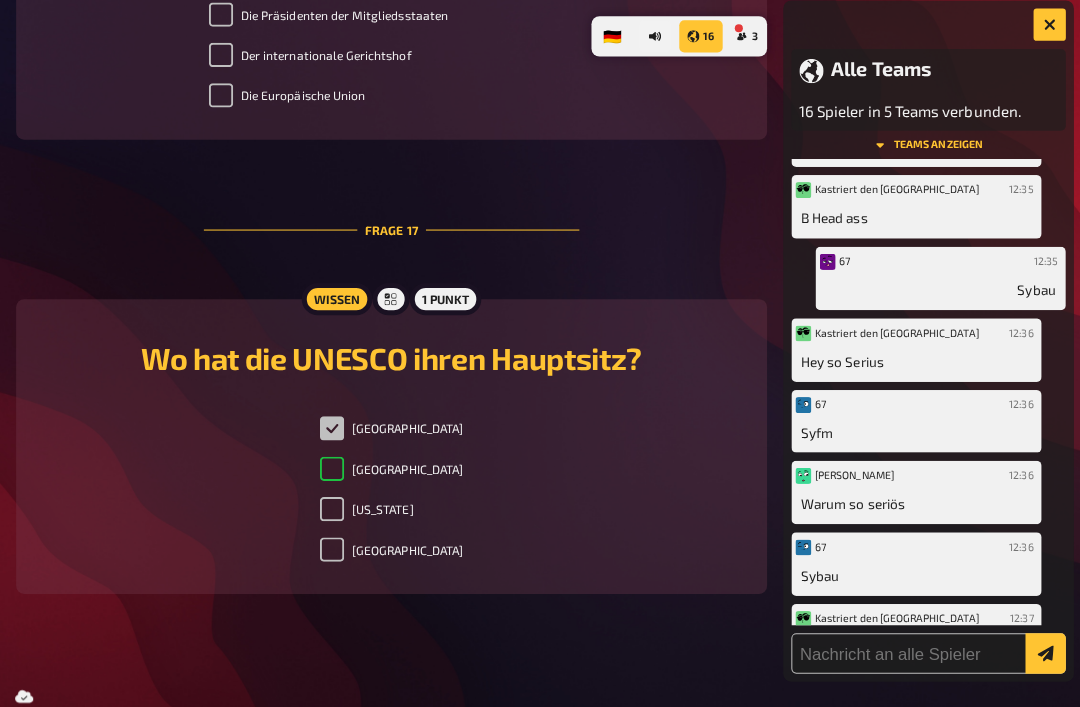 checkbox on "true" 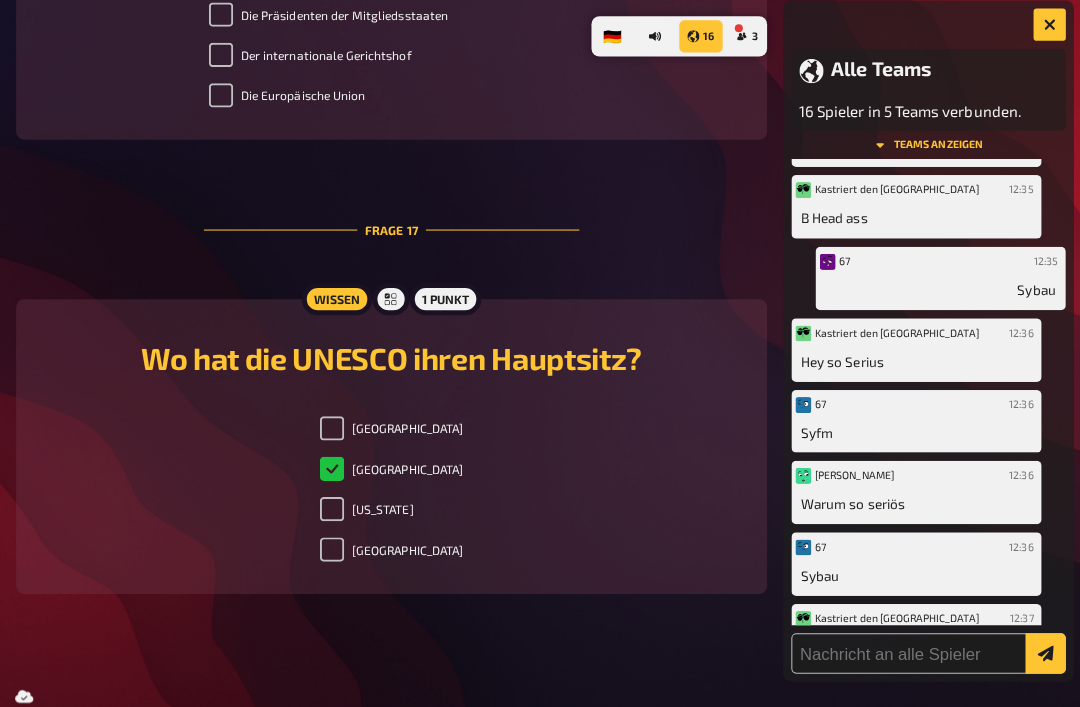 scroll, scrollTop: 550, scrollLeft: 0, axis: vertical 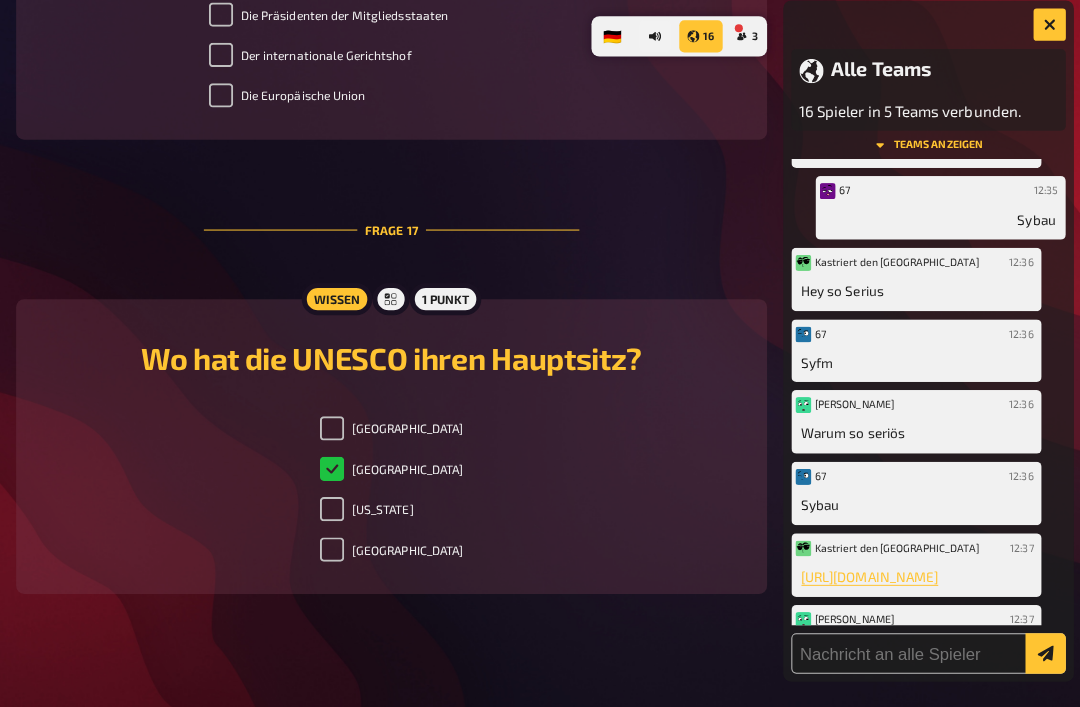 checkbox on "false" 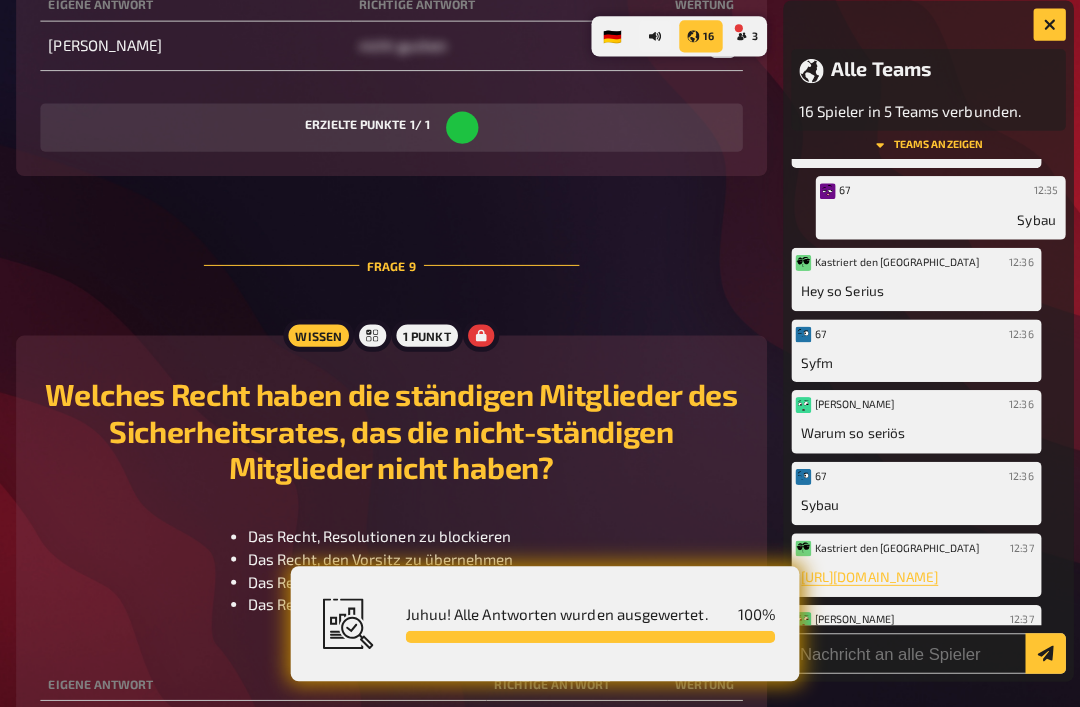 scroll, scrollTop: 5399, scrollLeft: 0, axis: vertical 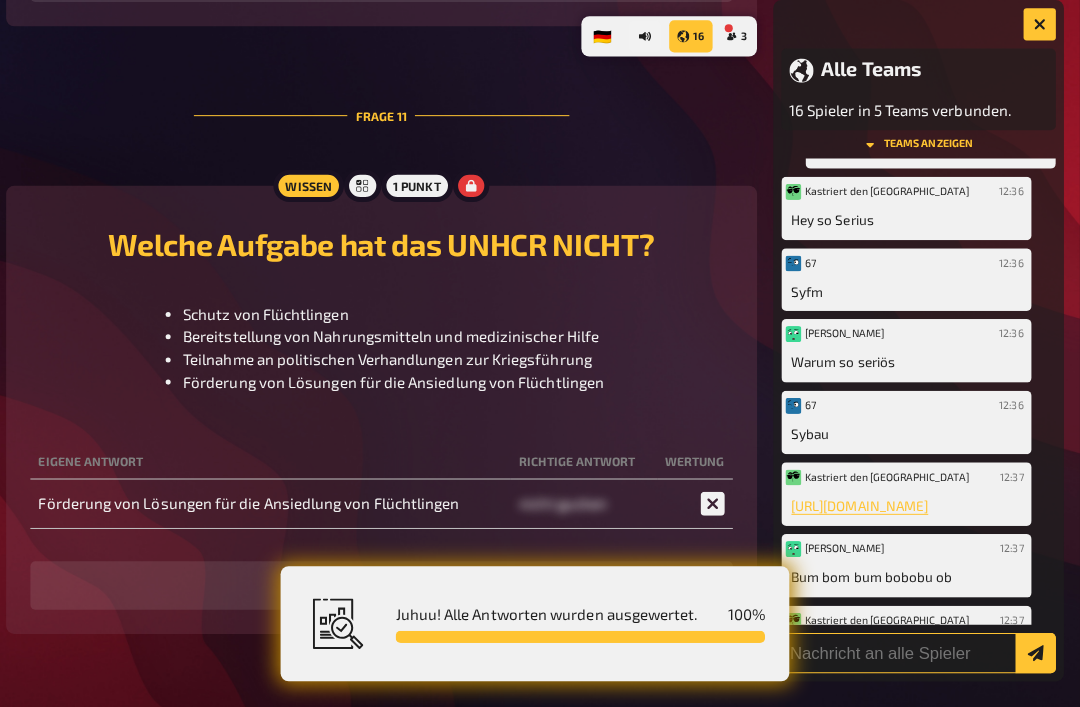 click at bounding box center [920, 647] 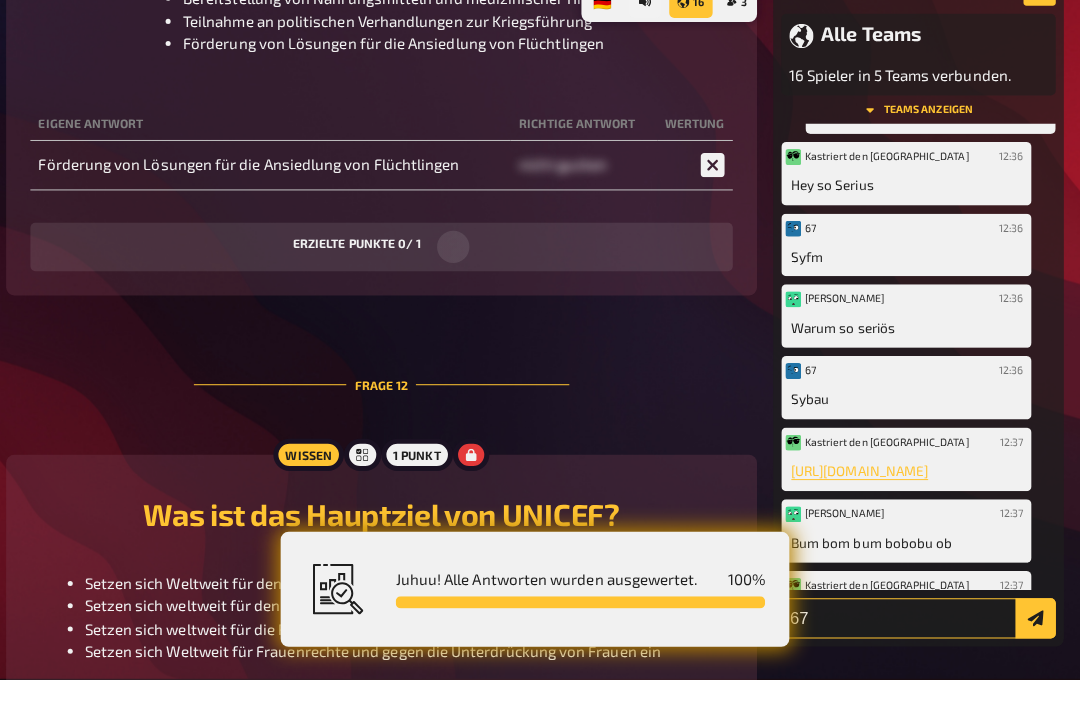 type on "67" 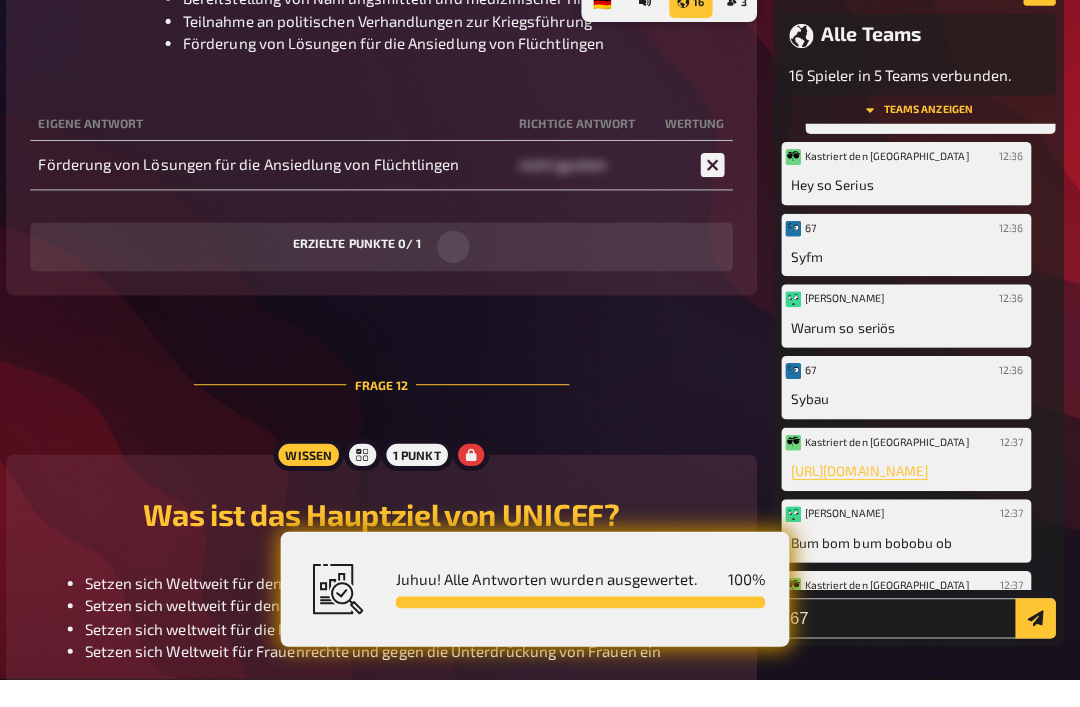 click at bounding box center (1036, 647) 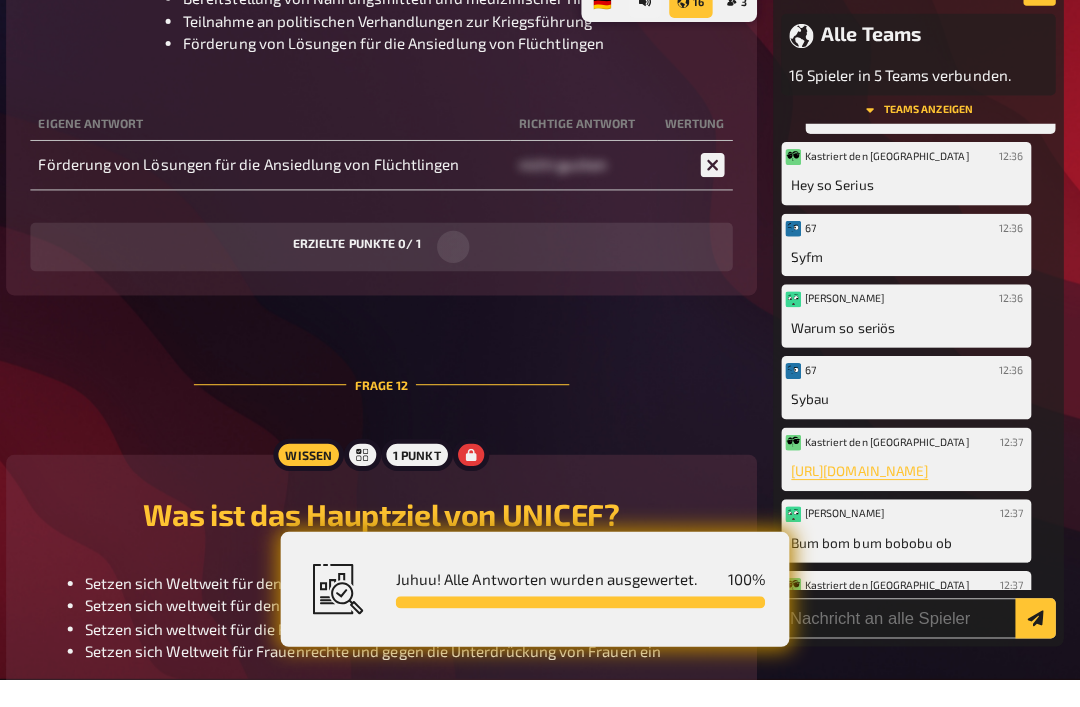 scroll, scrollTop: 690, scrollLeft: 0, axis: vertical 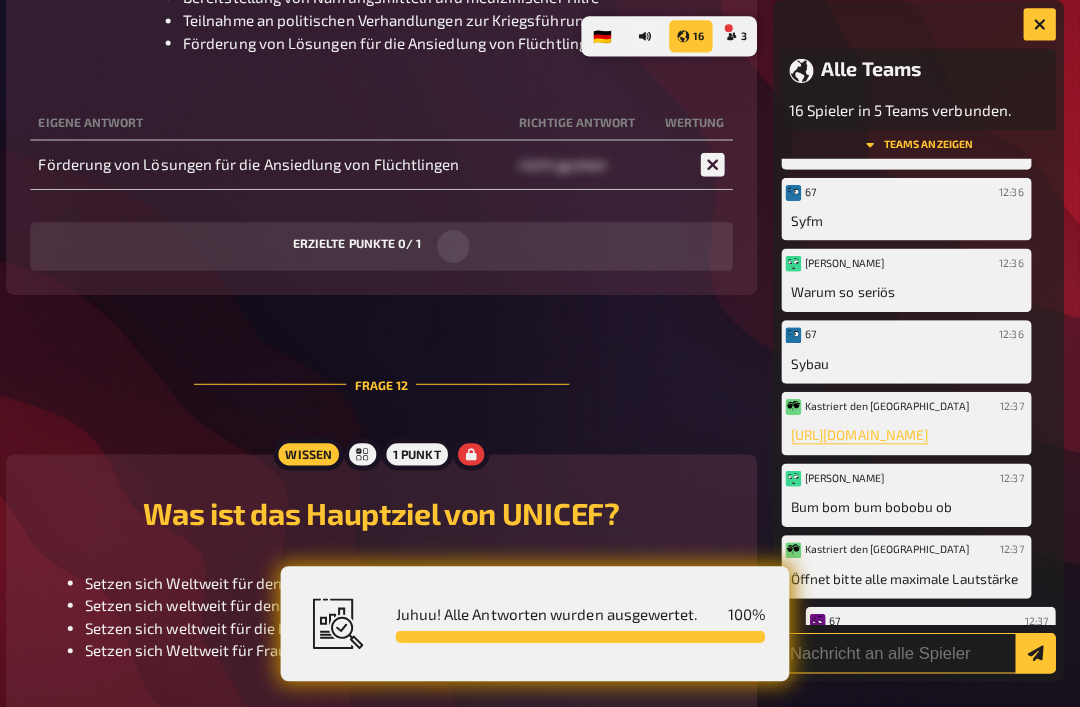 click at bounding box center (920, 647) 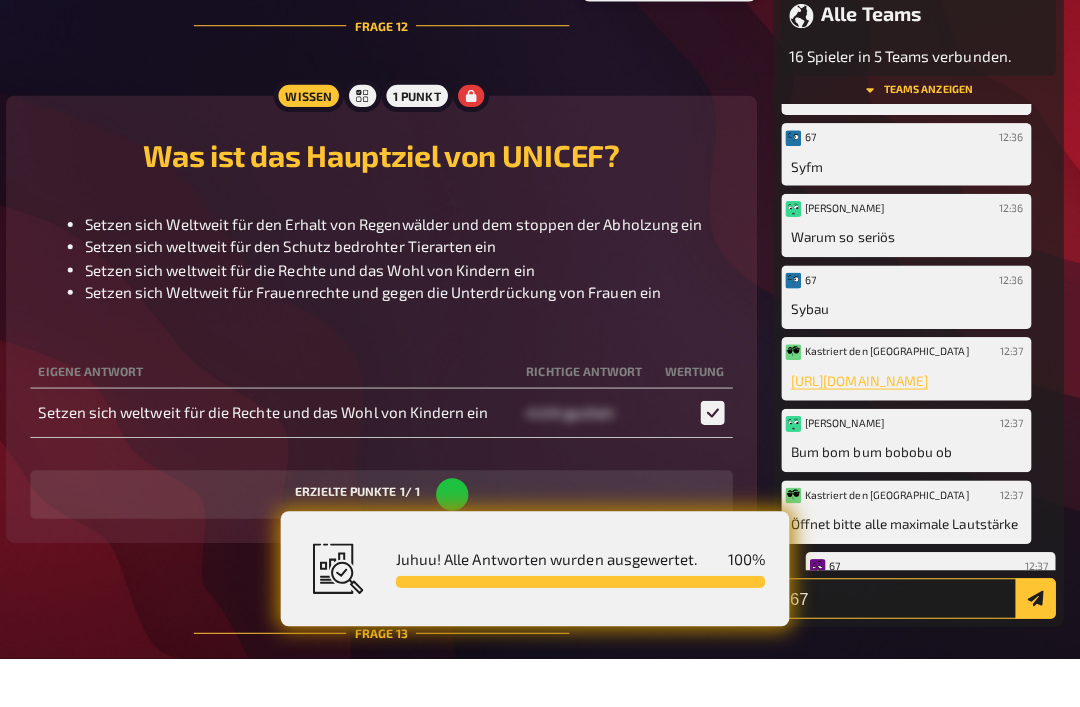 type on "67" 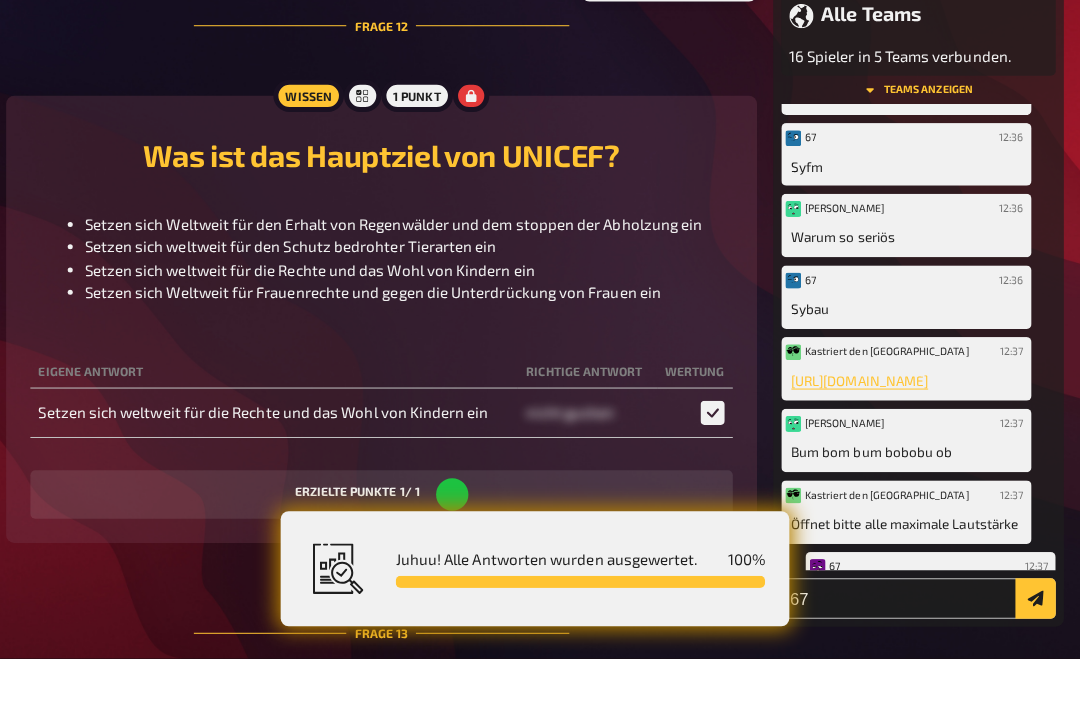 click at bounding box center (1036, 647) 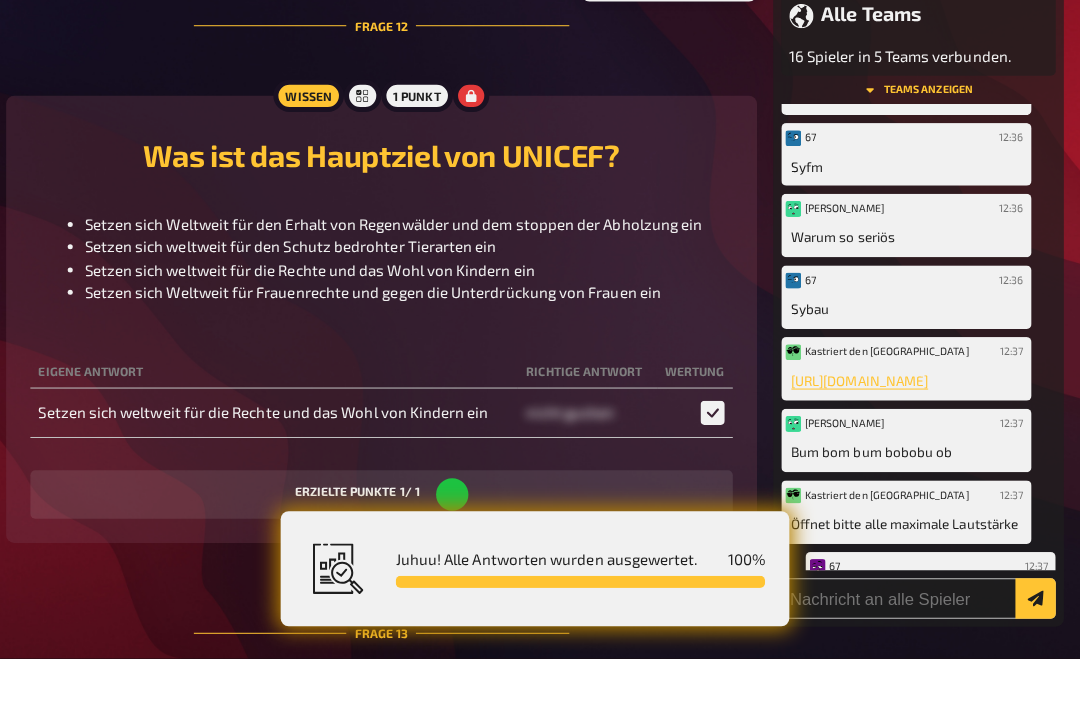 scroll, scrollTop: 760, scrollLeft: 0, axis: vertical 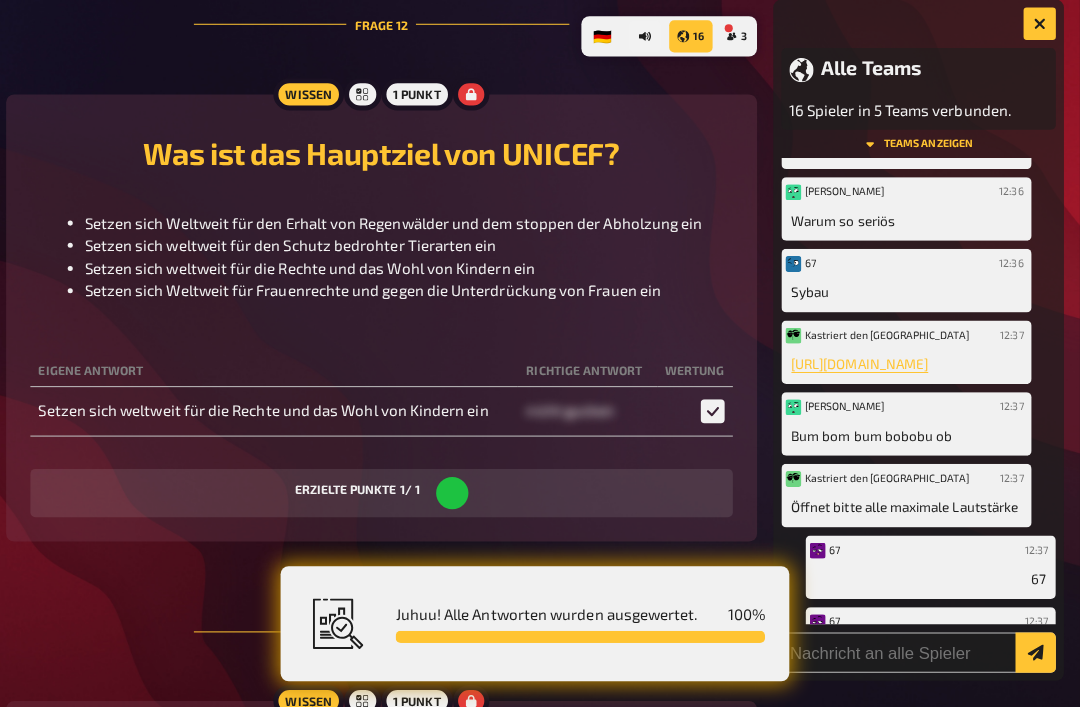 click on "67 12:37 67" at bounding box center [932, 633] 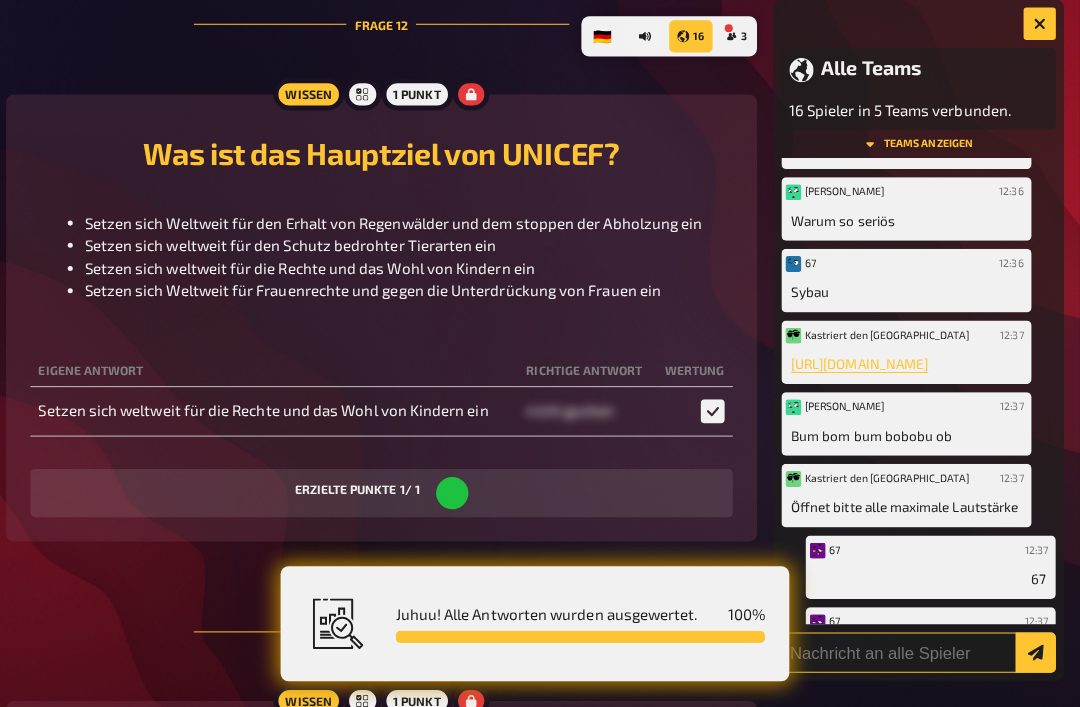 click at bounding box center [920, 647] 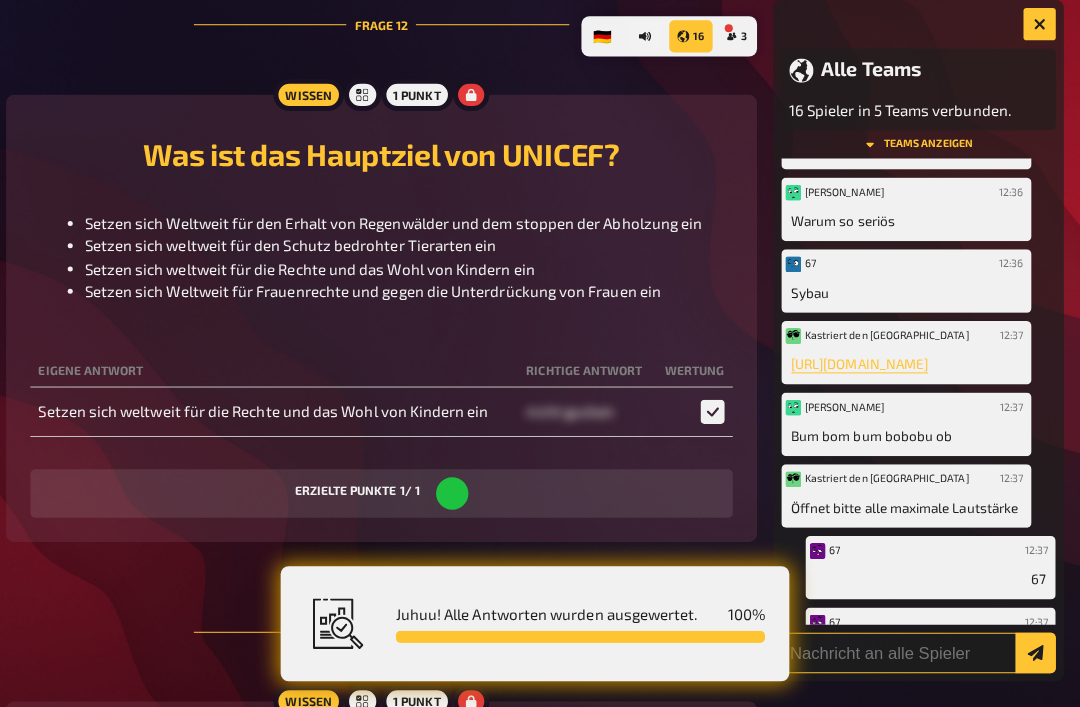 scroll, scrollTop: 7849, scrollLeft: 0, axis: vertical 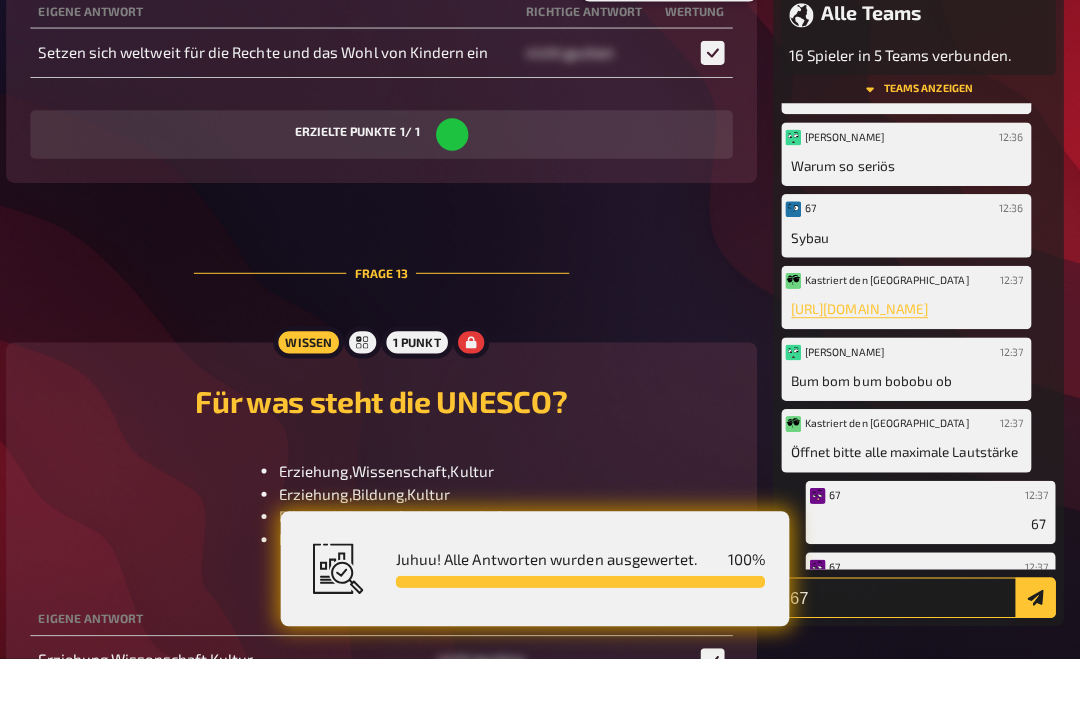click on "67" at bounding box center (920, 647) 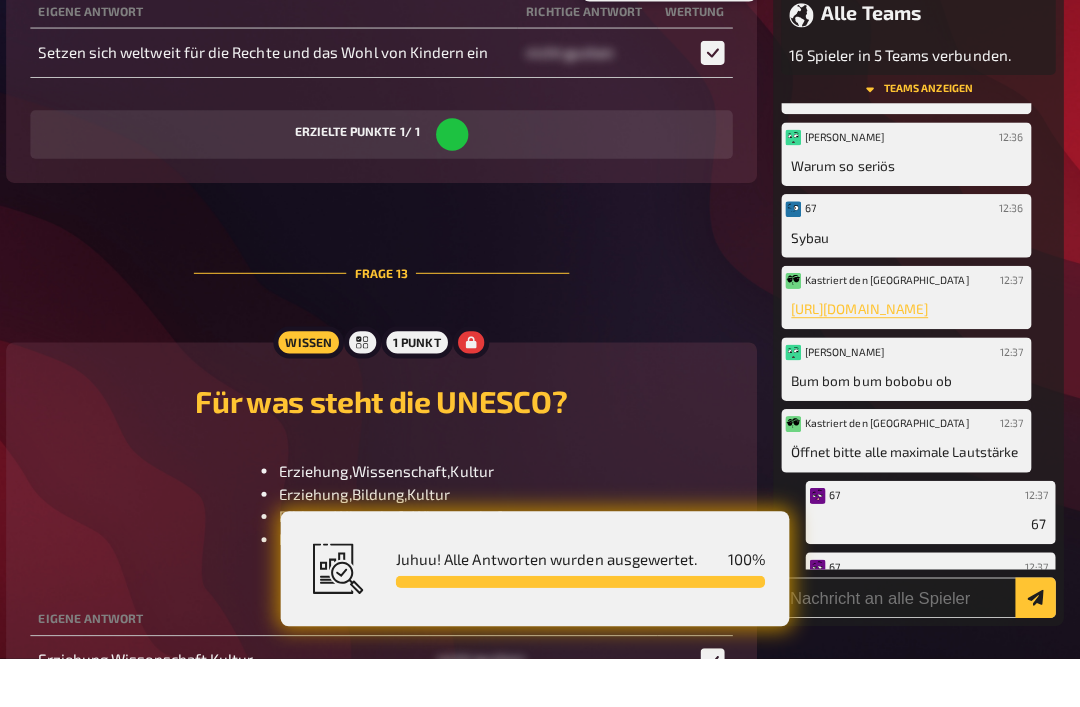 scroll, scrollTop: 830, scrollLeft: 0, axis: vertical 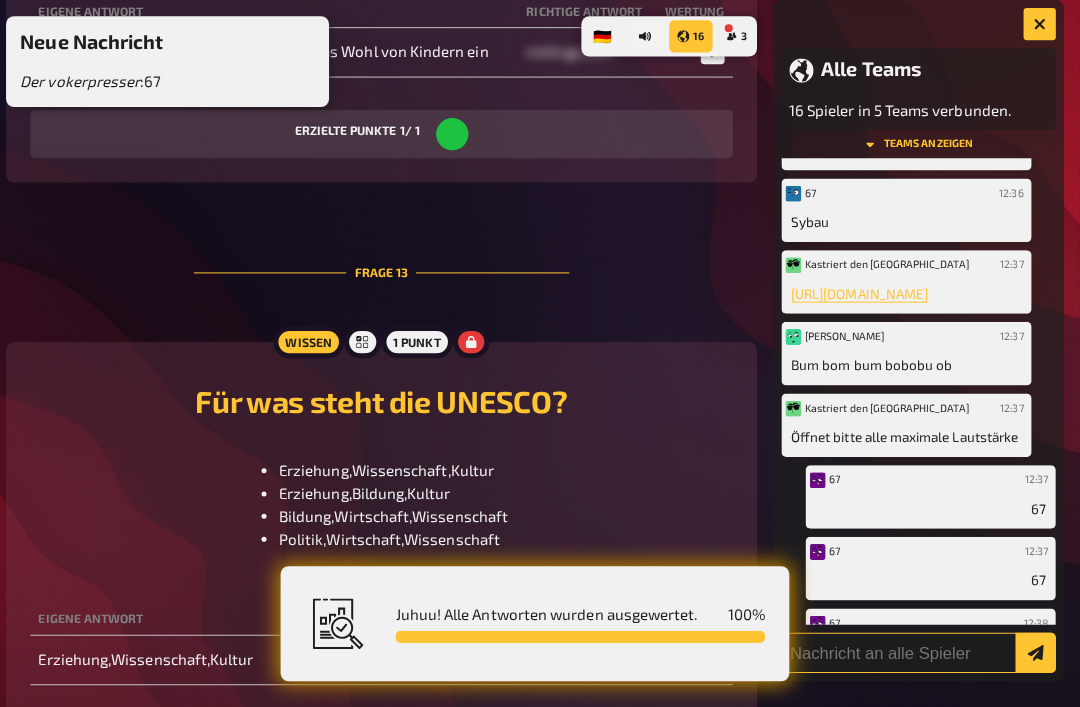 click at bounding box center [920, 647] 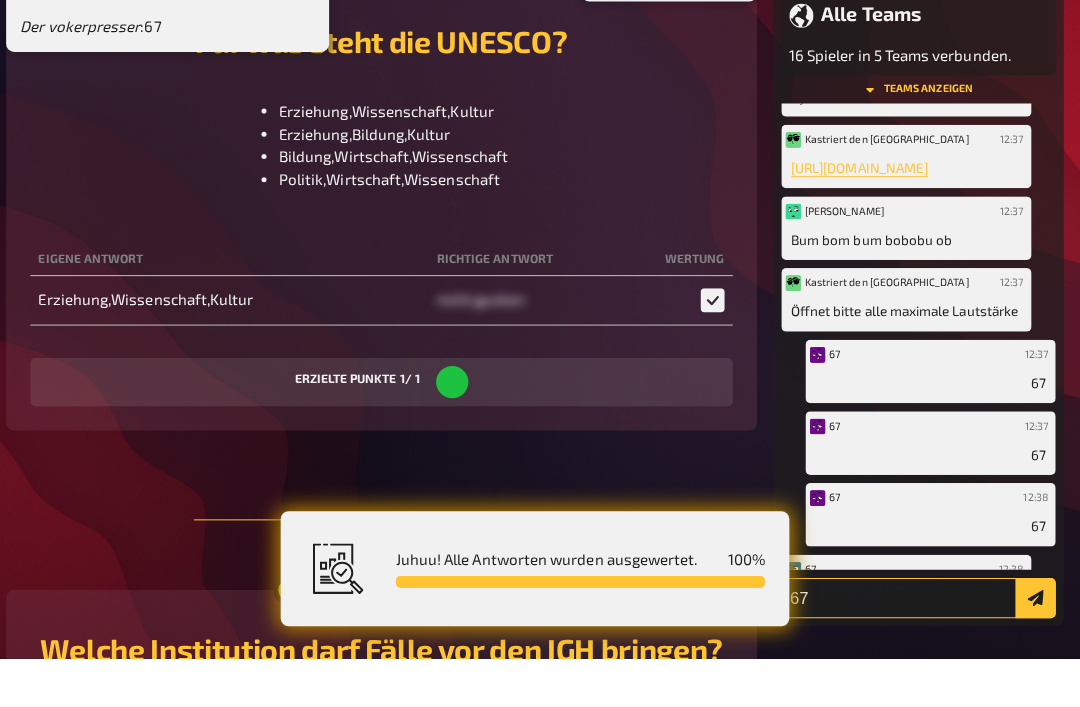 type on "67" 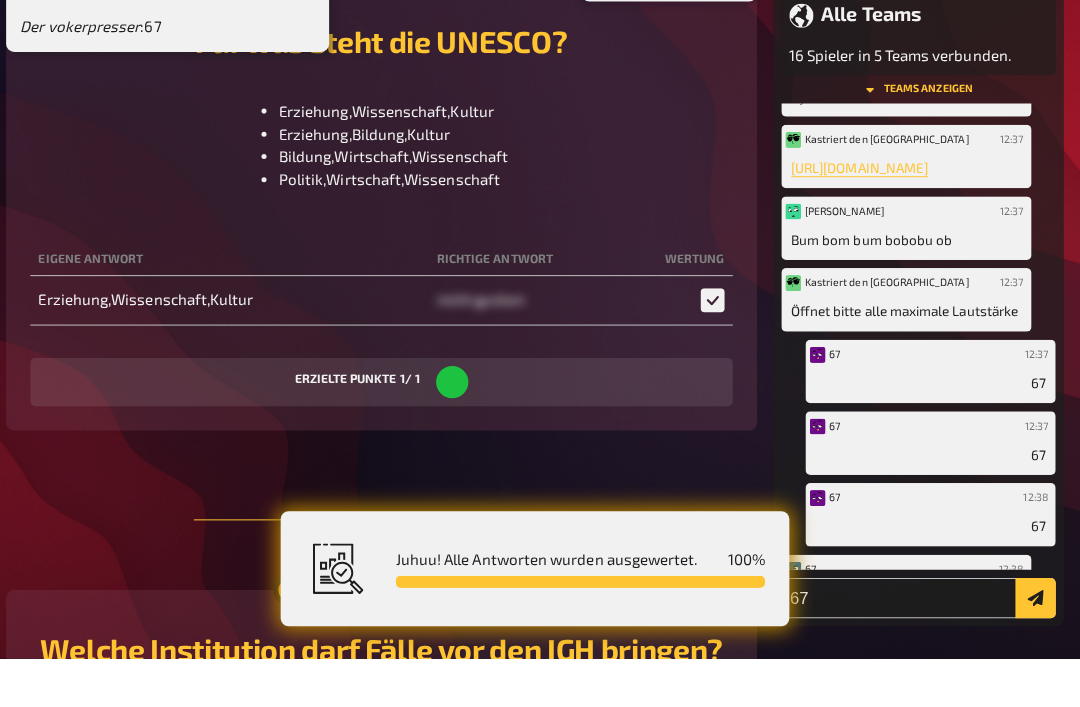 click at bounding box center (1036, 647) 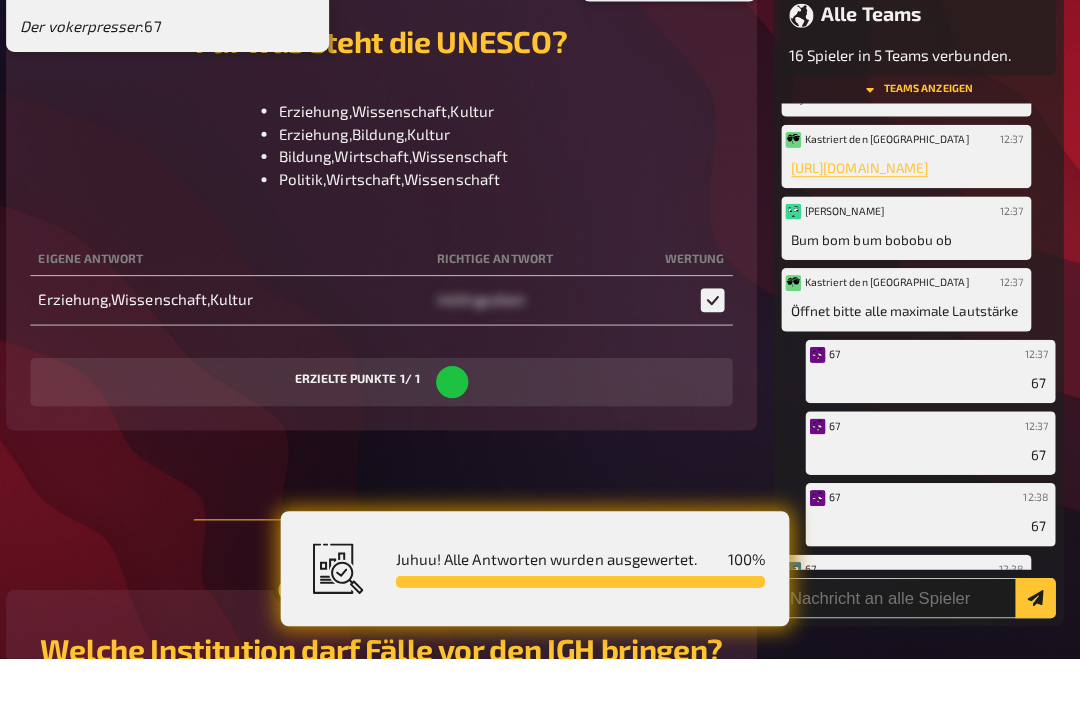 scroll, scrollTop: 970, scrollLeft: 0, axis: vertical 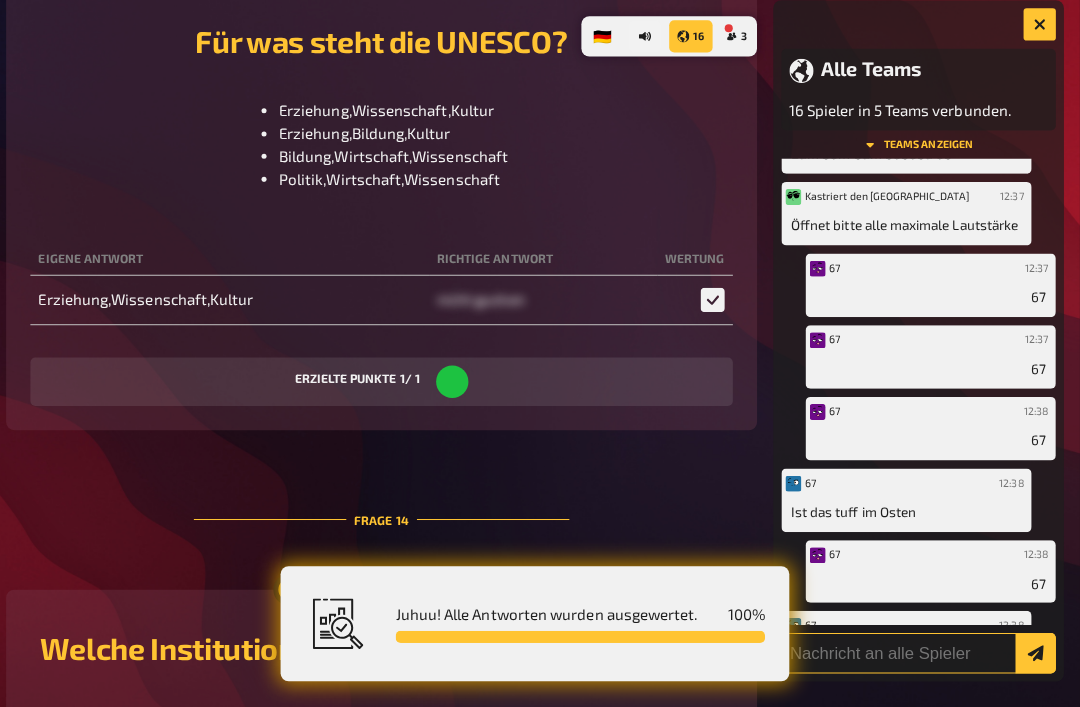 click at bounding box center [920, 647] 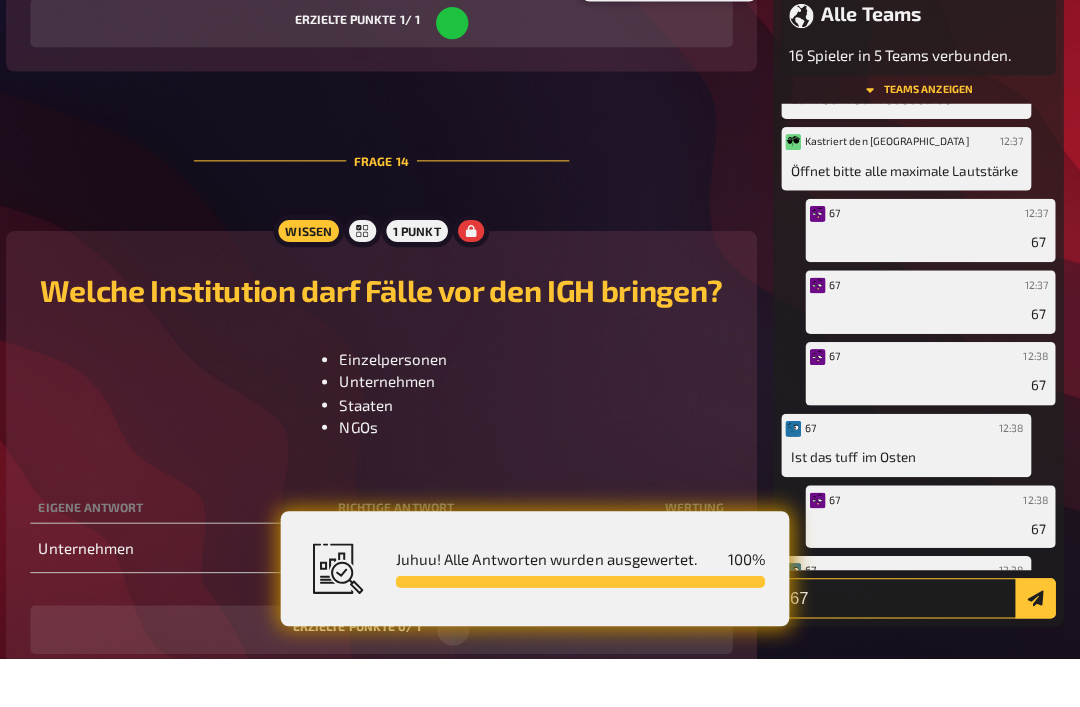 type on "67" 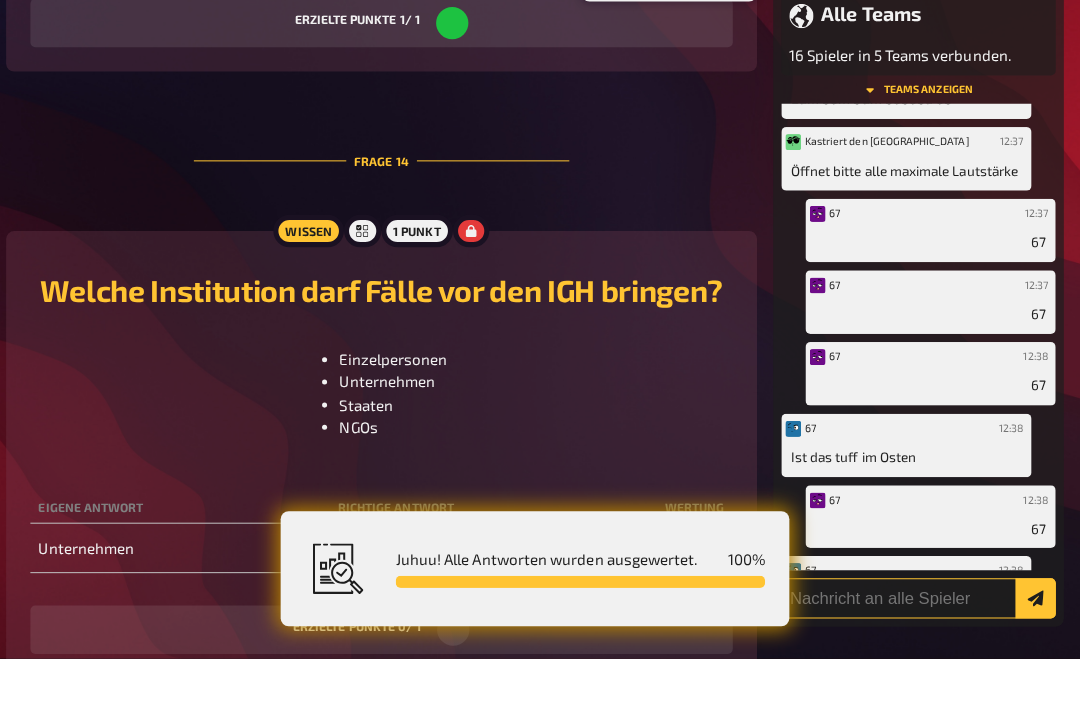 scroll, scrollTop: 8864, scrollLeft: 0, axis: vertical 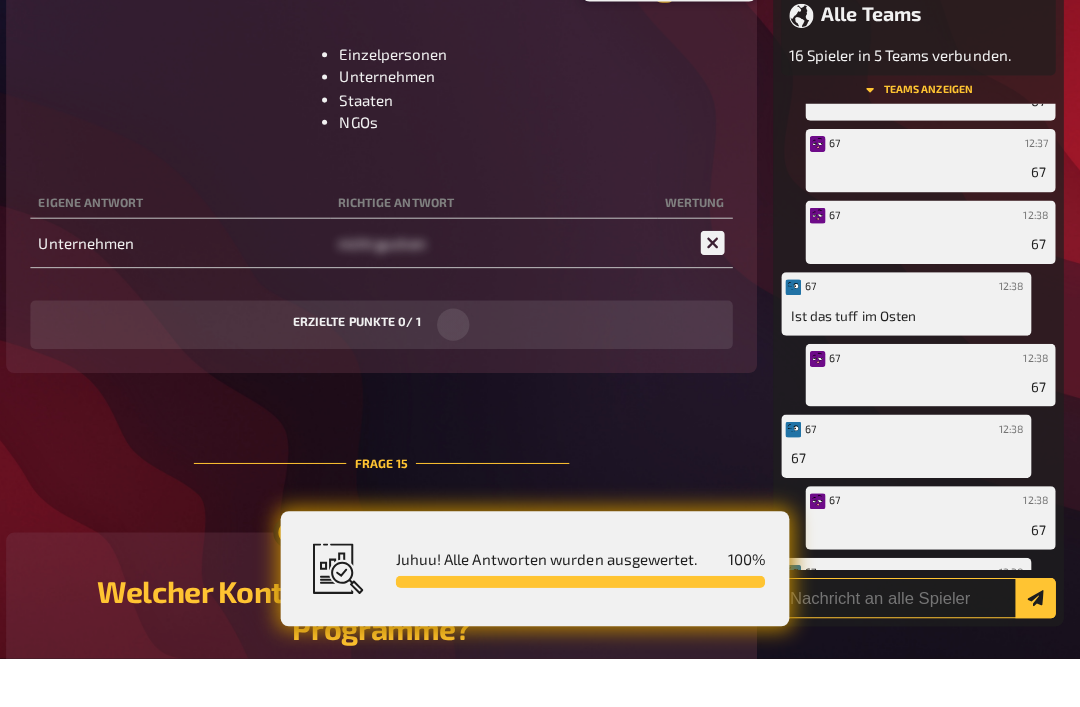 click at bounding box center (920, 647) 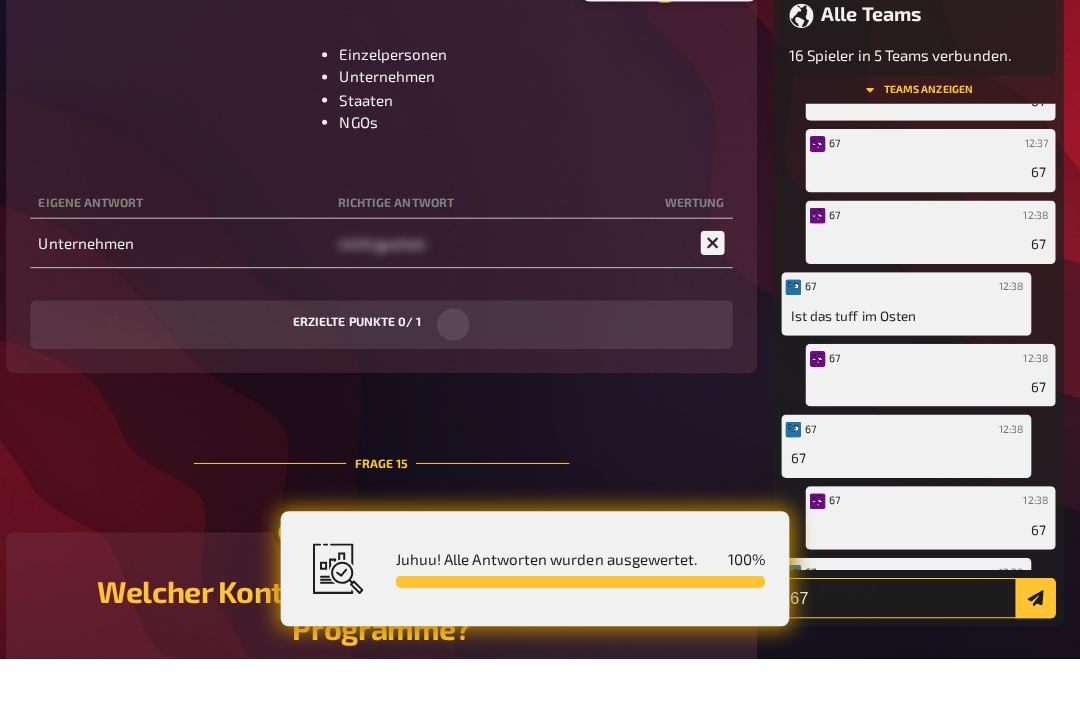 type on "67" 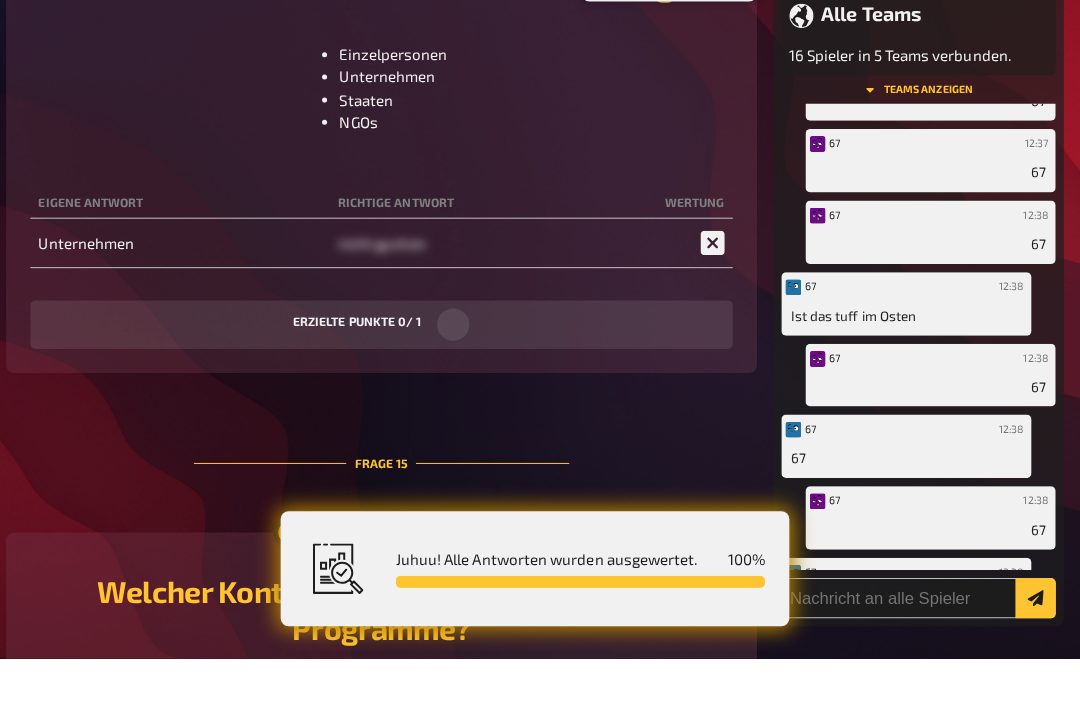 scroll, scrollTop: 1250, scrollLeft: 0, axis: vertical 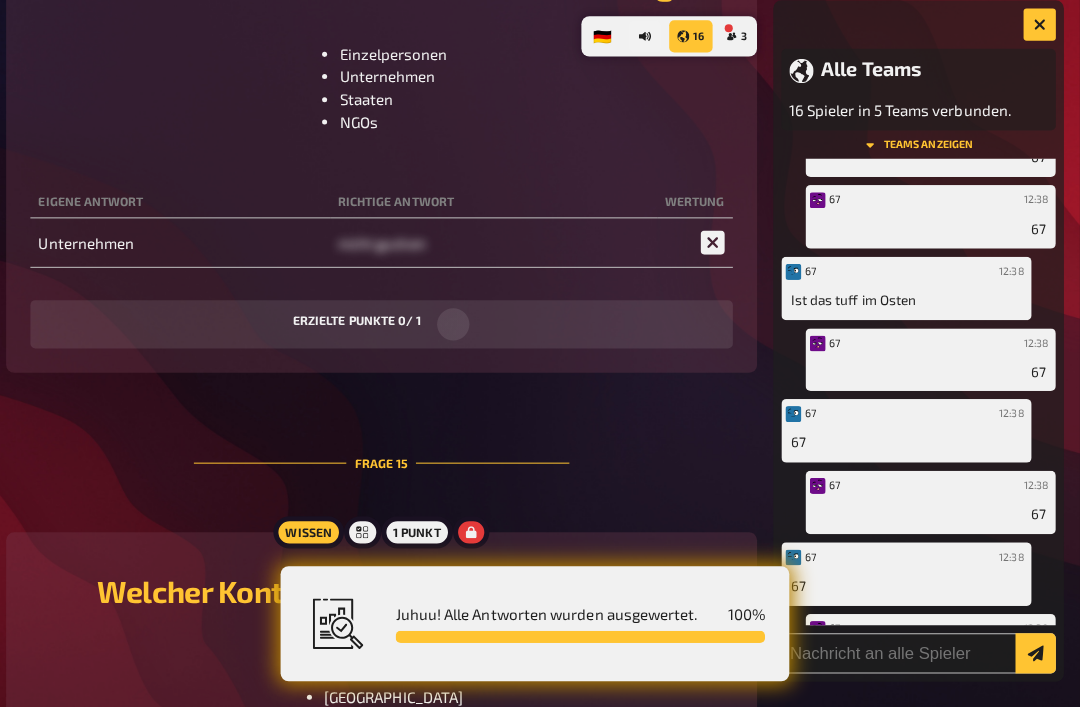 click on "67 12:38 67" at bounding box center (932, 639) 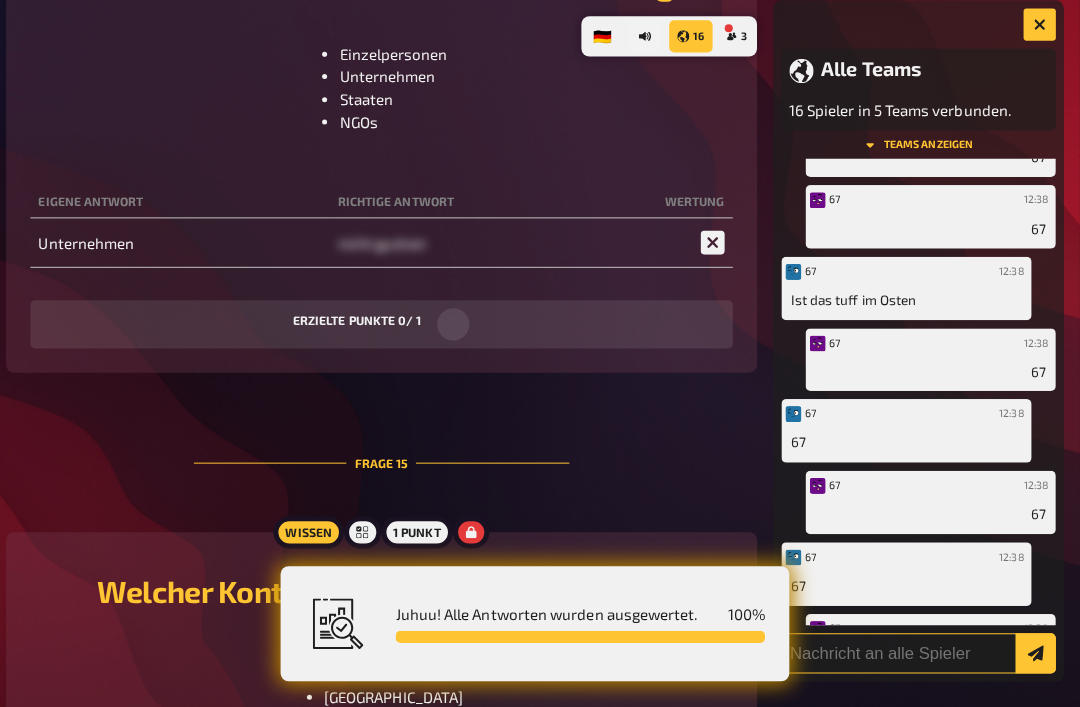 click at bounding box center [920, 647] 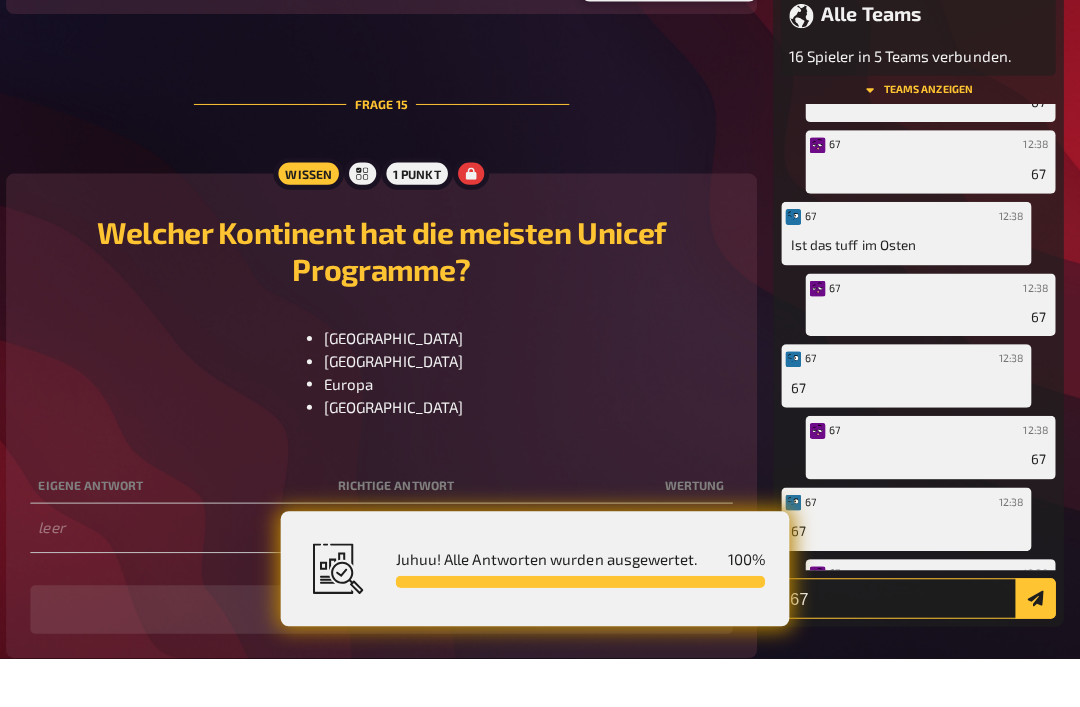 type on "67" 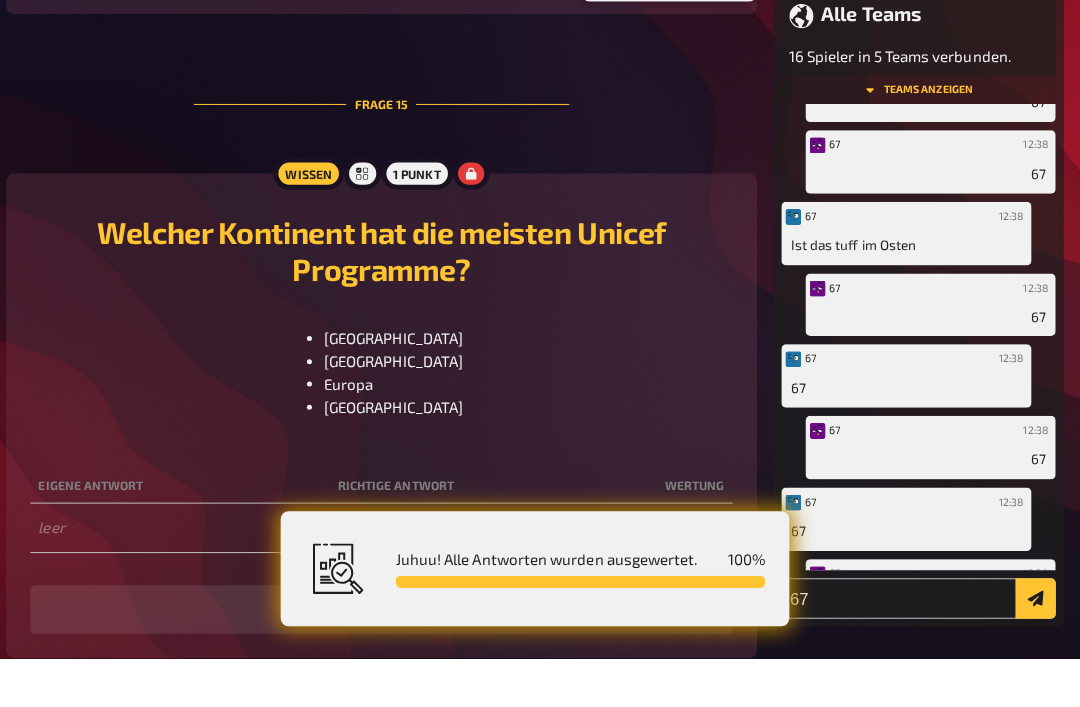 click 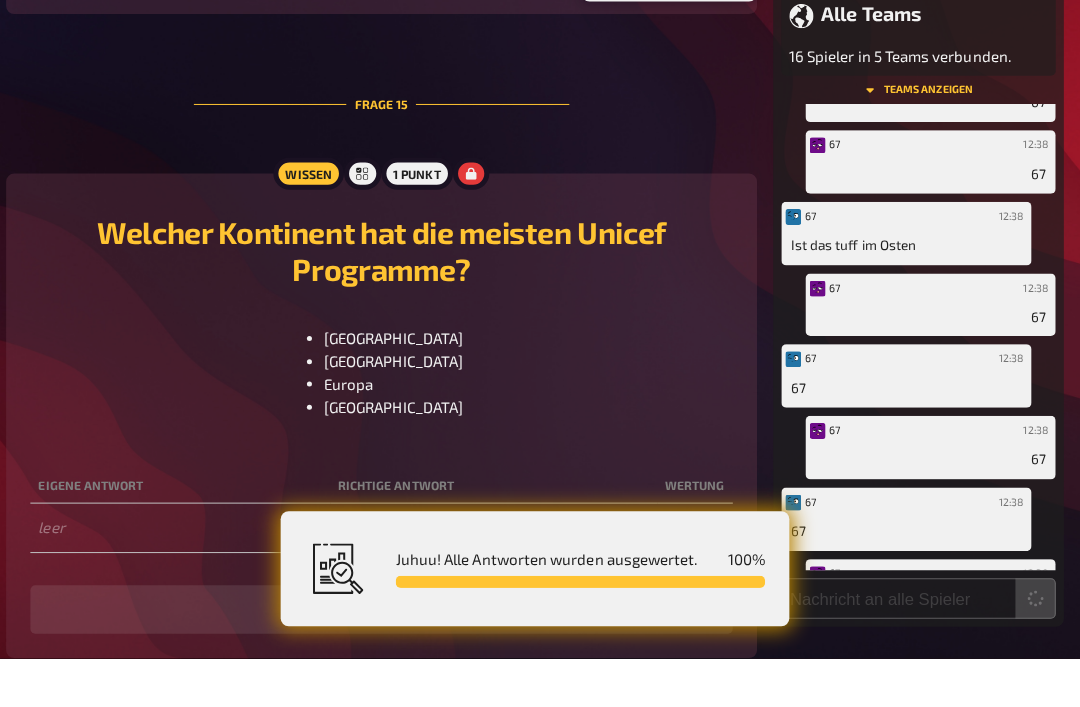 scroll, scrollTop: 1320, scrollLeft: 0, axis: vertical 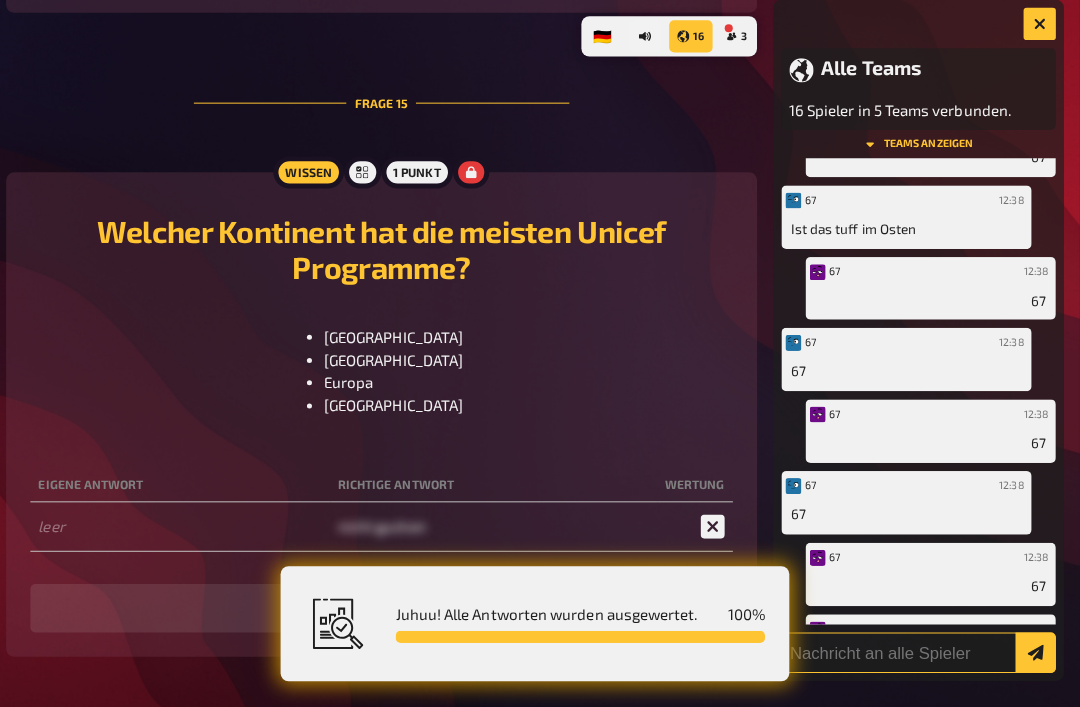 click at bounding box center [920, 647] 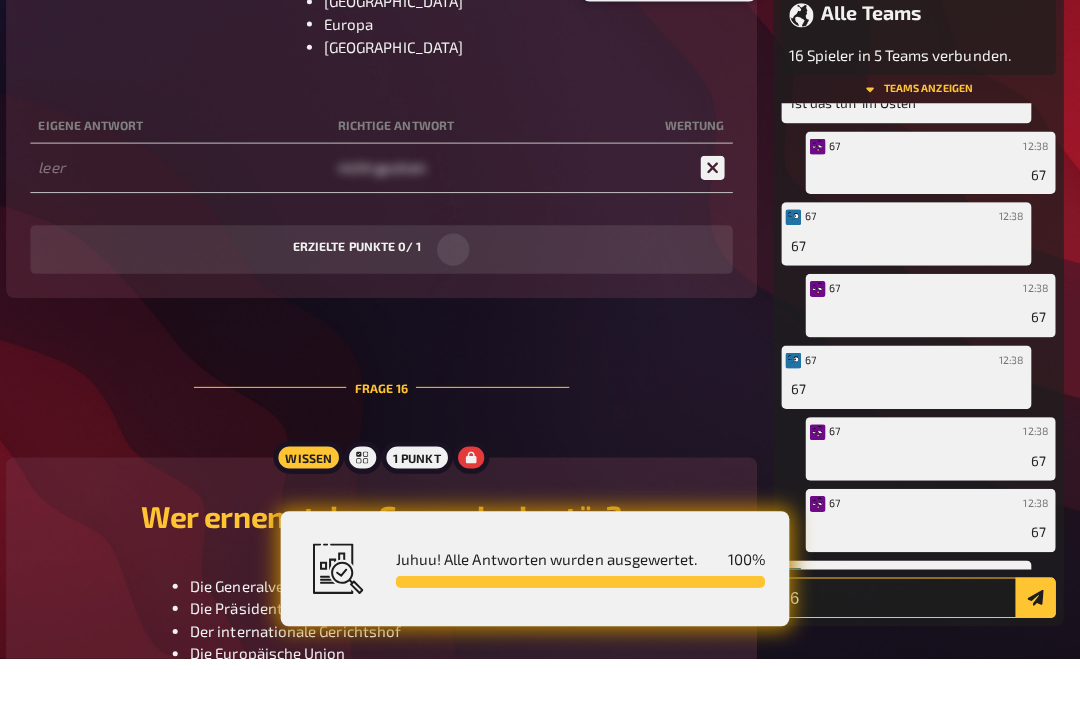 scroll, scrollTop: 1460, scrollLeft: 0, axis: vertical 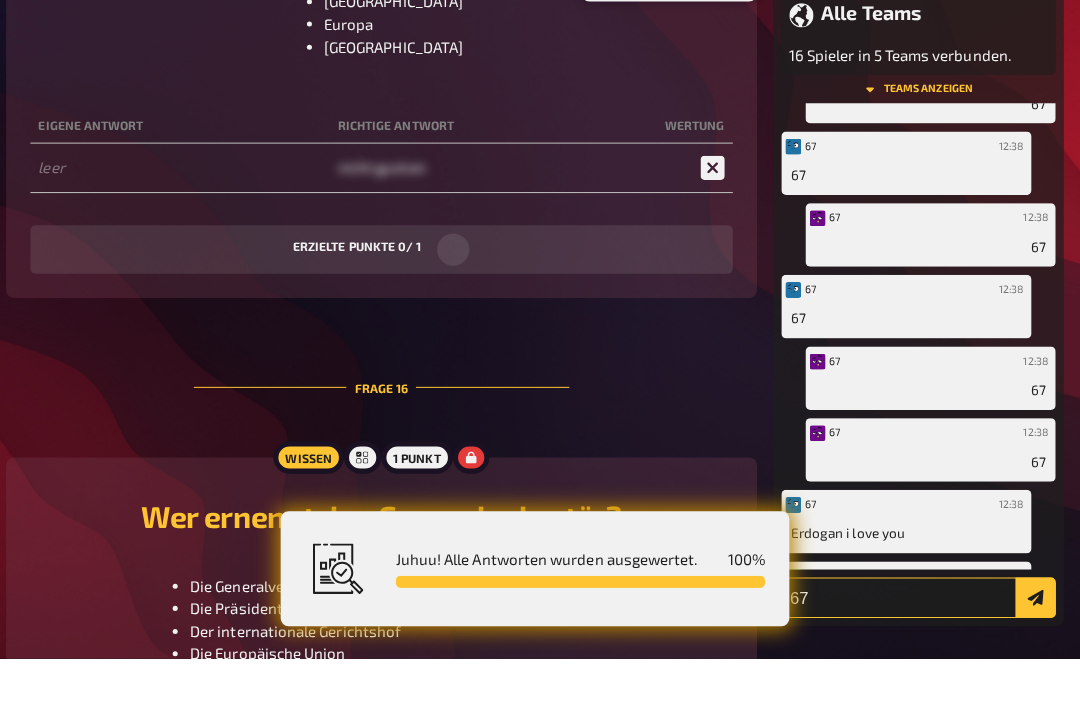 type on "67" 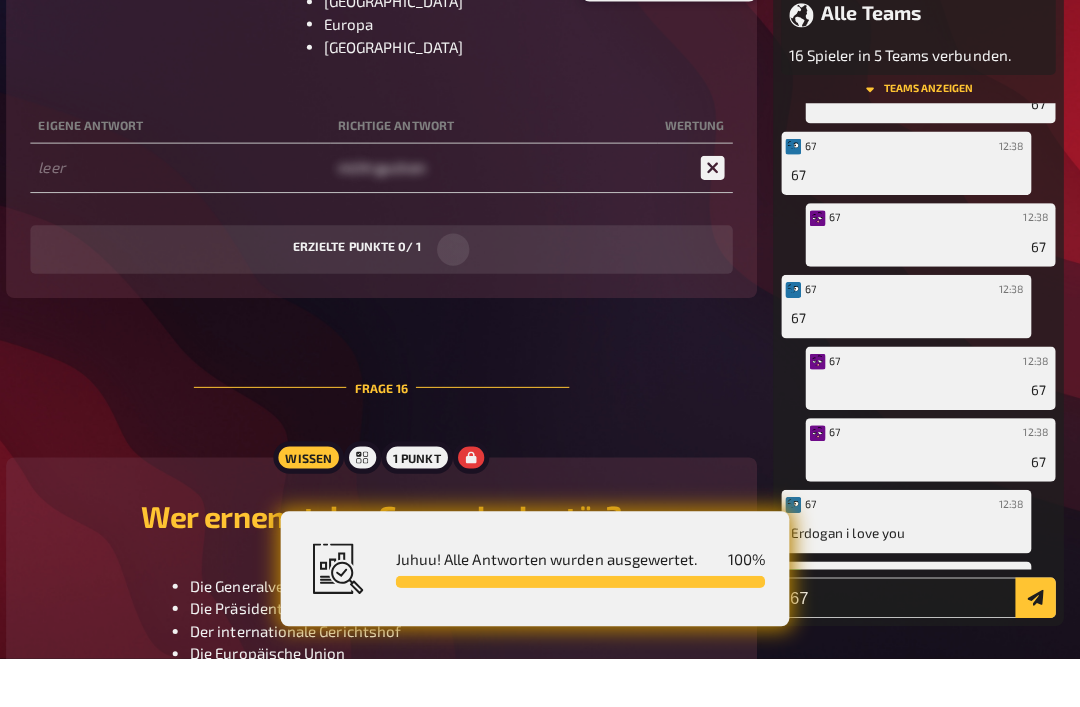 click at bounding box center (1036, 647) 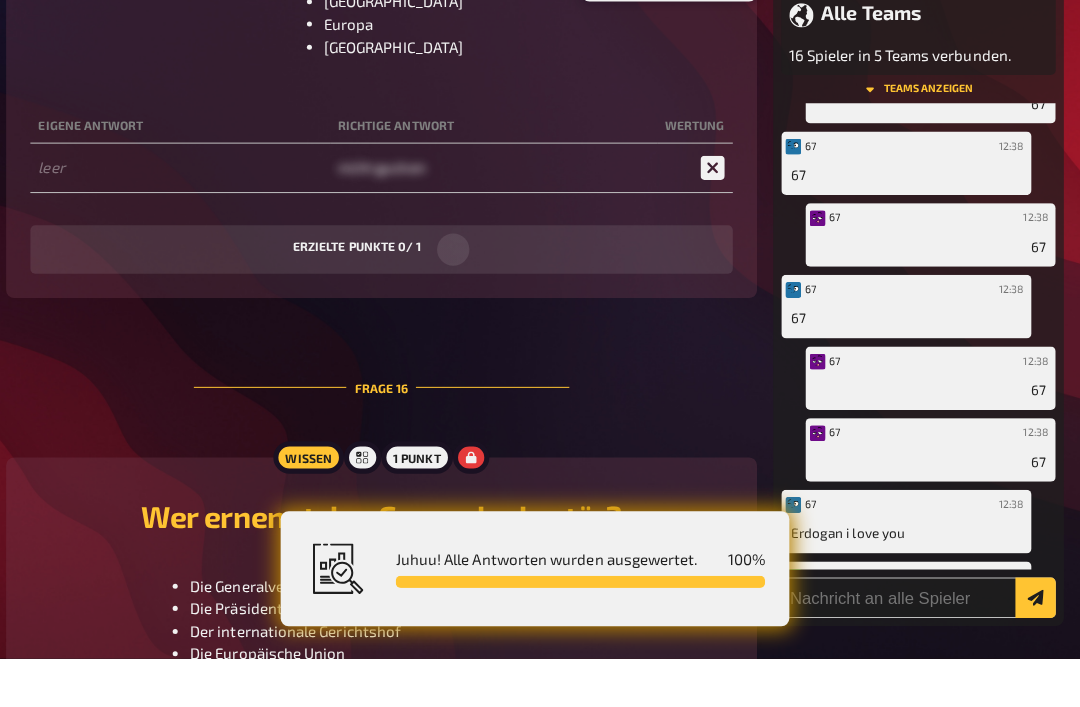 scroll, scrollTop: 1530, scrollLeft: 0, axis: vertical 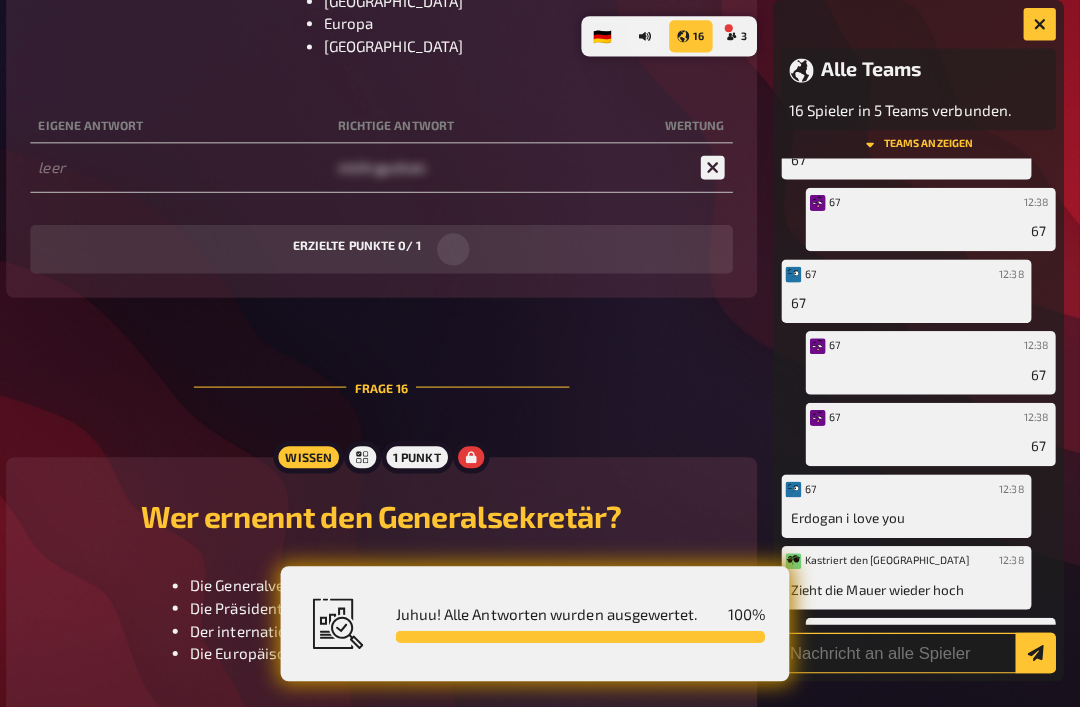 click at bounding box center [920, 647] 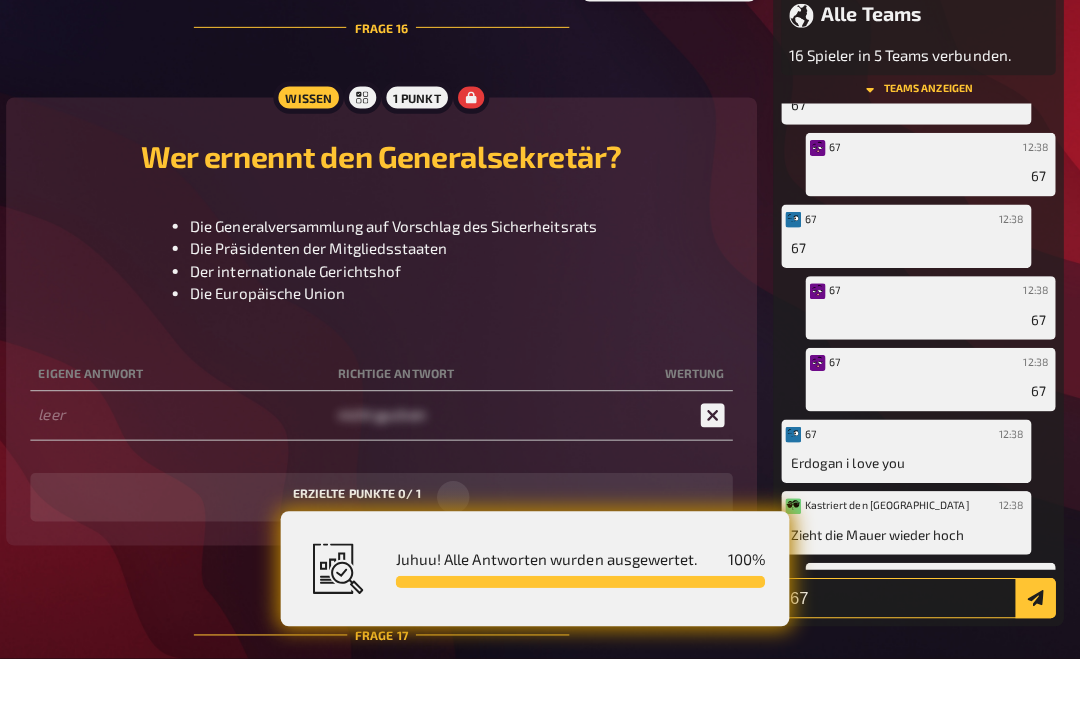 type on "67" 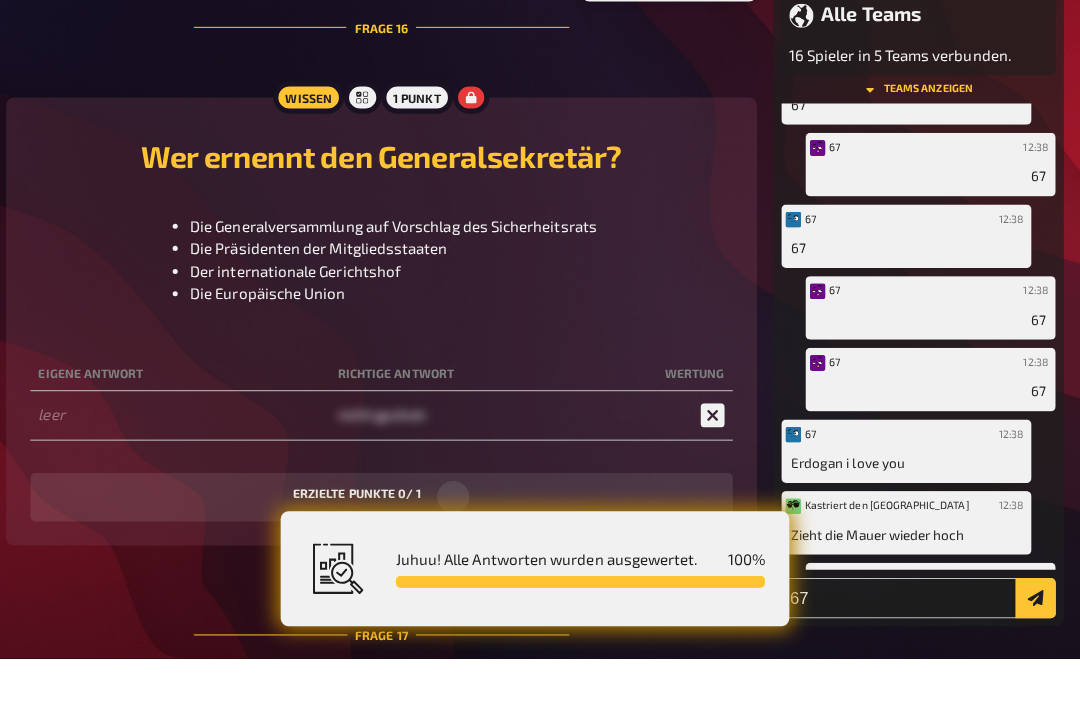 click 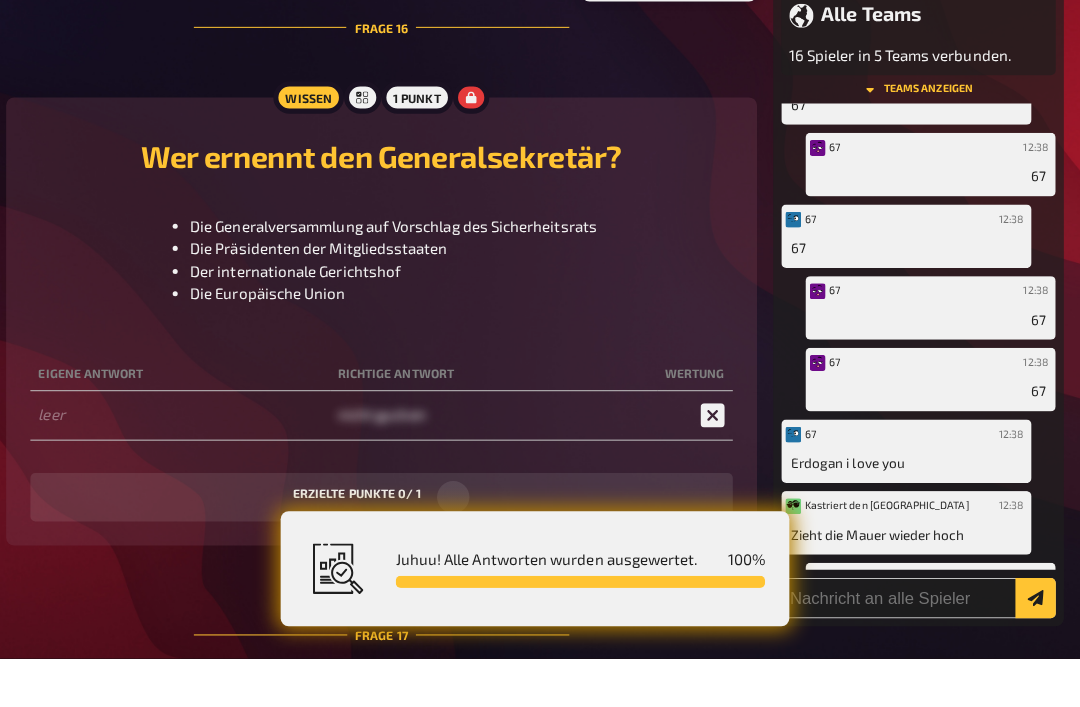 scroll, scrollTop: 1600, scrollLeft: 0, axis: vertical 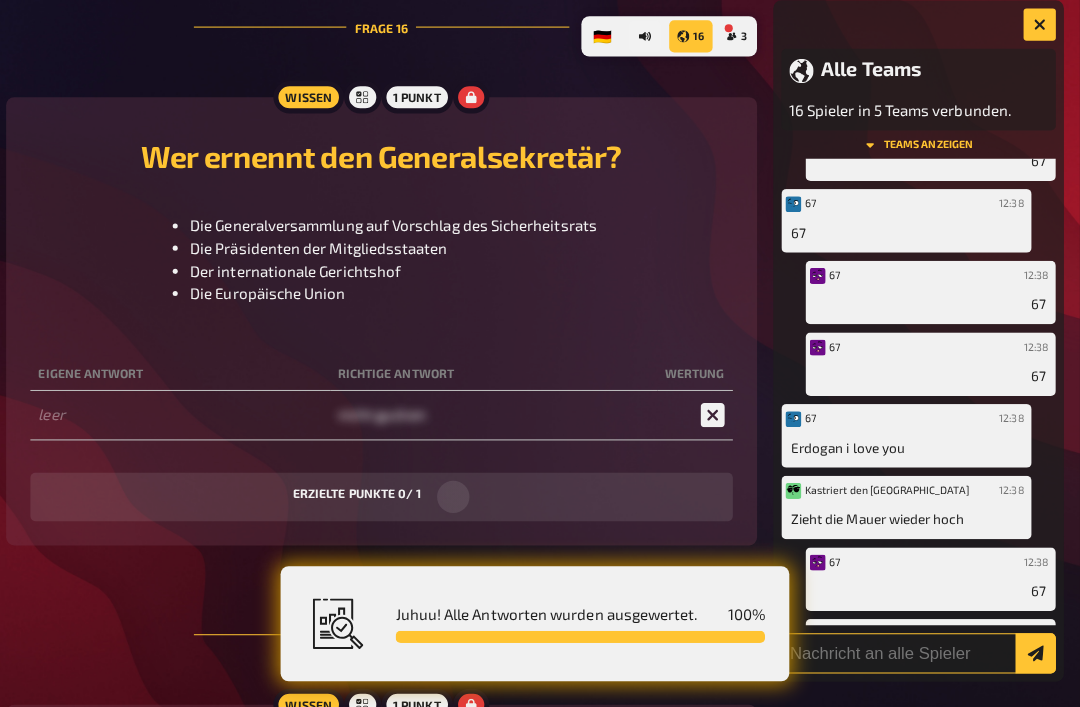 click at bounding box center [920, 647] 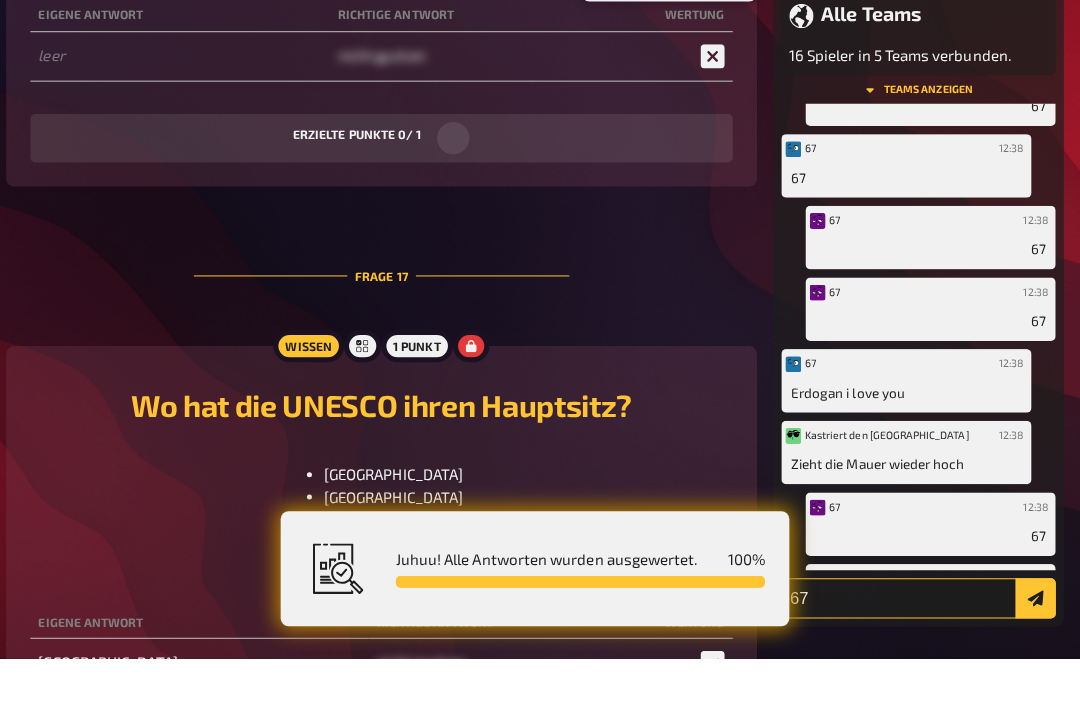 type on "67" 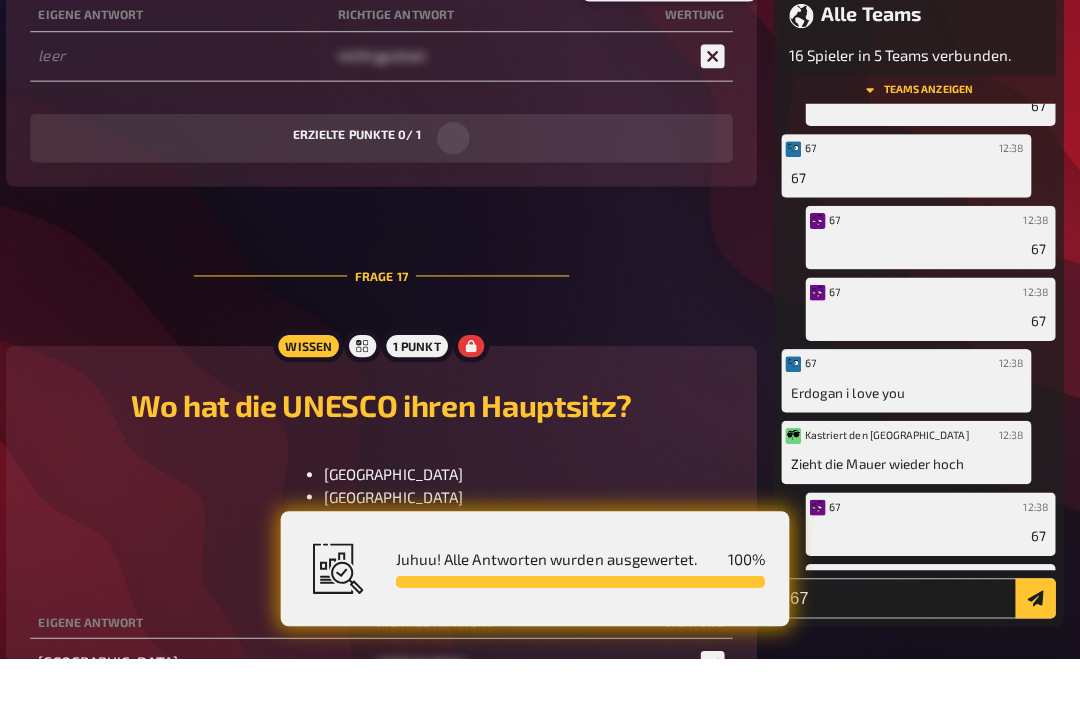 click at bounding box center (1036, 647) 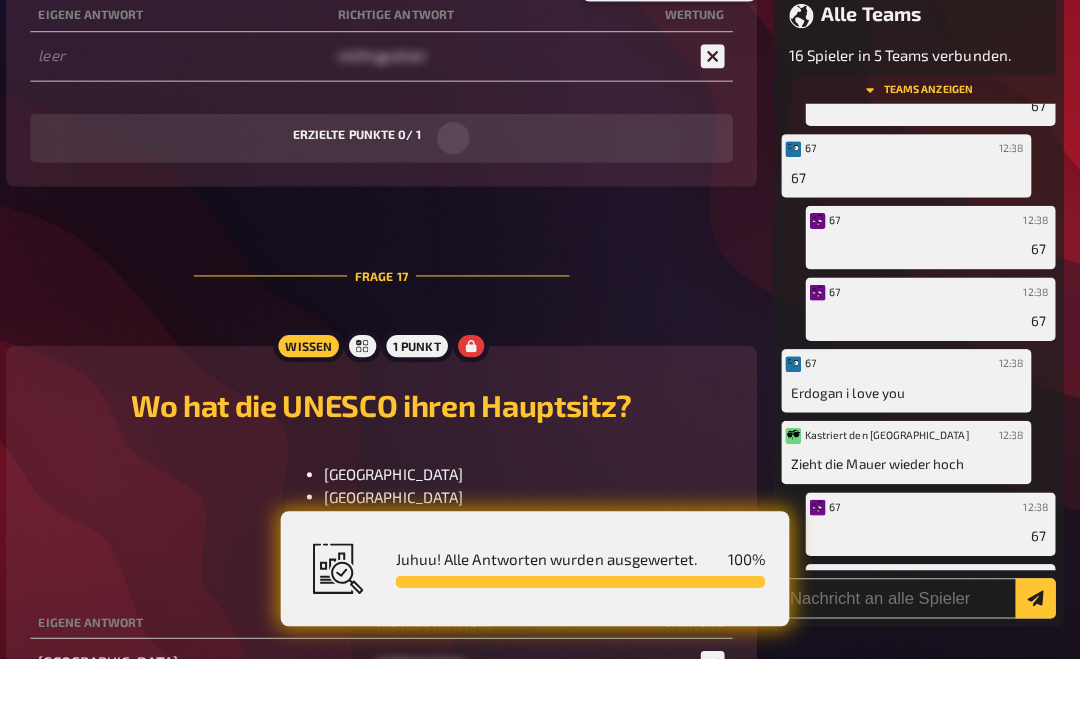 scroll 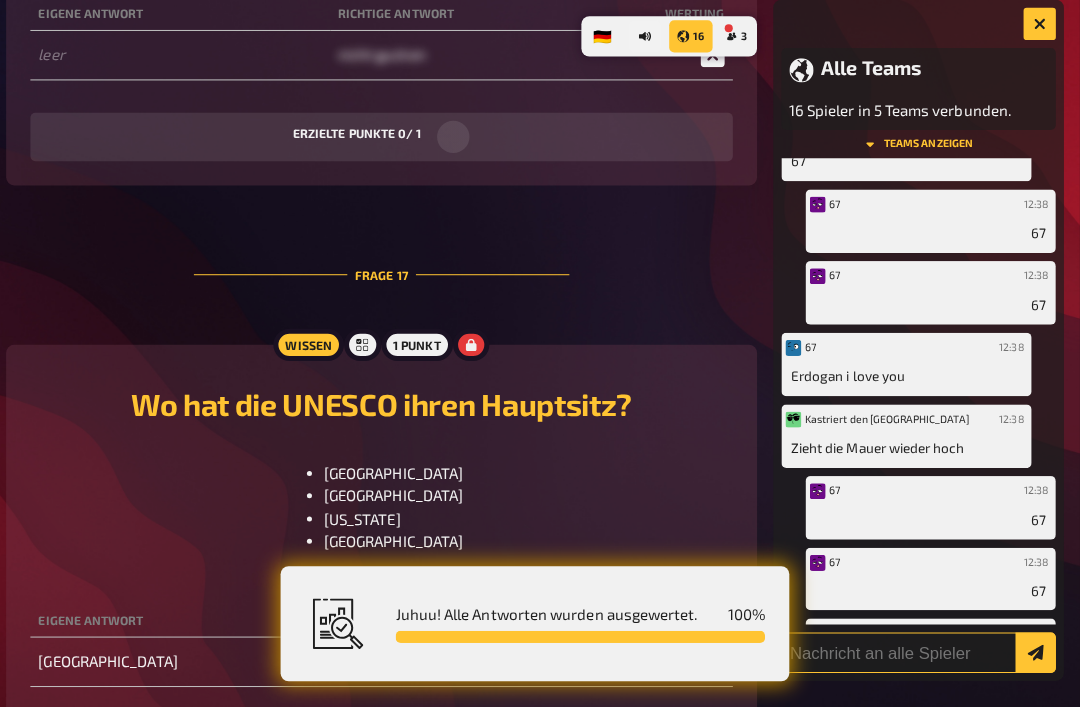click at bounding box center [920, 647] 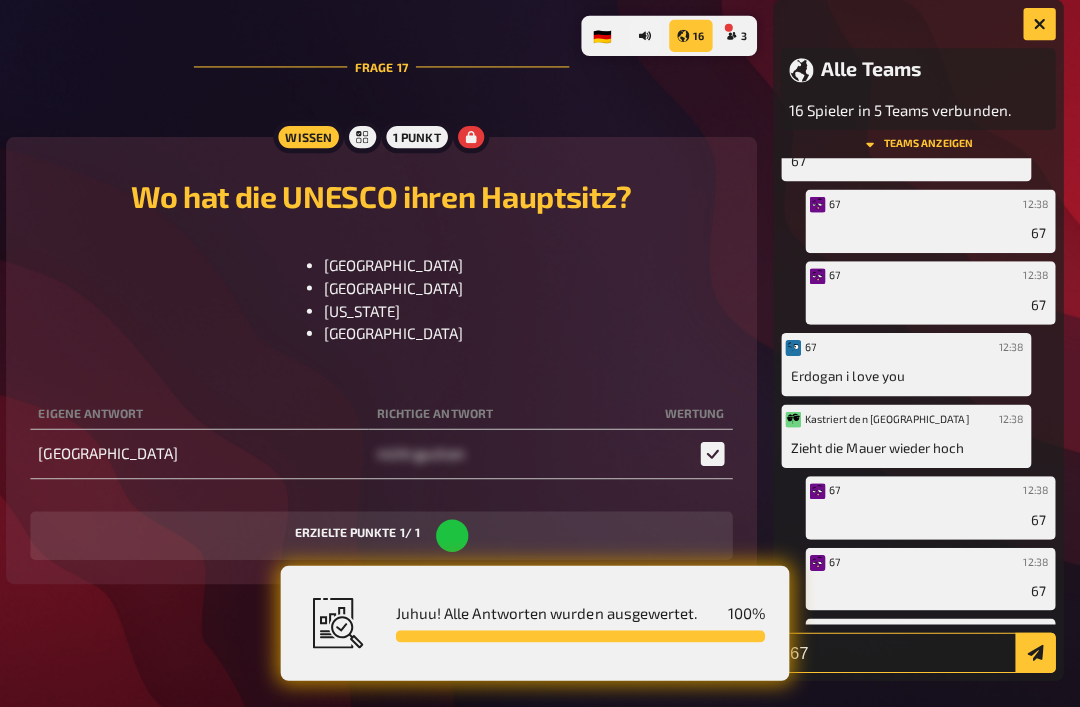 type on "67" 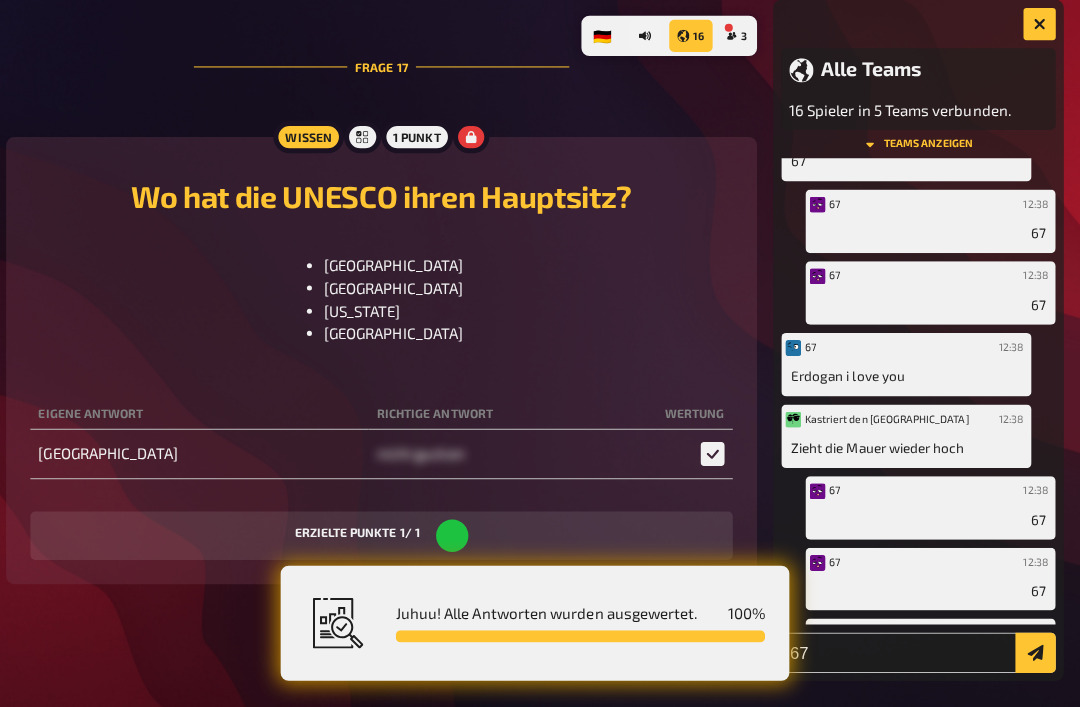 click at bounding box center [1036, 647] 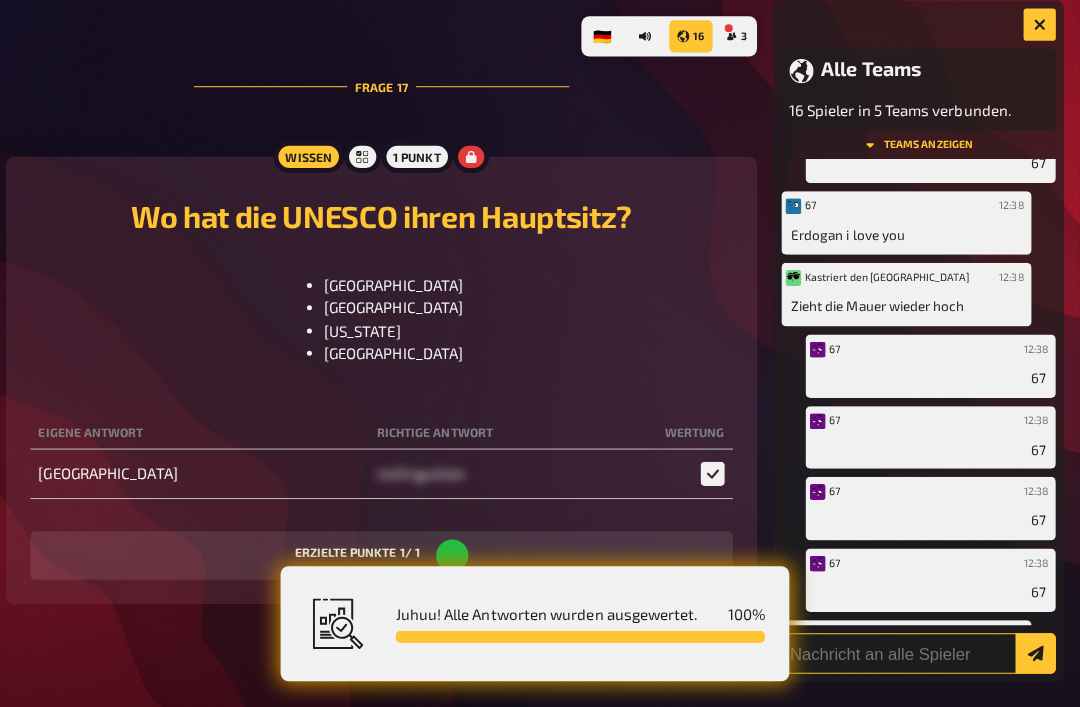 click at bounding box center [920, 647] 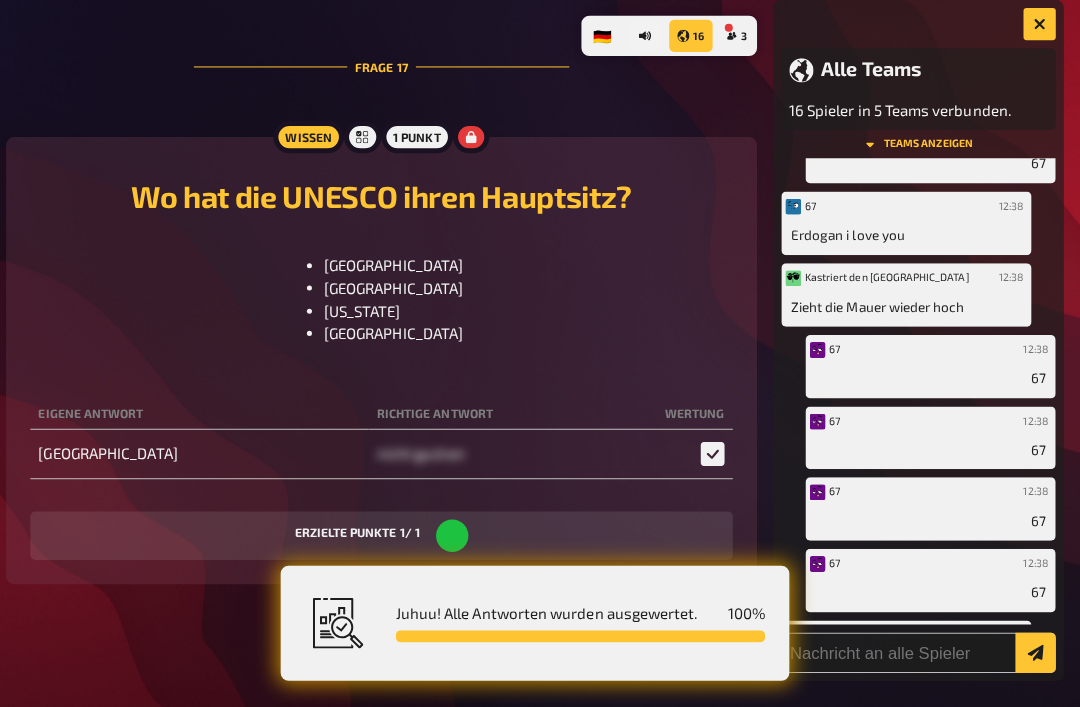 click on "12:38" at bounding box center [1012, 630] 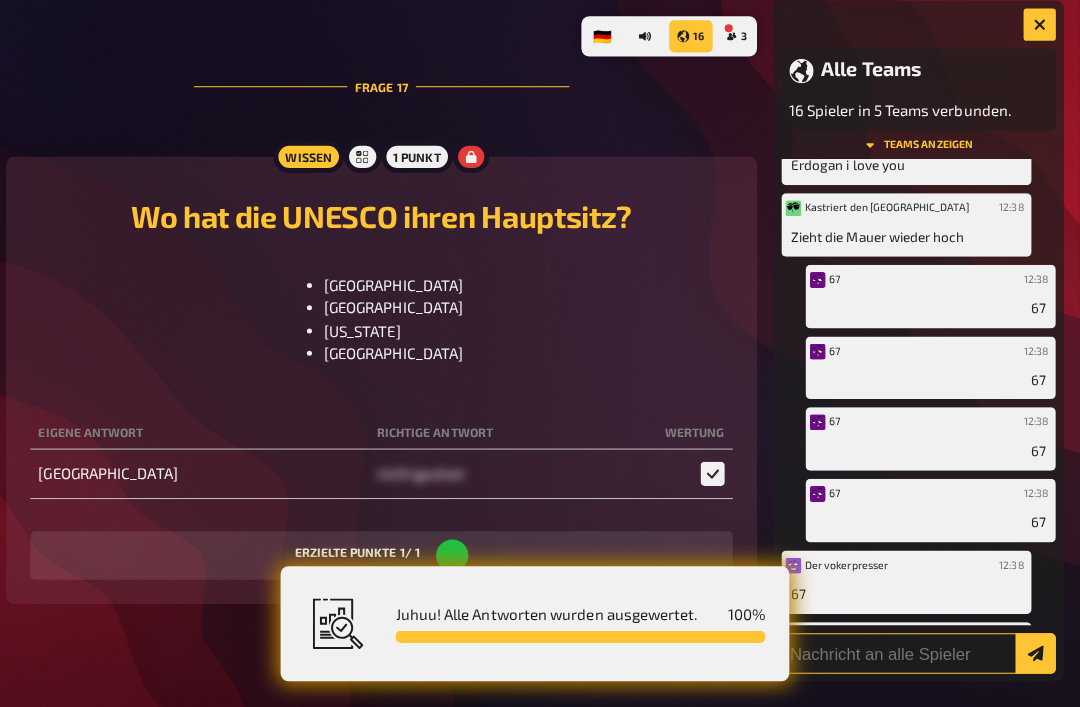 click at bounding box center (920, 647) 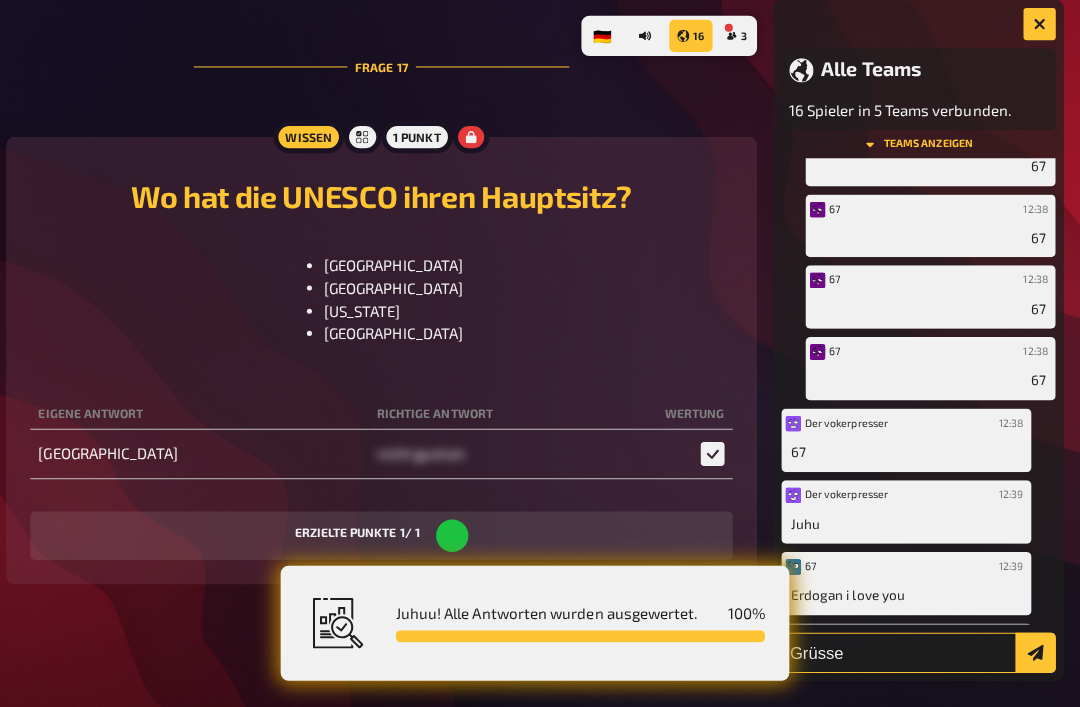 scroll, scrollTop: 2090, scrollLeft: 0, axis: vertical 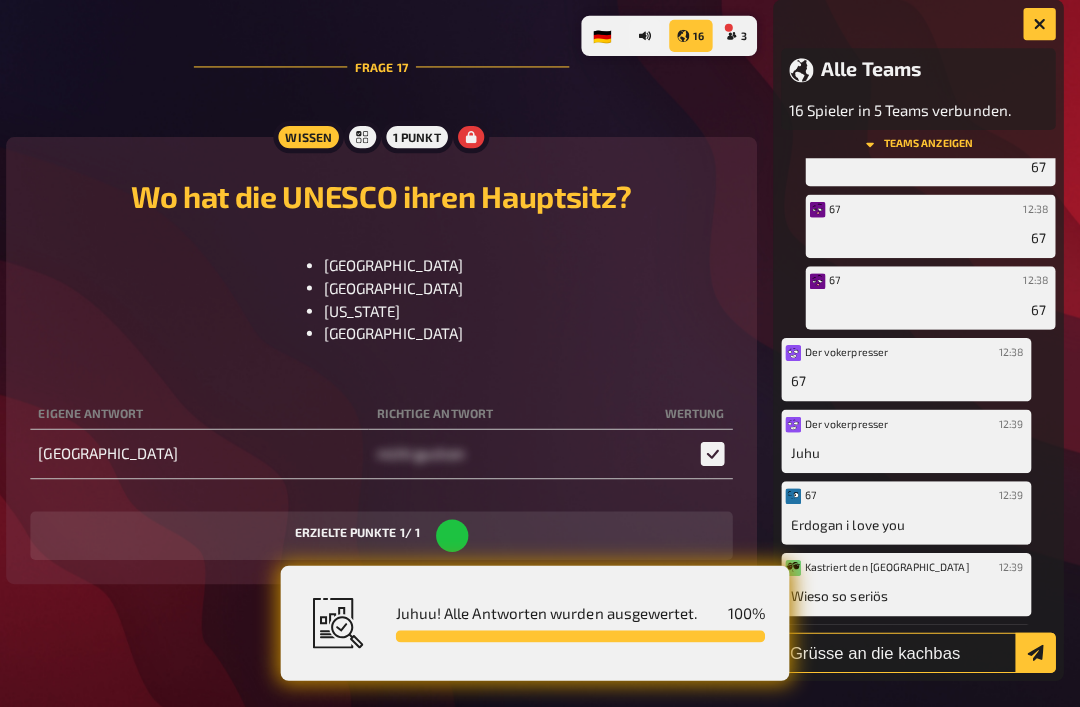 type on "Grüsse an die kachbas" 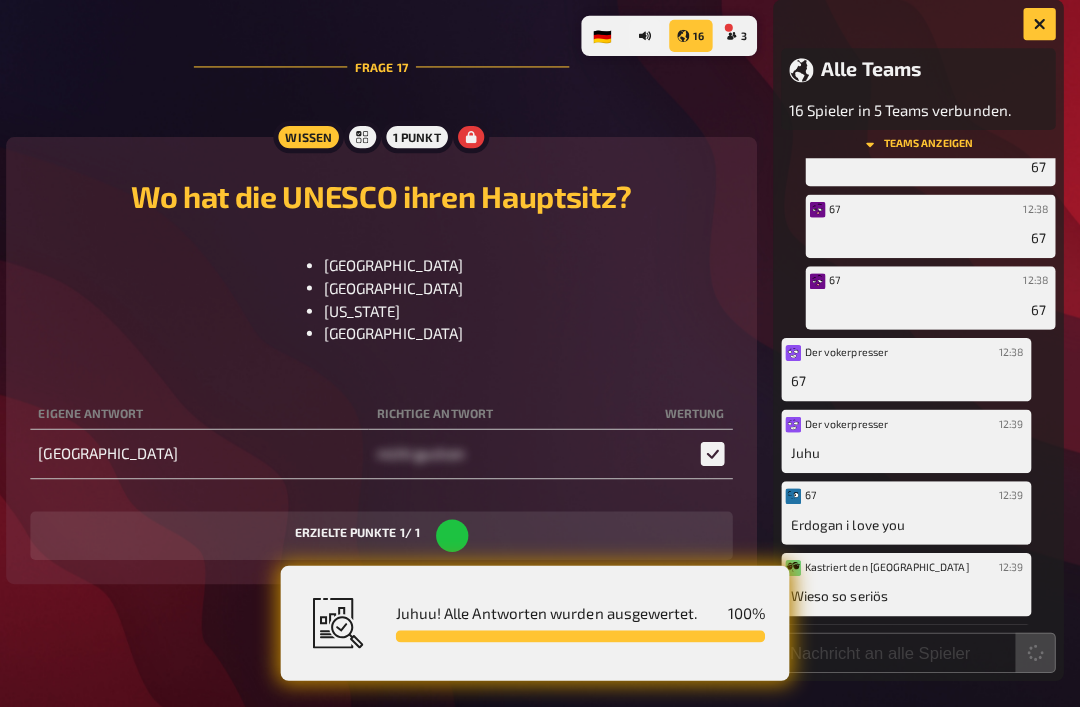 scroll, scrollTop: 2160, scrollLeft: 0, axis: vertical 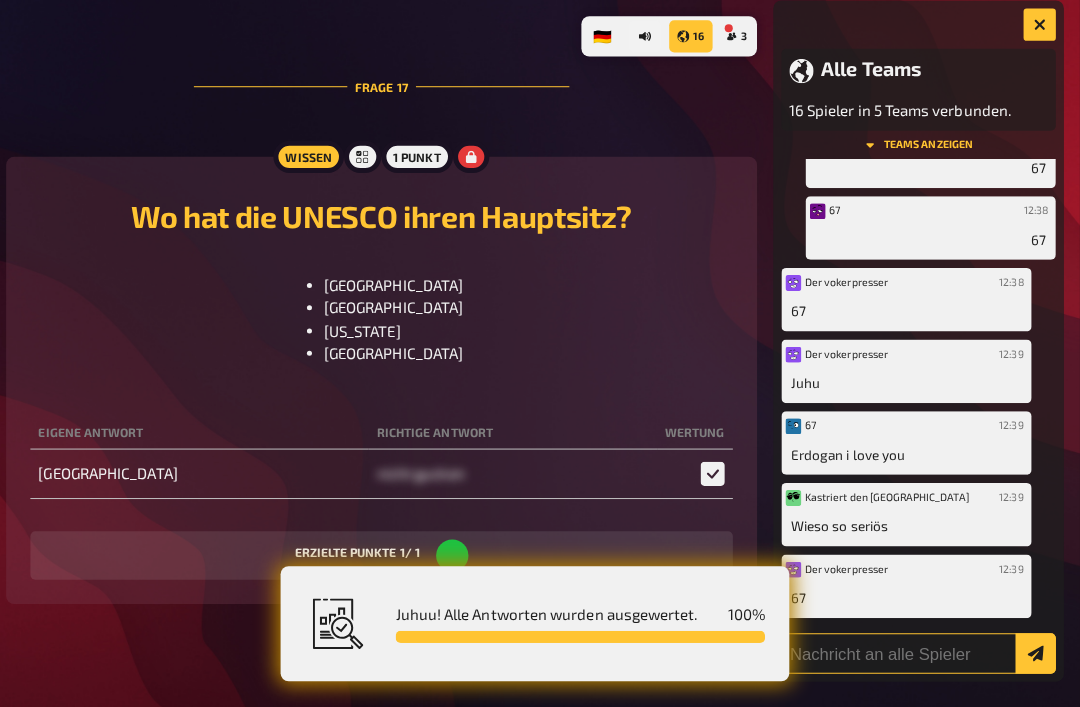 click at bounding box center (920, 647) 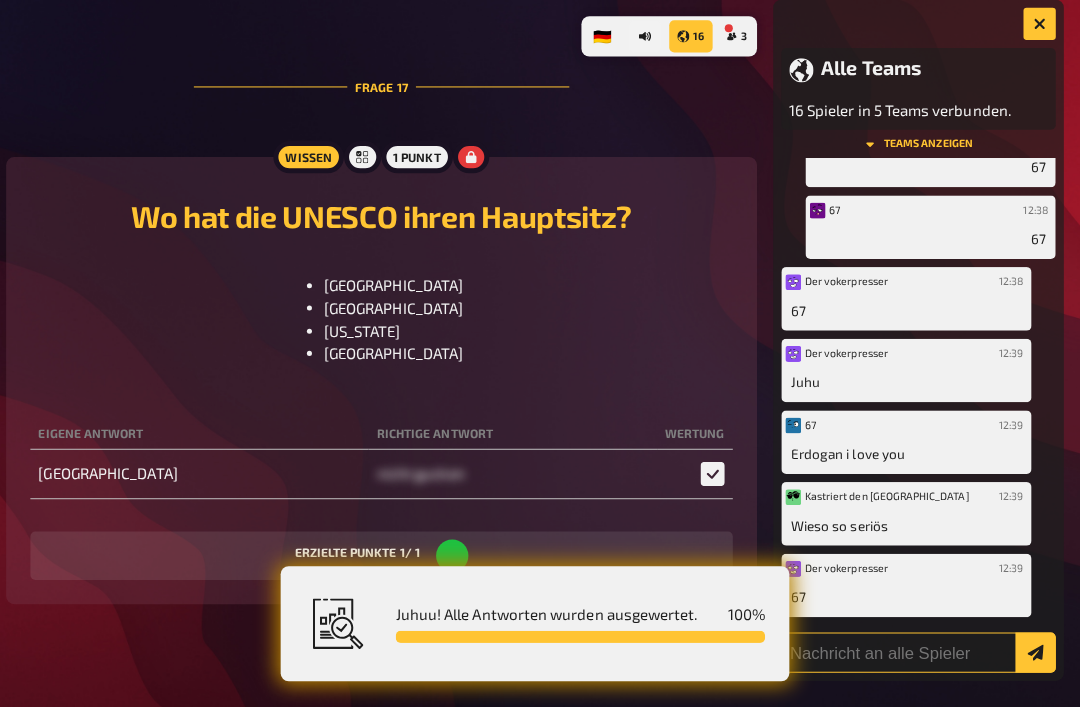 scroll, scrollTop: 10585, scrollLeft: 0, axis: vertical 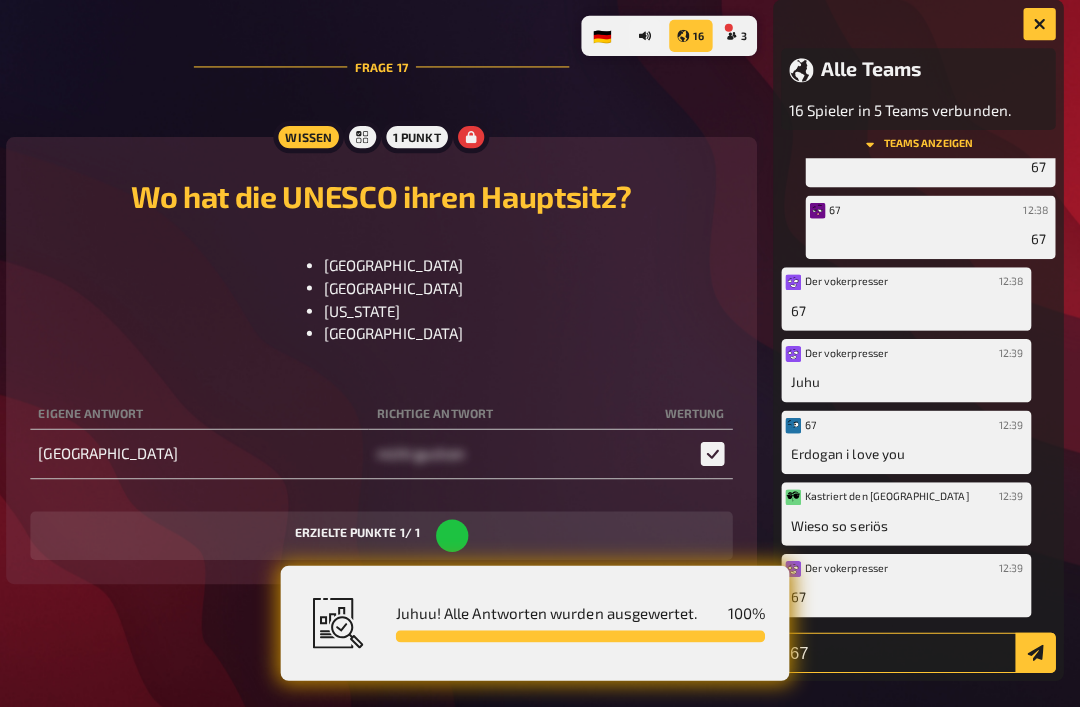 type on "67" 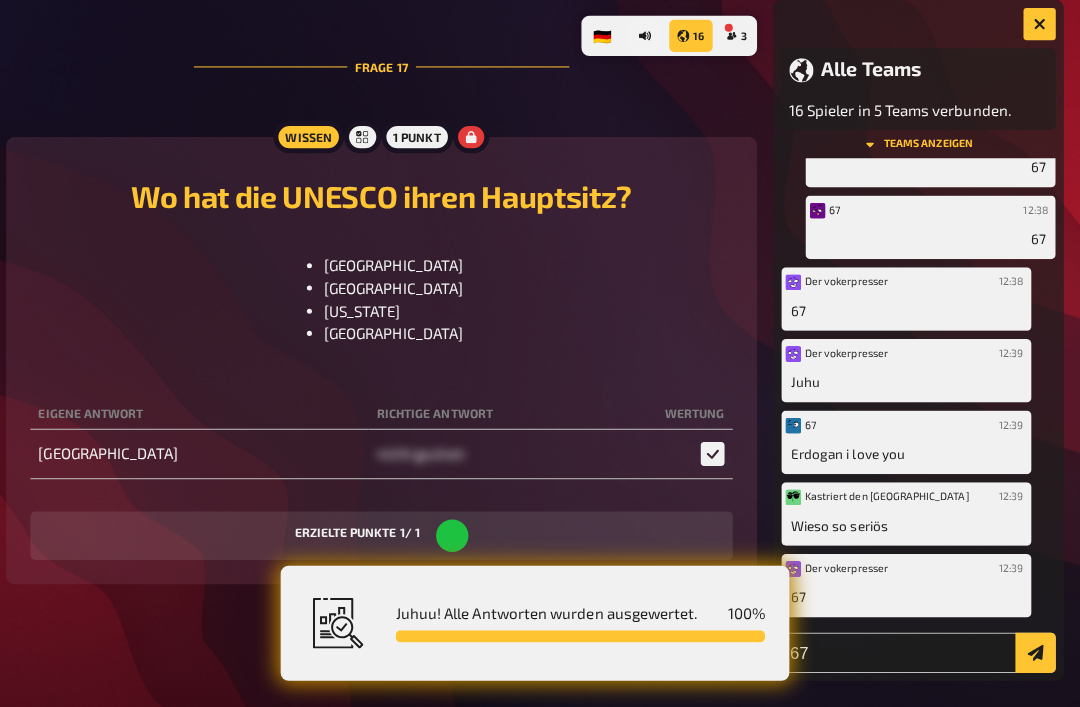 type 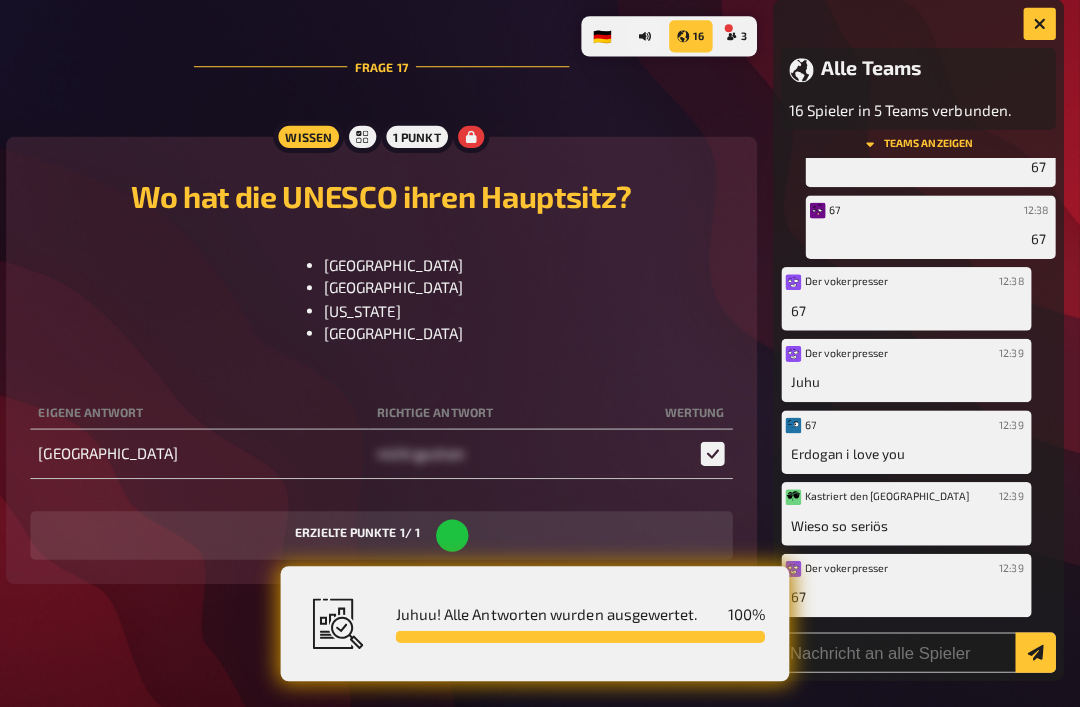 scroll, scrollTop: 2230, scrollLeft: 0, axis: vertical 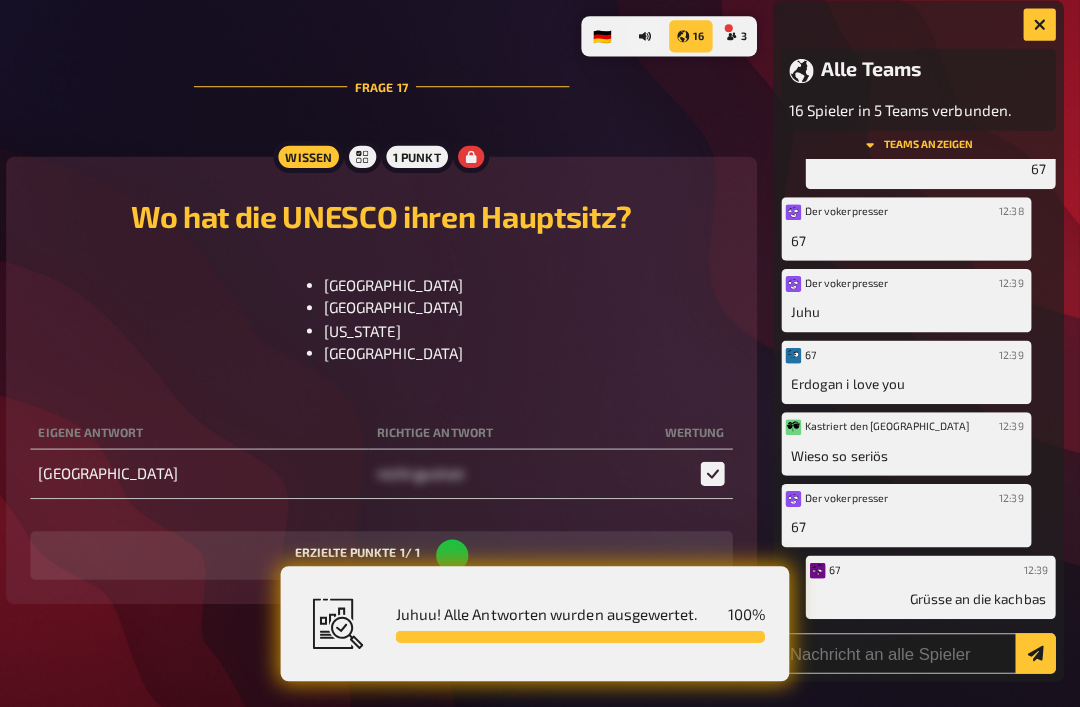 click at bounding box center (1040, 24) 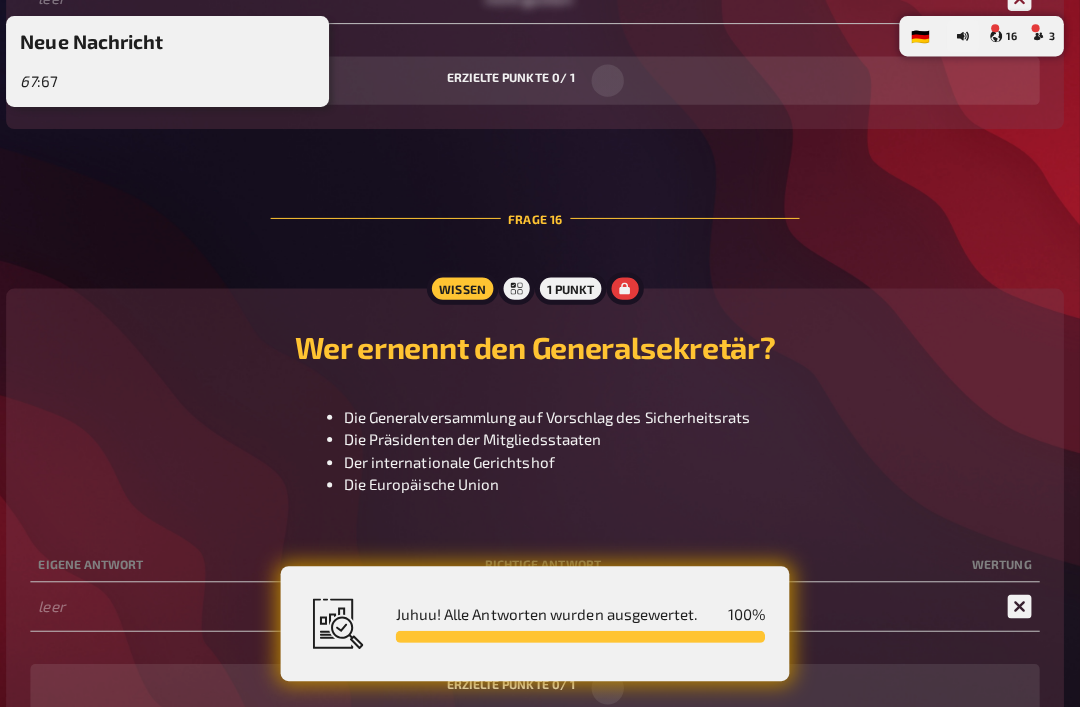 scroll, scrollTop: 9619, scrollLeft: 0, axis: vertical 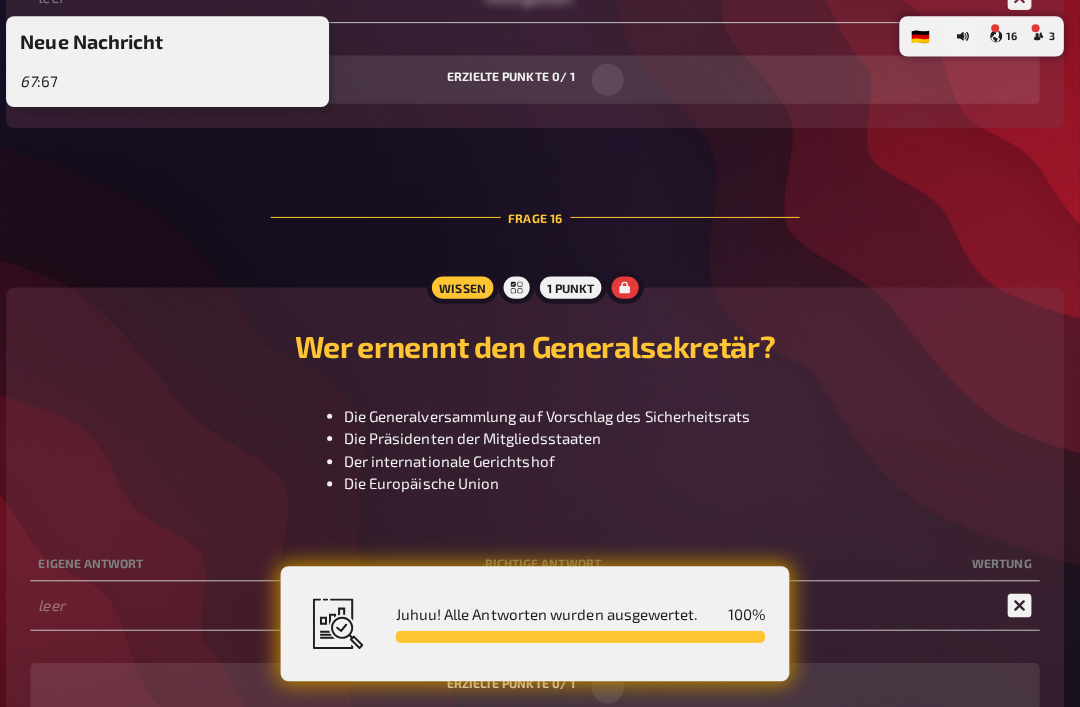 click on "16" at bounding box center (1004, 36) 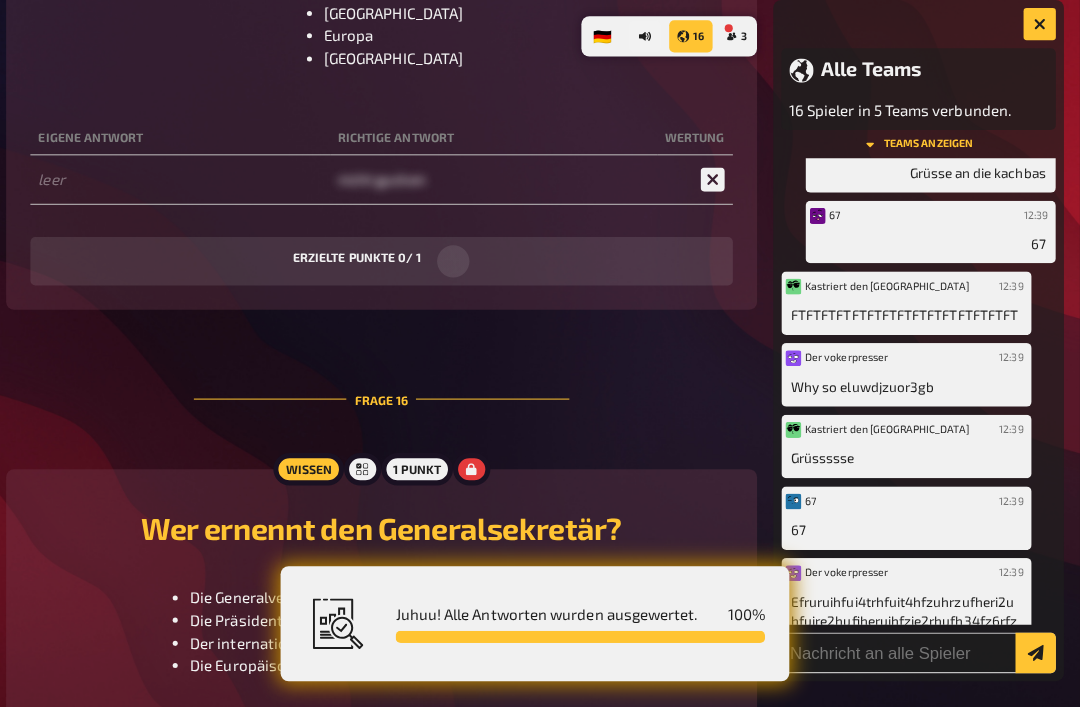 scroll, scrollTop: 2722, scrollLeft: 0, axis: vertical 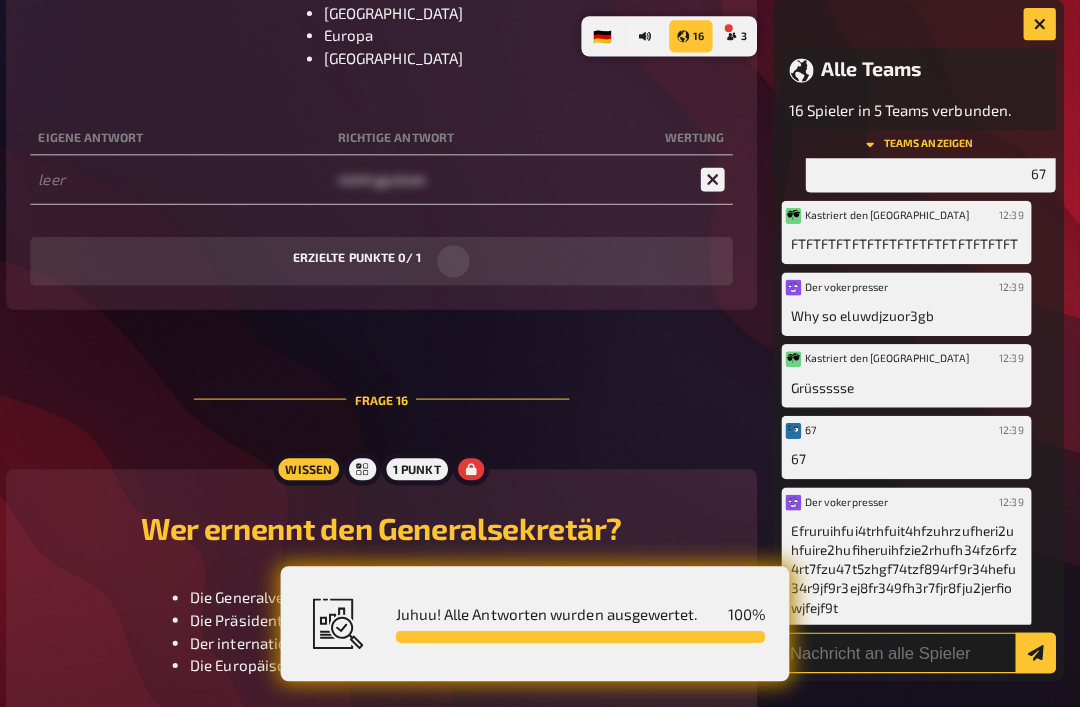 click at bounding box center (920, 647) 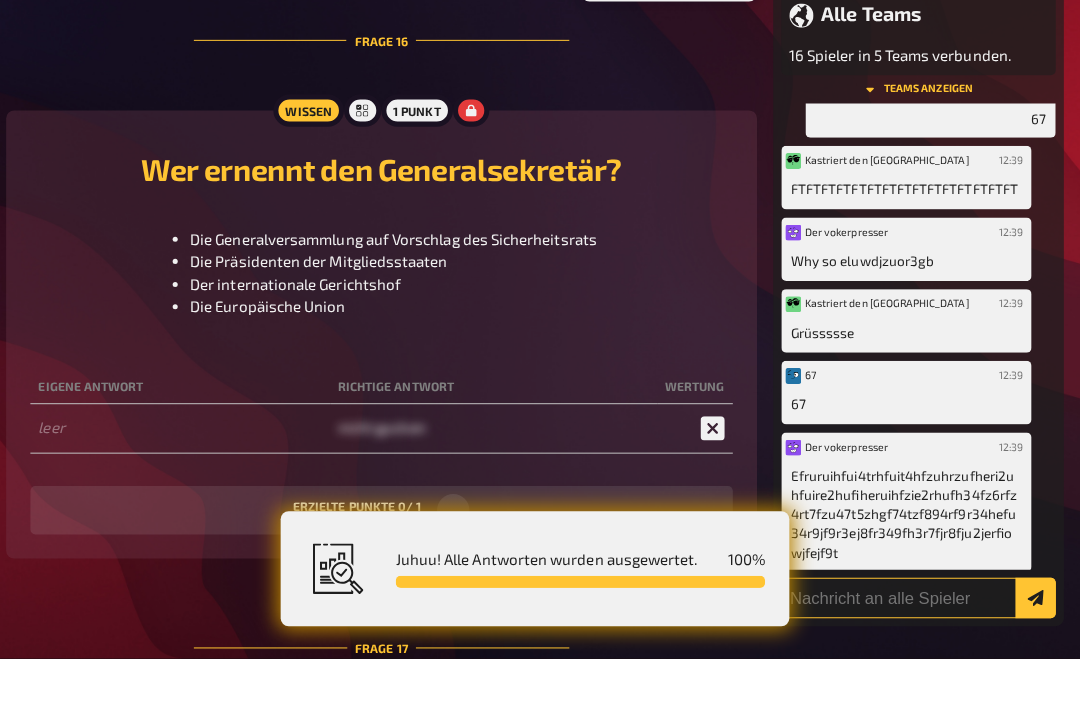 scroll, scrollTop: 2792, scrollLeft: 0, axis: vertical 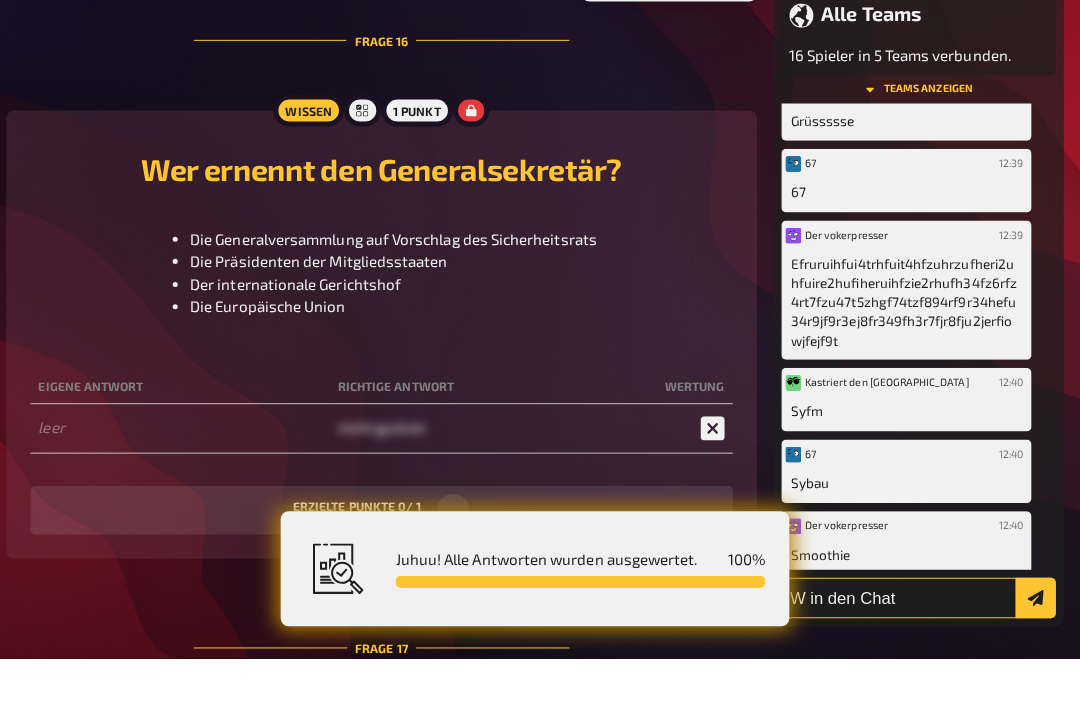 type on "W in den Chat" 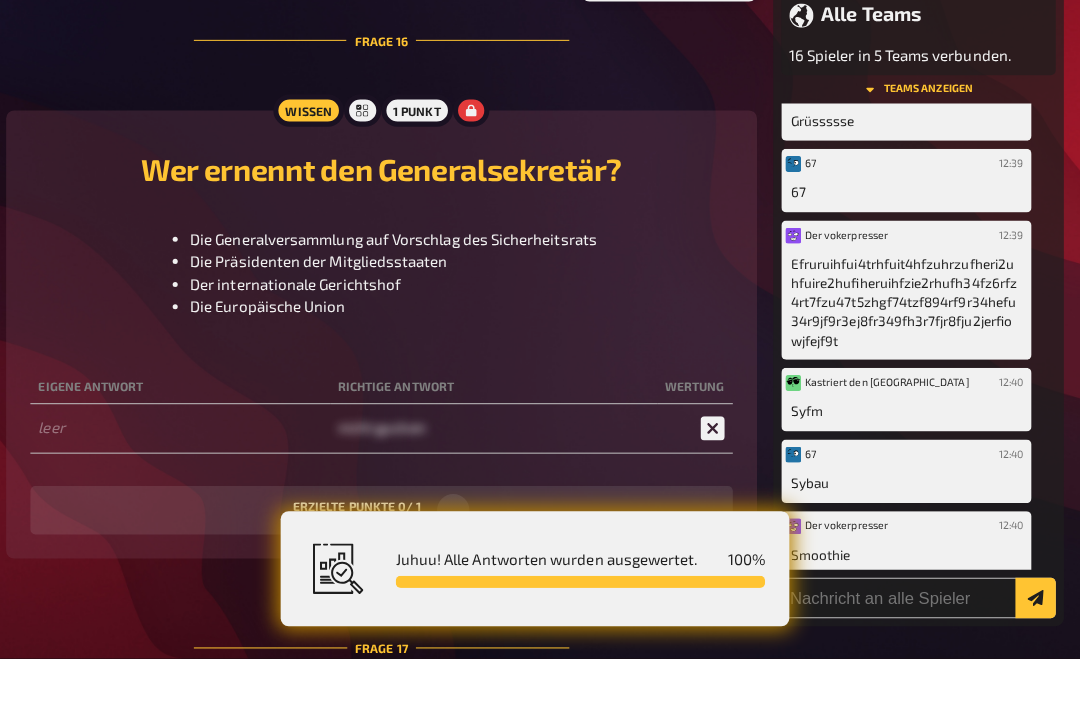 scroll, scrollTop: 3002, scrollLeft: 0, axis: vertical 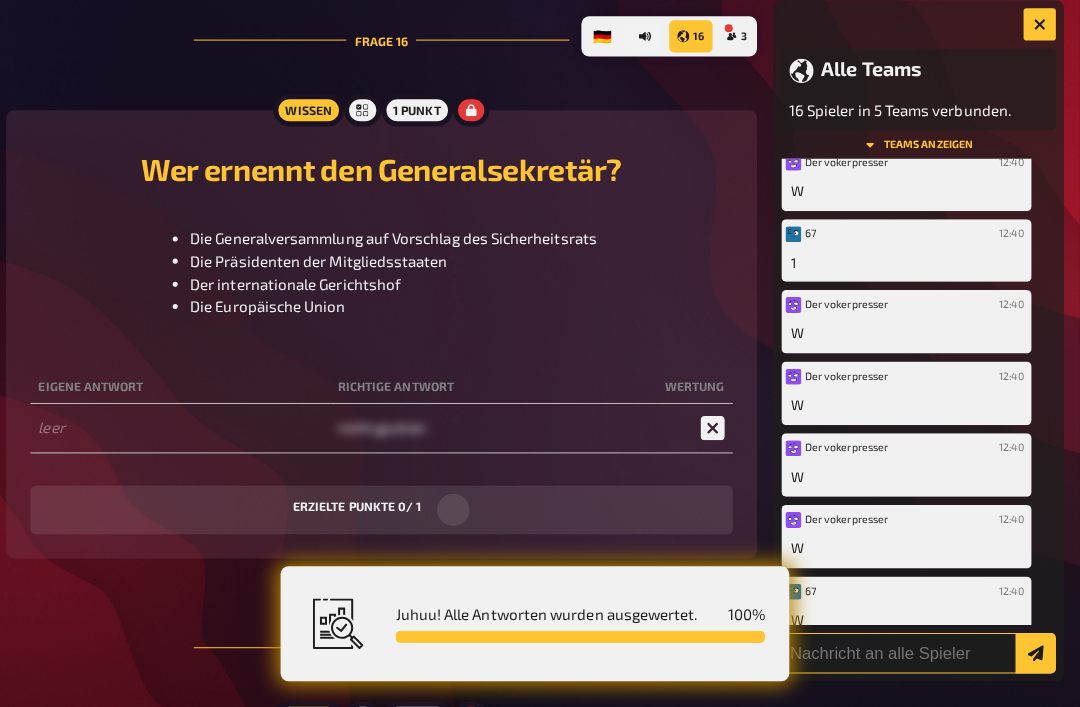 click at bounding box center (920, 647) 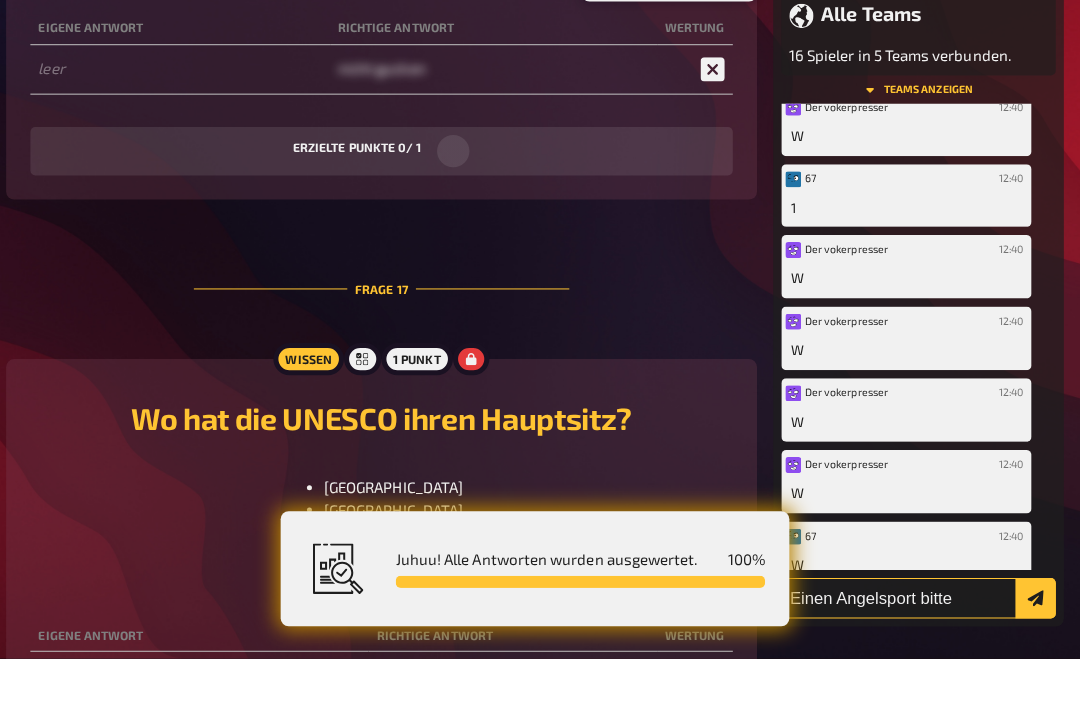 type on "Einen Angelsport bitte" 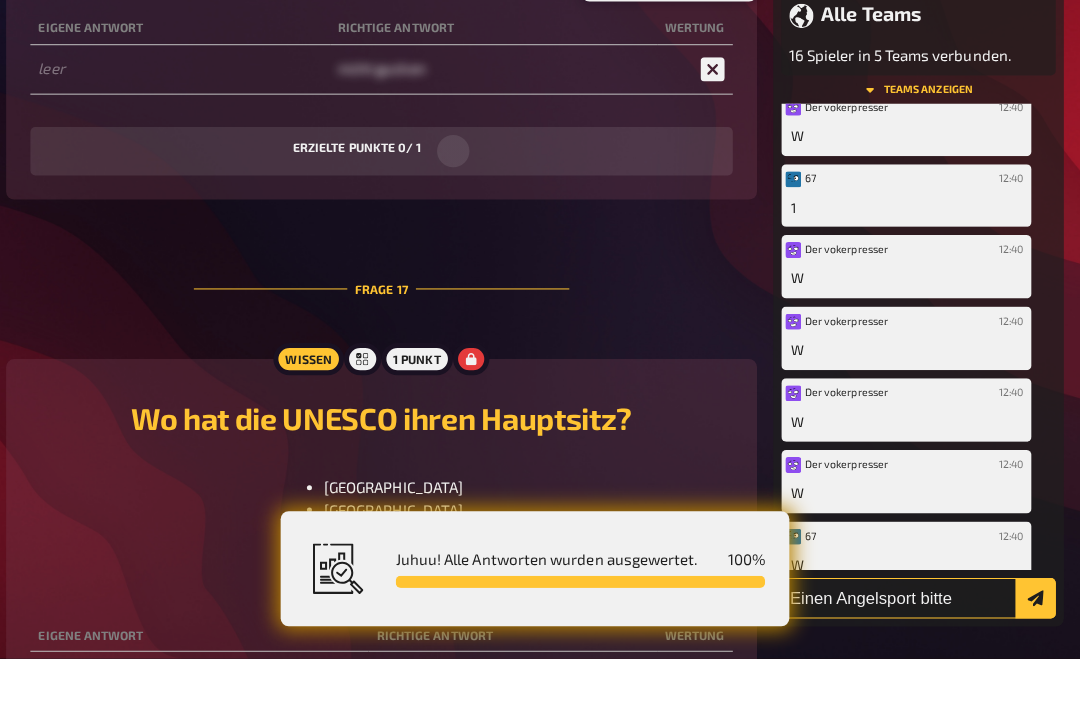 click at bounding box center (1036, 647) 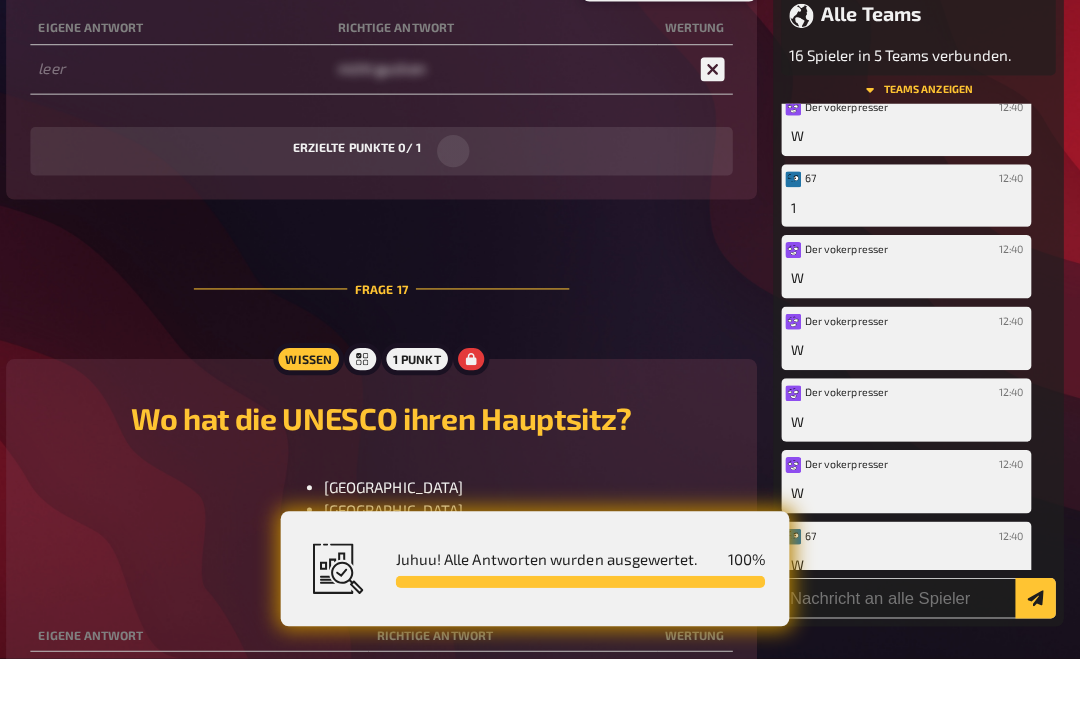 scroll, scrollTop: 3772, scrollLeft: 0, axis: vertical 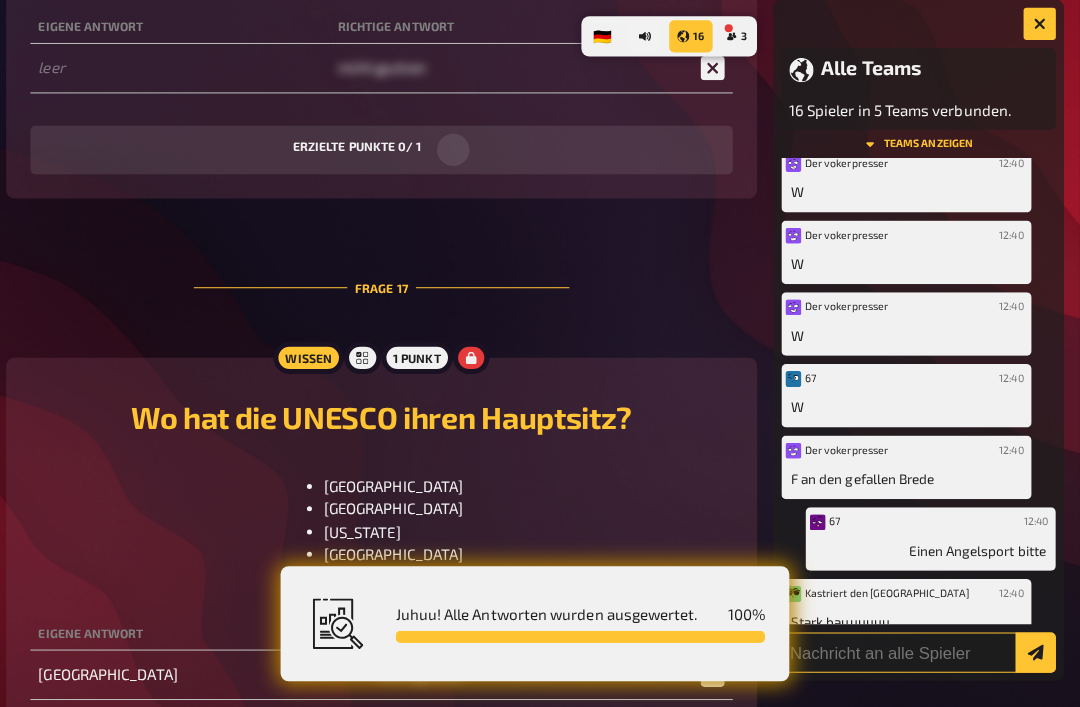 click at bounding box center (920, 647) 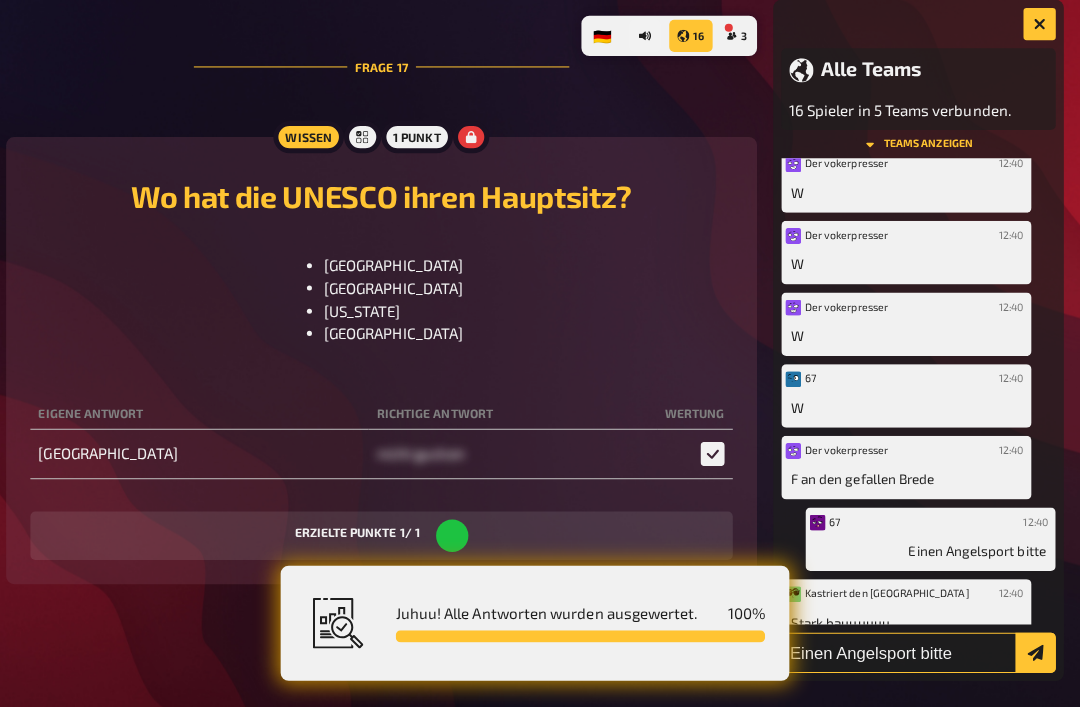 type on "Einen Angelsport bitte" 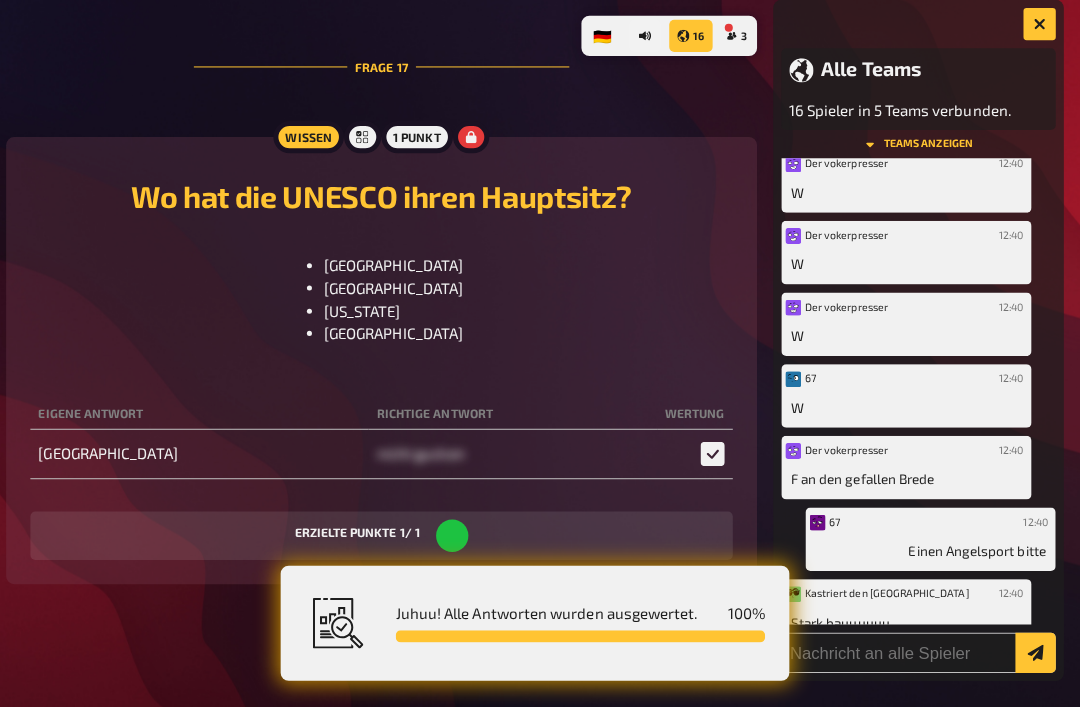 scroll, scrollTop: 3982, scrollLeft: 0, axis: vertical 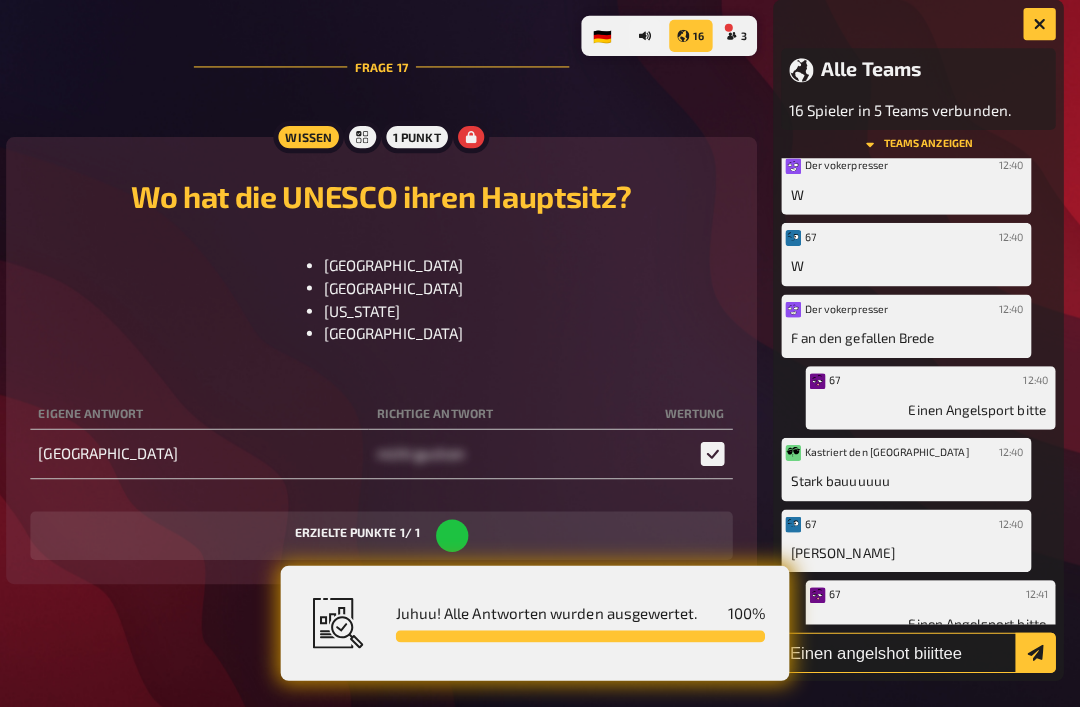 type on "Einen angelshot biiittee" 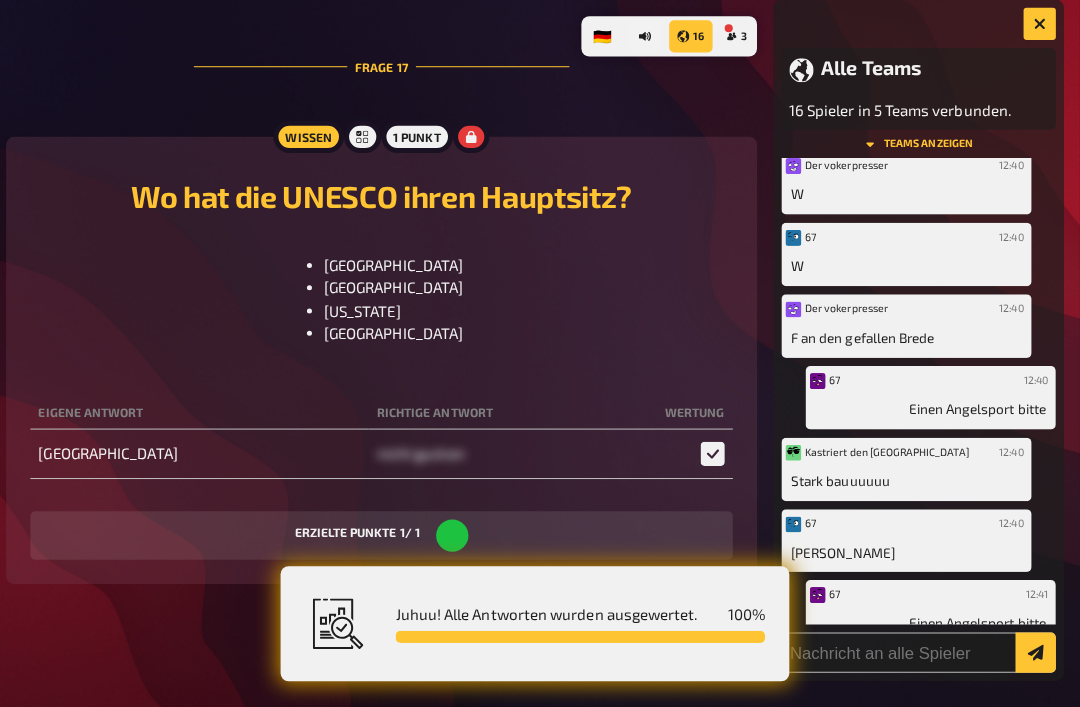 scroll, scrollTop: 4122, scrollLeft: 0, axis: vertical 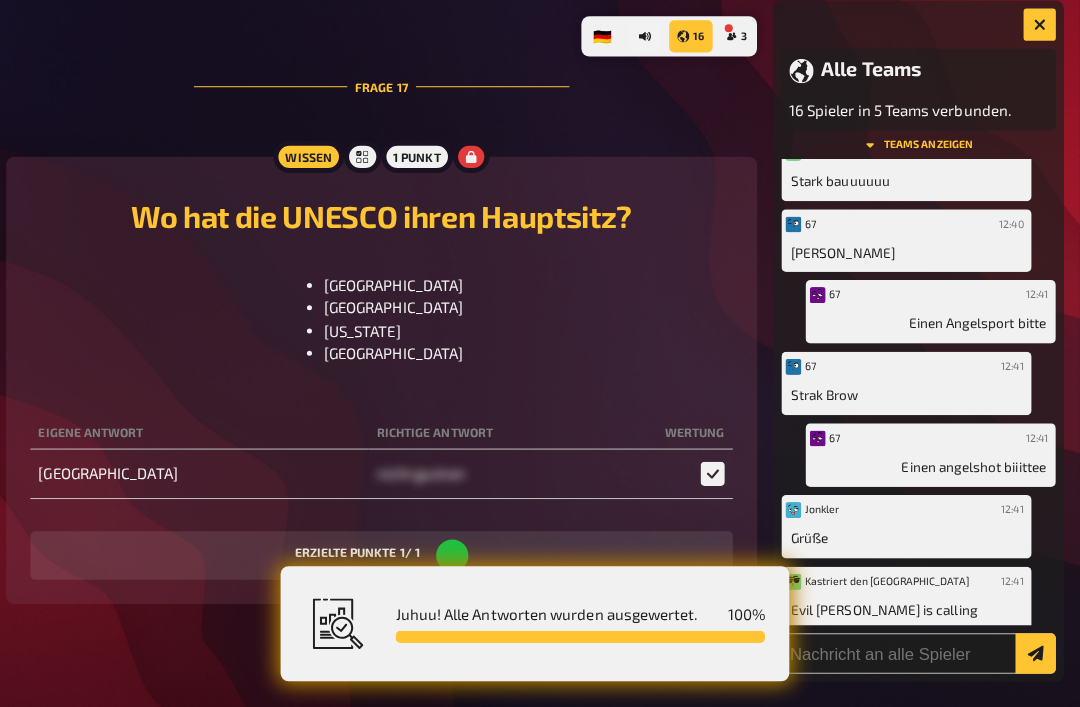 click on "Alle Teams 16 Spieler in 5 Teams verbunden. Teams anzeigen Kastriert 12:30 Hallo Kastriert 12:34 Hihi 67 12:34 6667777777 67 12:34 67 67 12:35 Ratterich Jonkler 12:35 Why so serious 67 12:35 [PERSON_NAME] den nahen Osten 12:35 B Head ass 67 12:35 Sybau  Kastriert den [GEOGRAPHIC_DATA] 12:36 Hey so Serius  67 12:36 Syfm [PERSON_NAME] 12:36 Warum so seriös 67 12:36 Sybau Kastriert den [GEOGRAPHIC_DATA] 12:37 [URL][DOMAIN_NAME] [PERSON_NAME] 12:37 Bum bom bum bobobu ob Kastriert den [GEOGRAPHIC_DATA] 12:37 Öffnet bitte alle maximale Lautstärke  67 12:37 67 67 12:37 67 67 12:38 67 67 12:38 Ist das tuff im Osten  67 12:38 67 67 12:38 67 67 12:38 67 67 12:38 67 67 12:38 67 67 12:38 67 67 12:38 Erdogan i love you [PERSON_NAME] den nahen Osten 12:38 Zieht die Mauer wieder hoch 67 12:38 67 67 12:38 67 67 12:38 67 67 12:38 67 Der vokerpresser 12:38 67 Der vokerpresser 12:39 Juhu 67 12:39 [PERSON_NAME] i love you Kastriert den nahen Osten 12:39 Wieso so seriös  Der vokerpresser 12:39 67 67 12:39 Grüsse an die kachbas 67" at bounding box center [920, 337] 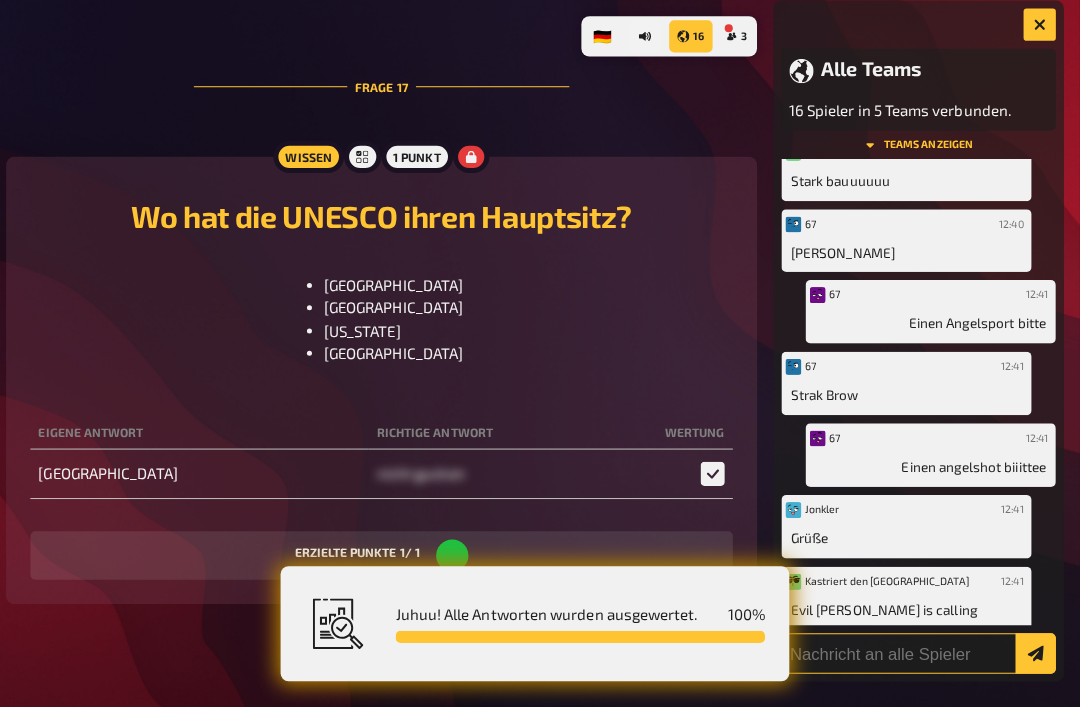 click at bounding box center [920, 647] 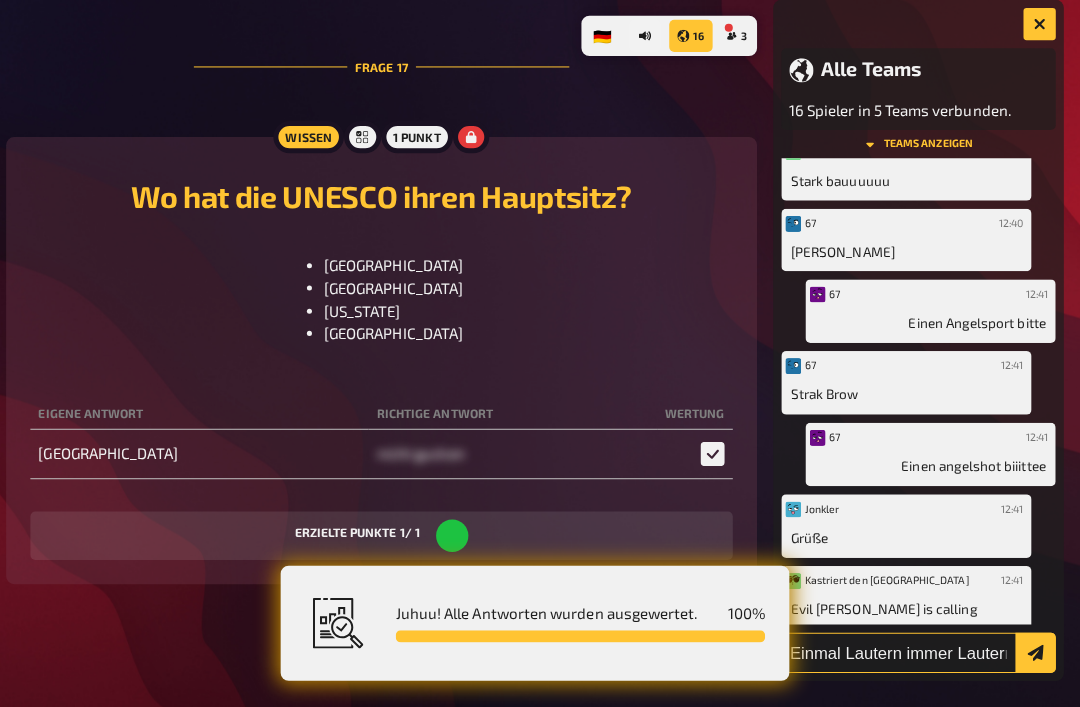 type on "Einmal Lautern immer Lautern" 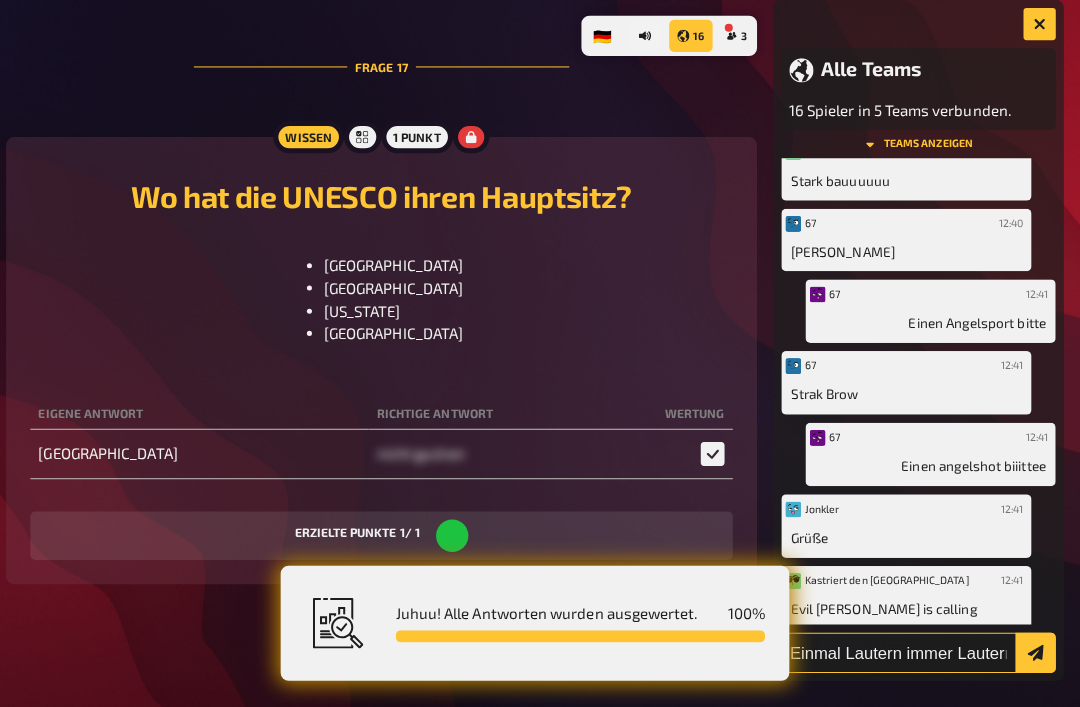 click at bounding box center (1036, 647) 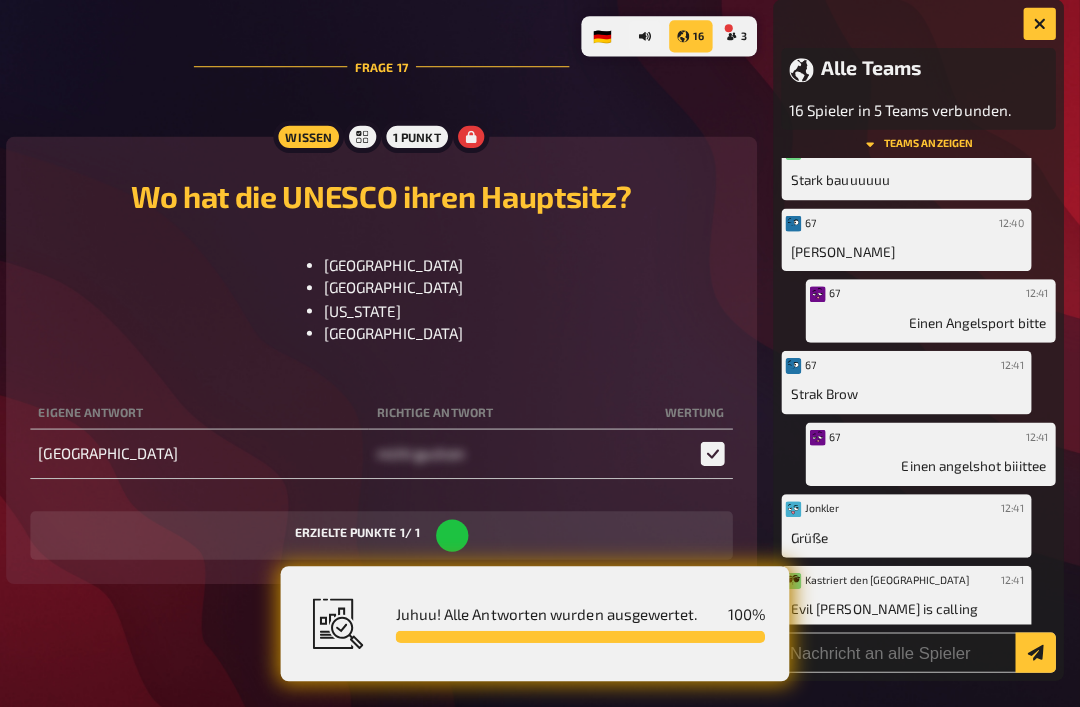 scroll, scrollTop: 4420, scrollLeft: 0, axis: vertical 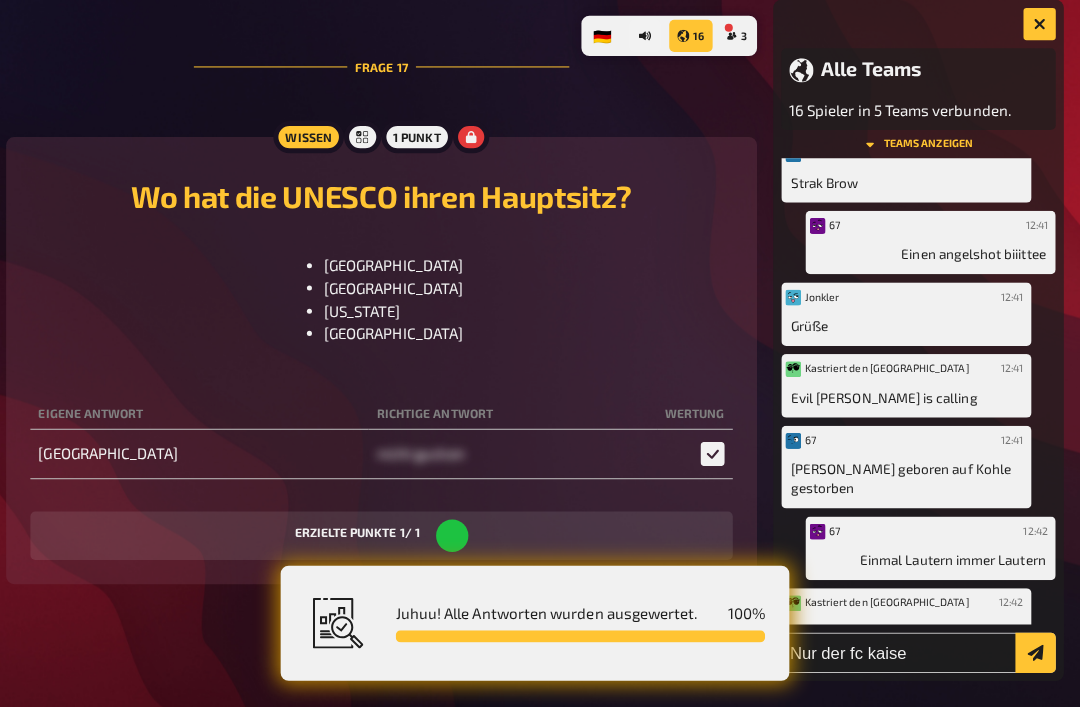 click on "🇩🇪 Deutsch 🇬🇧 English 🇳🇱 Nederlands 16 3 Vereinte Nationen Hallo und schön, dass du dabei bist! Während wir darauf warten, dass der Moderator das Quiz eröffnet, kannst du weitere Teammitglieder einladen und deinen Spielernamen anpassen. Nach dem Start werden die Fragen nach und nach aufgedeckt und bleiben bis zum Ende verfügbar. Jede deiner Eingaben wird gespeichert und innerhalb deines Teams geteilt, du brauchst also nichts zu bestätigen. Und nun wünschen wir frohes Quizzen! 67 Passe hier deinen Namen und Spielerfarbe an. Mein Team 67eeennn Alle Antworten werden mit deinen Mitspielern geteilt. 67 Der vokerpresser Teammitglieder hinzufügen Juhuu! Alle Antworten wurden ausgewertet. 100 % Frage   1 Wissen 1 Punkt Wo ist der Hauptsitz des Generalsekretariats? Berlin [GEOGRAPHIC_DATA] [GEOGRAPHIC_DATA] [US_STATE] Eigene Antwort Richtige Antwort Wertung Madrid nicht gucken erzielte Punkte   0  /   1 Frage   2 Wissen 1 Punkt Wie viele ständige Mitglieder hat der Sicherheitsrat der Vereinten Nationen? 5 10 15 3 10" at bounding box center (388, -4922) 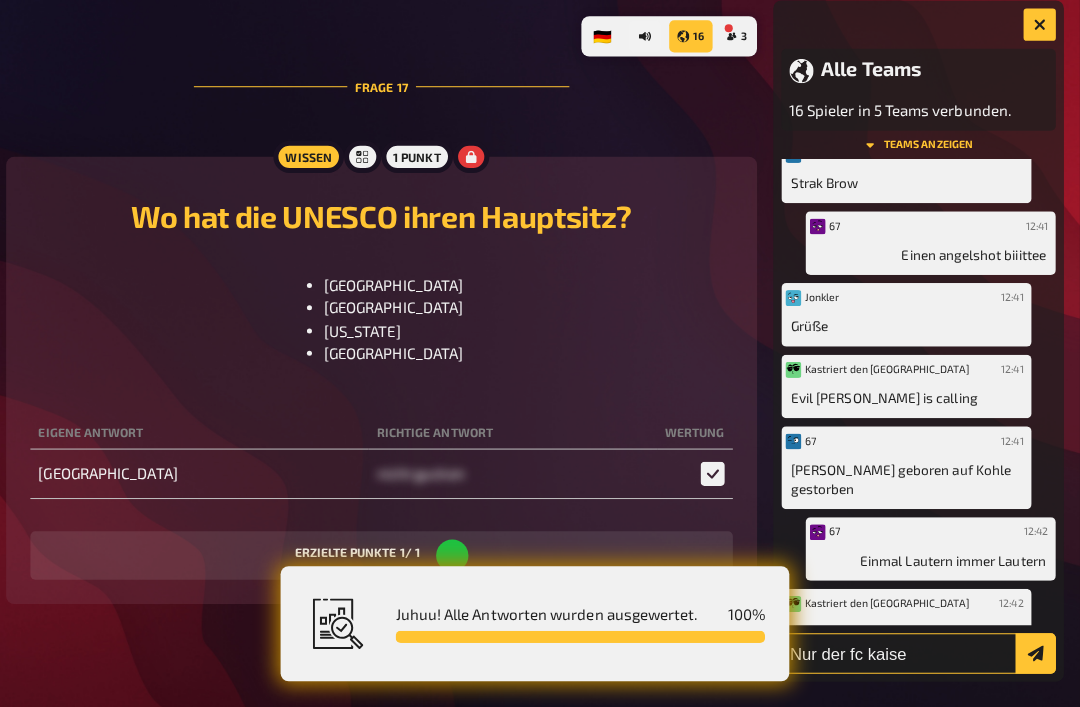 click on "Nur der fc kaise" at bounding box center (920, 647) 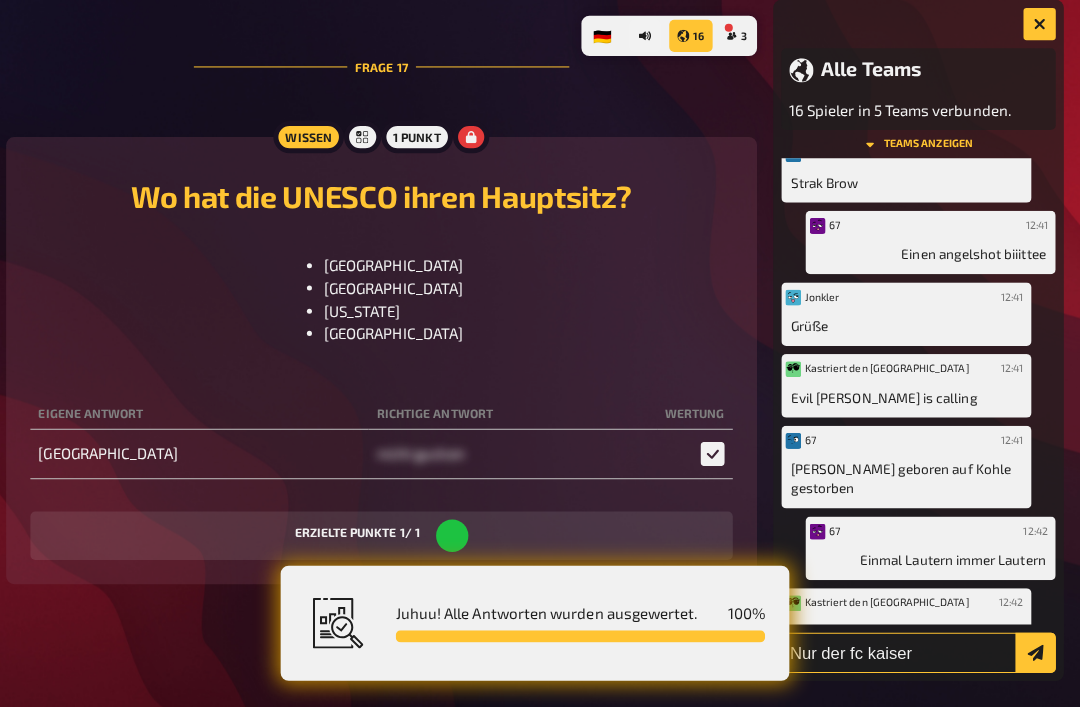 scroll, scrollTop: 4630, scrollLeft: 0, axis: vertical 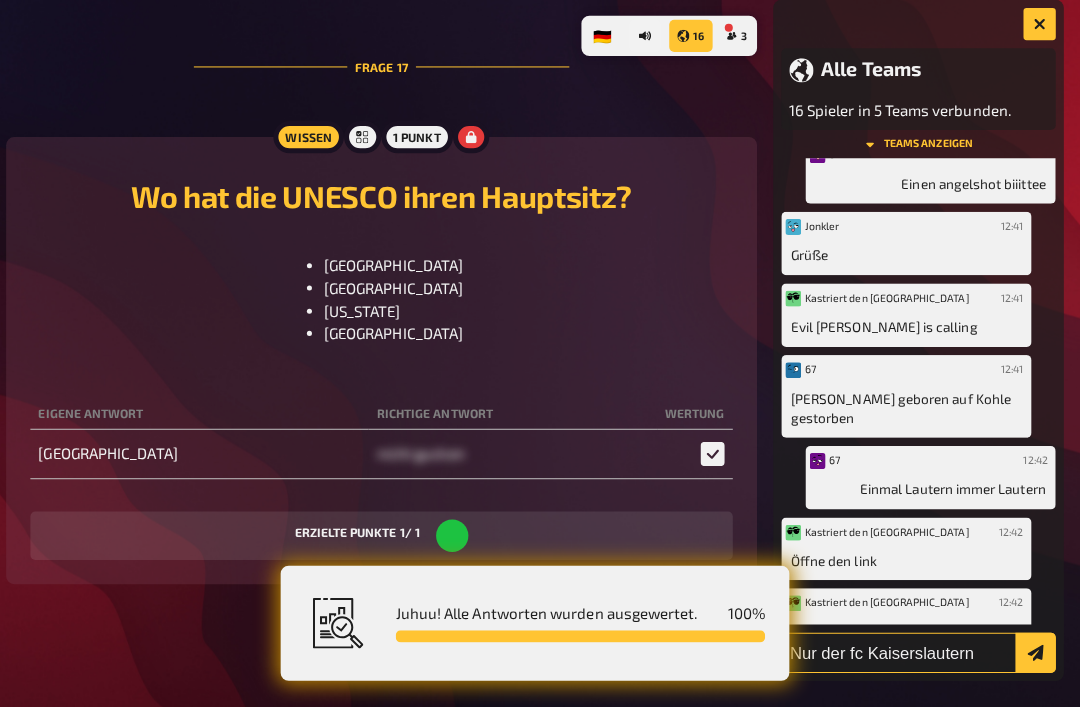 type on "Nur der fc Kaiserslautern" 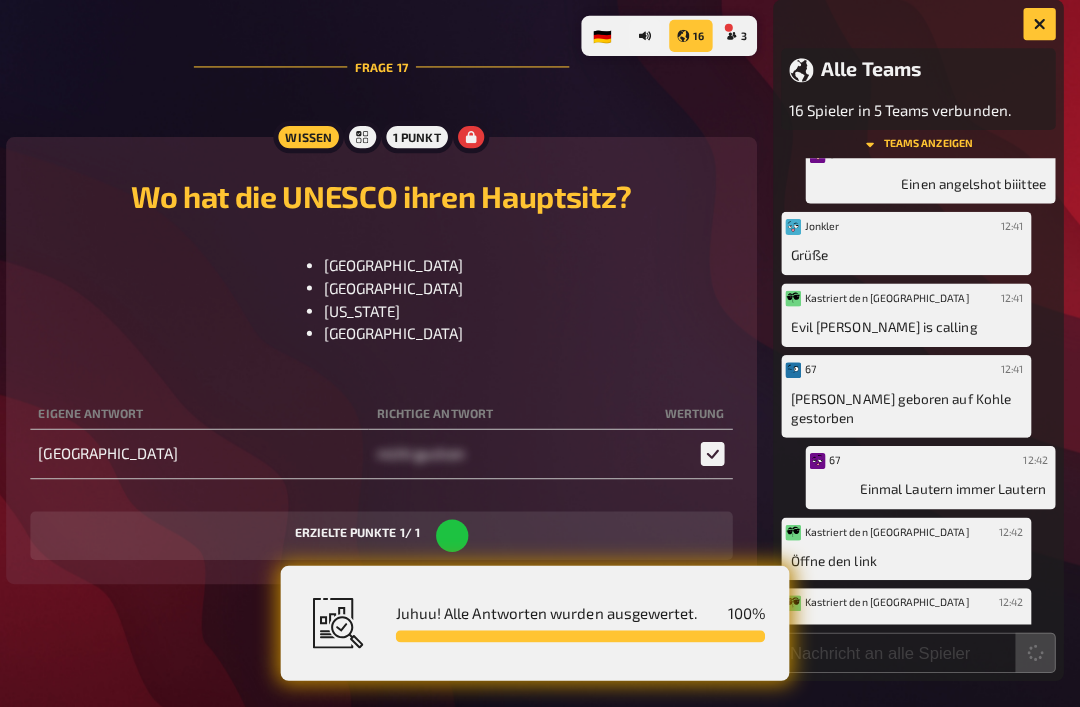 scroll, scrollTop: 4700, scrollLeft: 0, axis: vertical 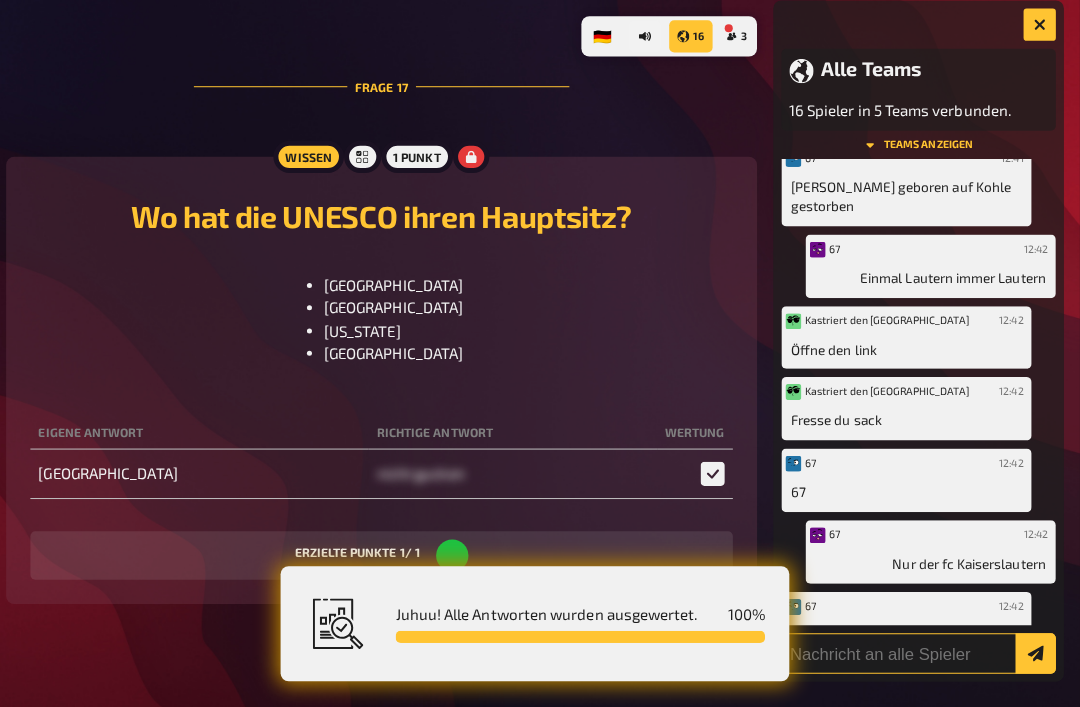 click at bounding box center [920, 647] 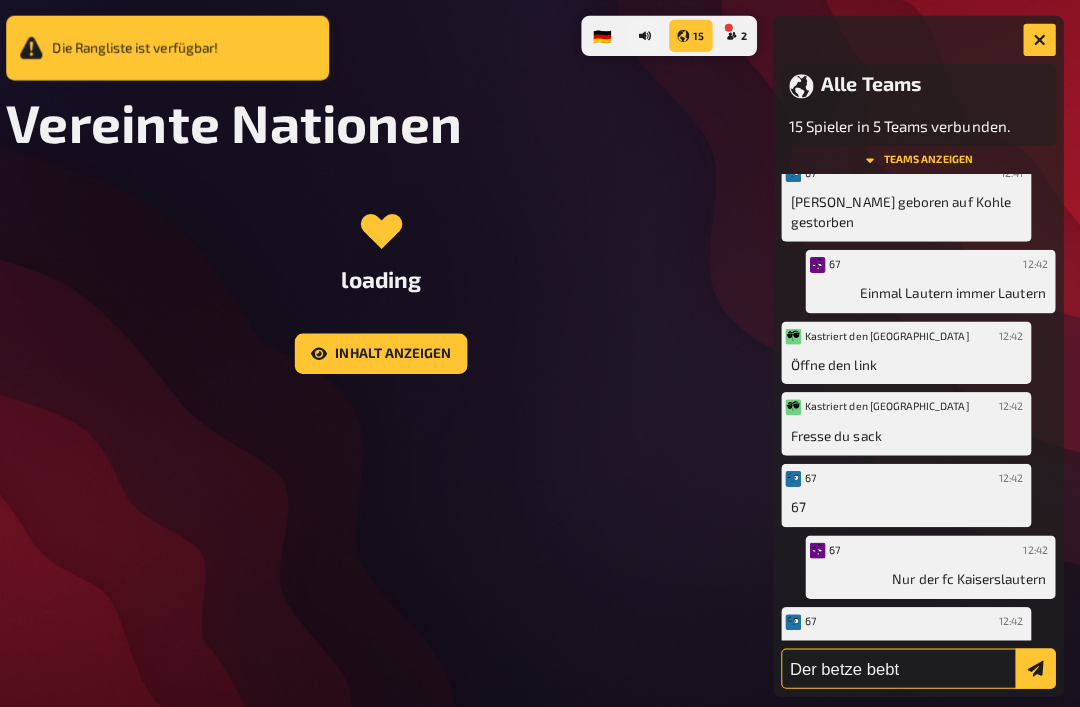 scroll, scrollTop: 60, scrollLeft: 0, axis: vertical 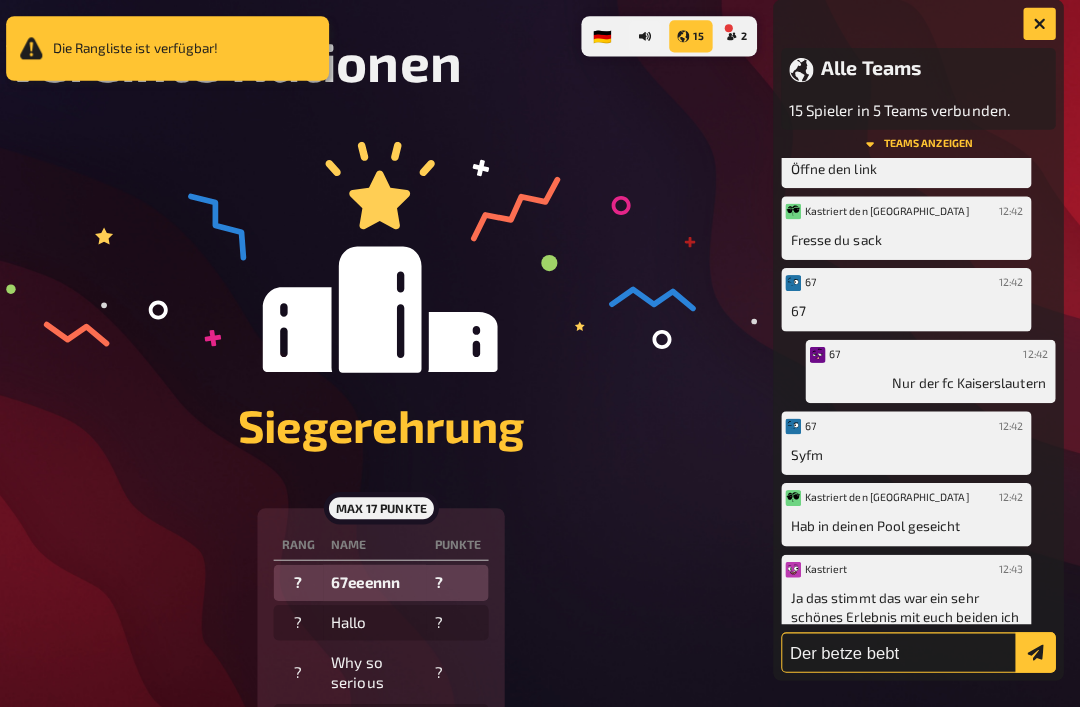 type on "Der betze bebt" 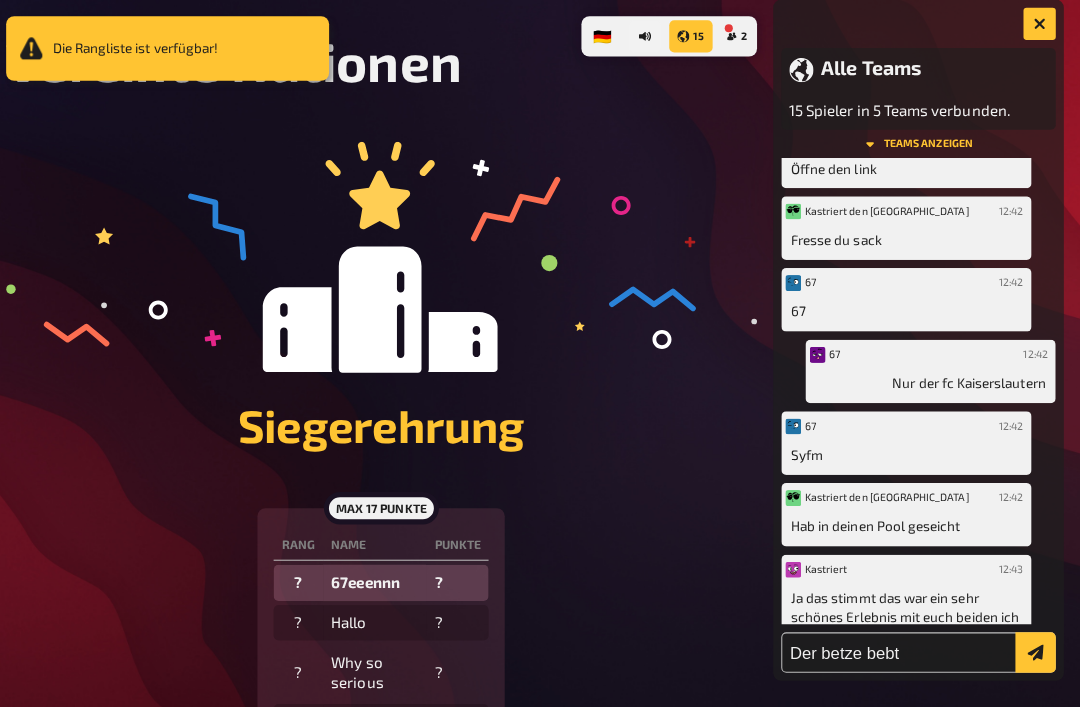 click at bounding box center [1036, 647] 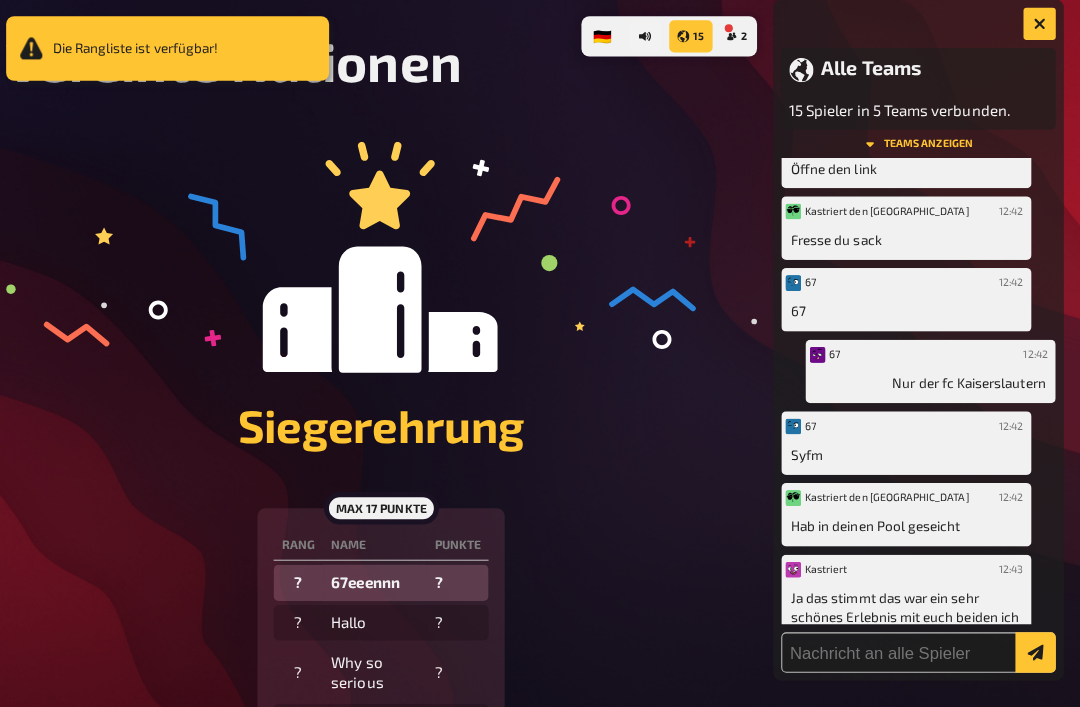 scroll, scrollTop: 5088, scrollLeft: 0, axis: vertical 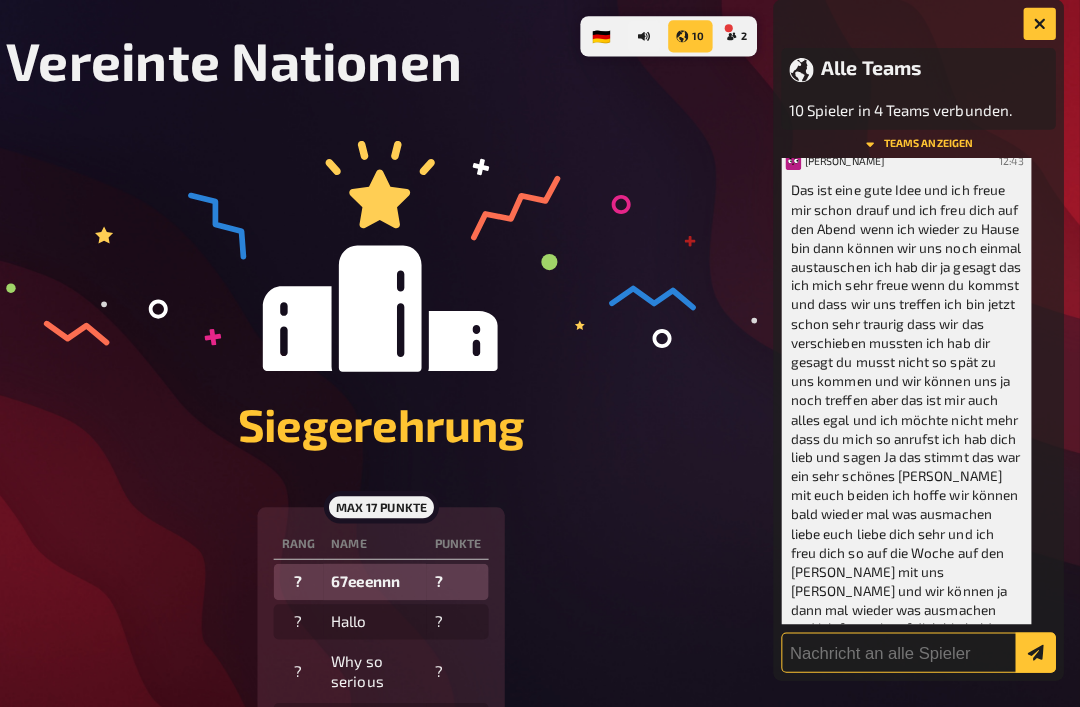 click at bounding box center [920, 647] 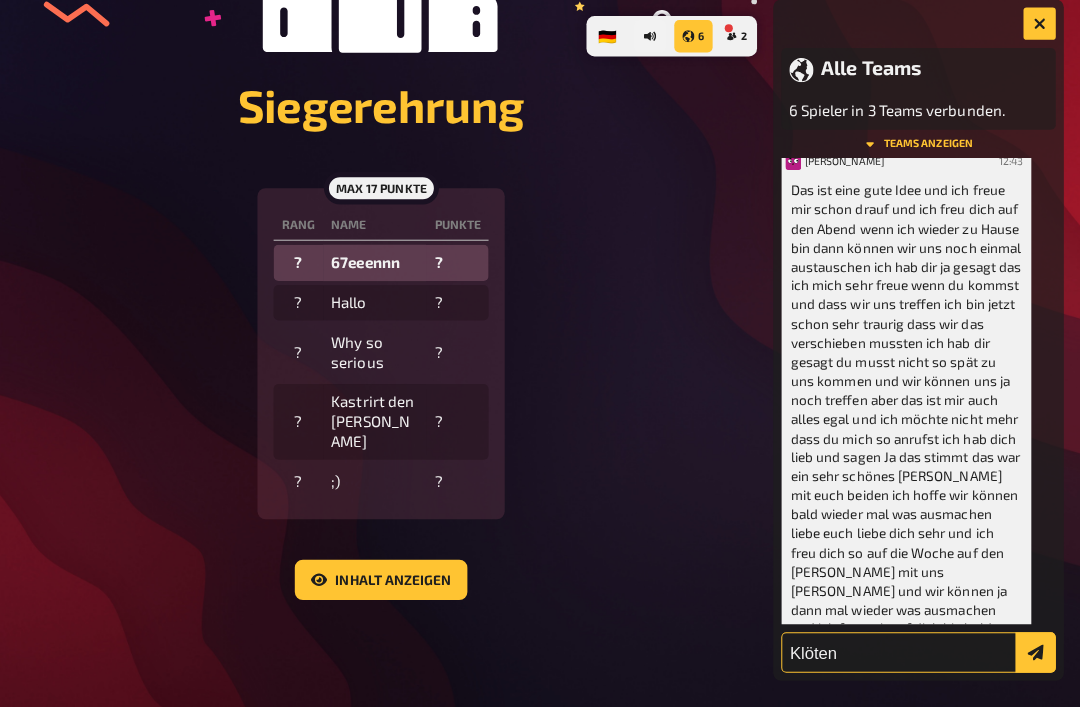 type on "Klöten" 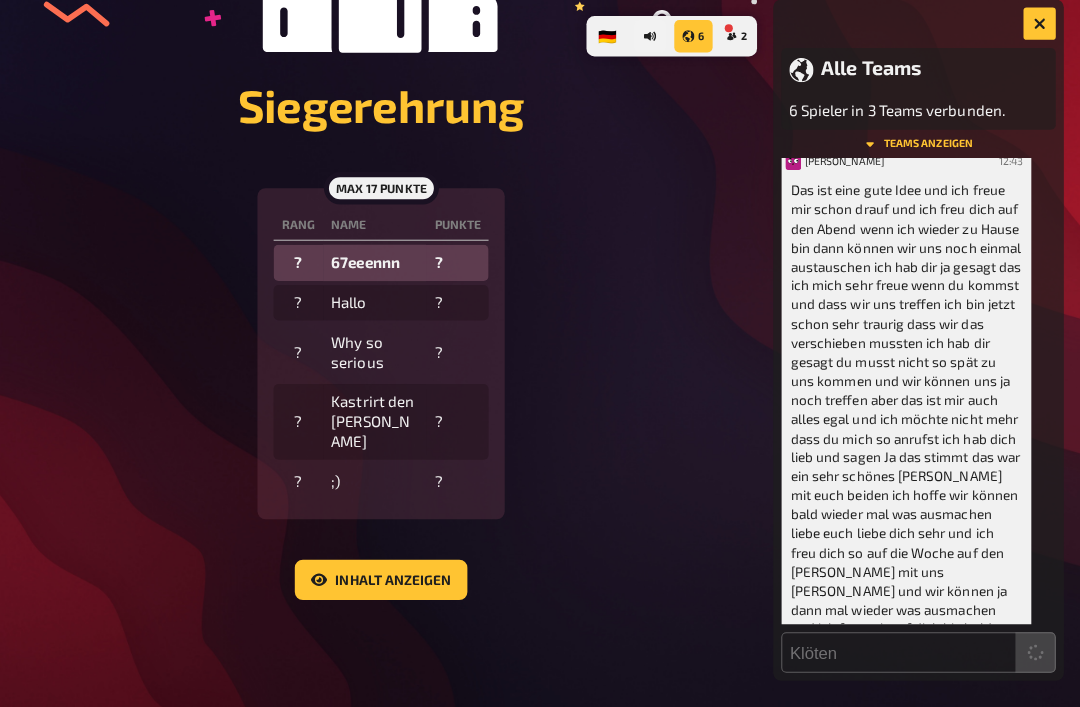 type 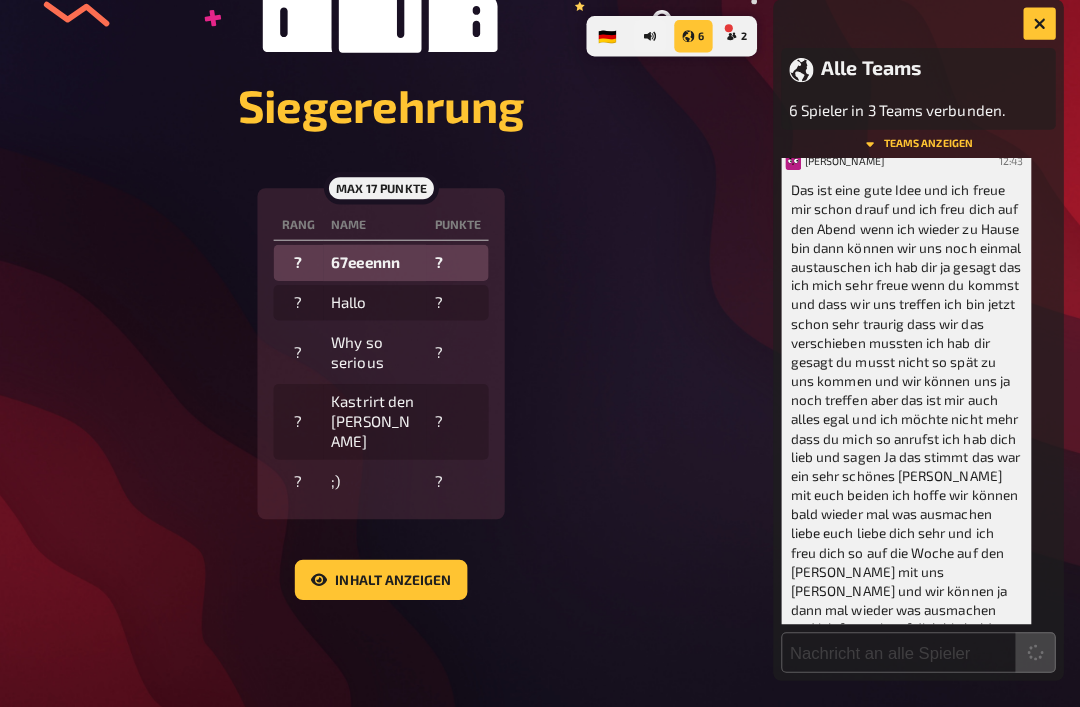 scroll, scrollTop: 377, scrollLeft: 0, axis: vertical 